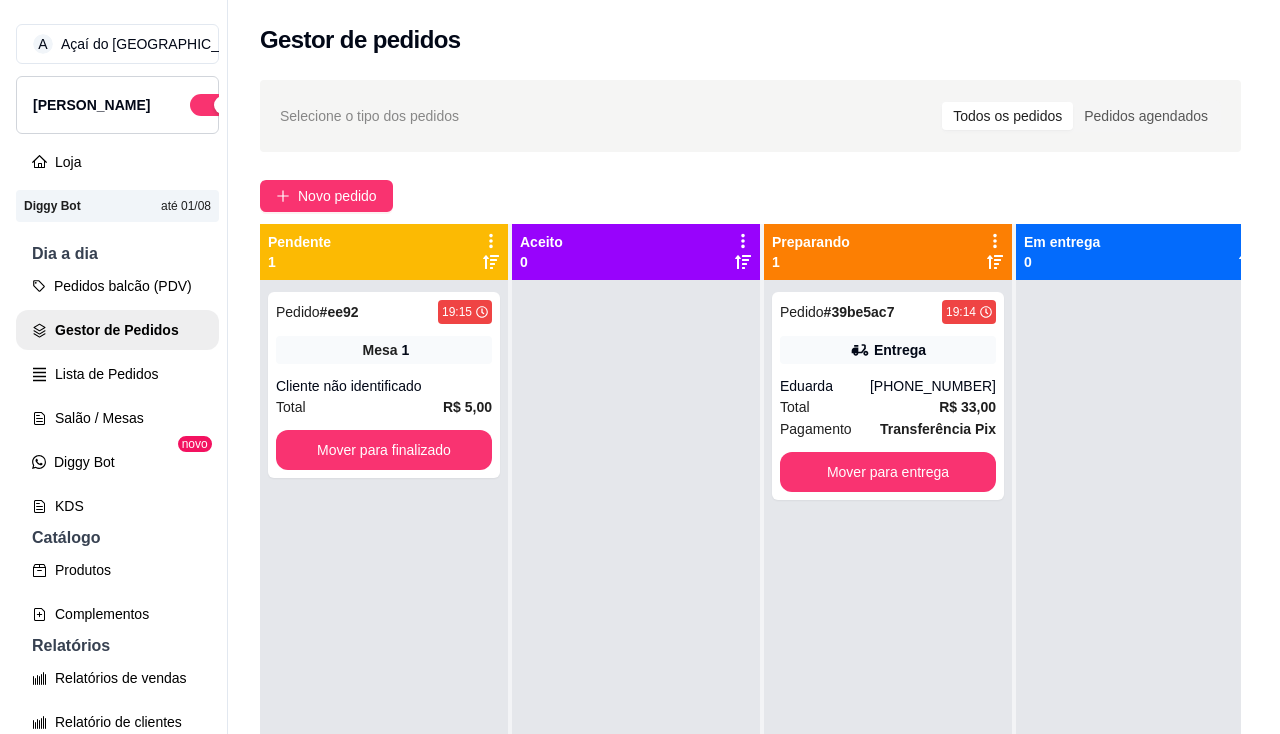 scroll, scrollTop: 0, scrollLeft: 0, axis: both 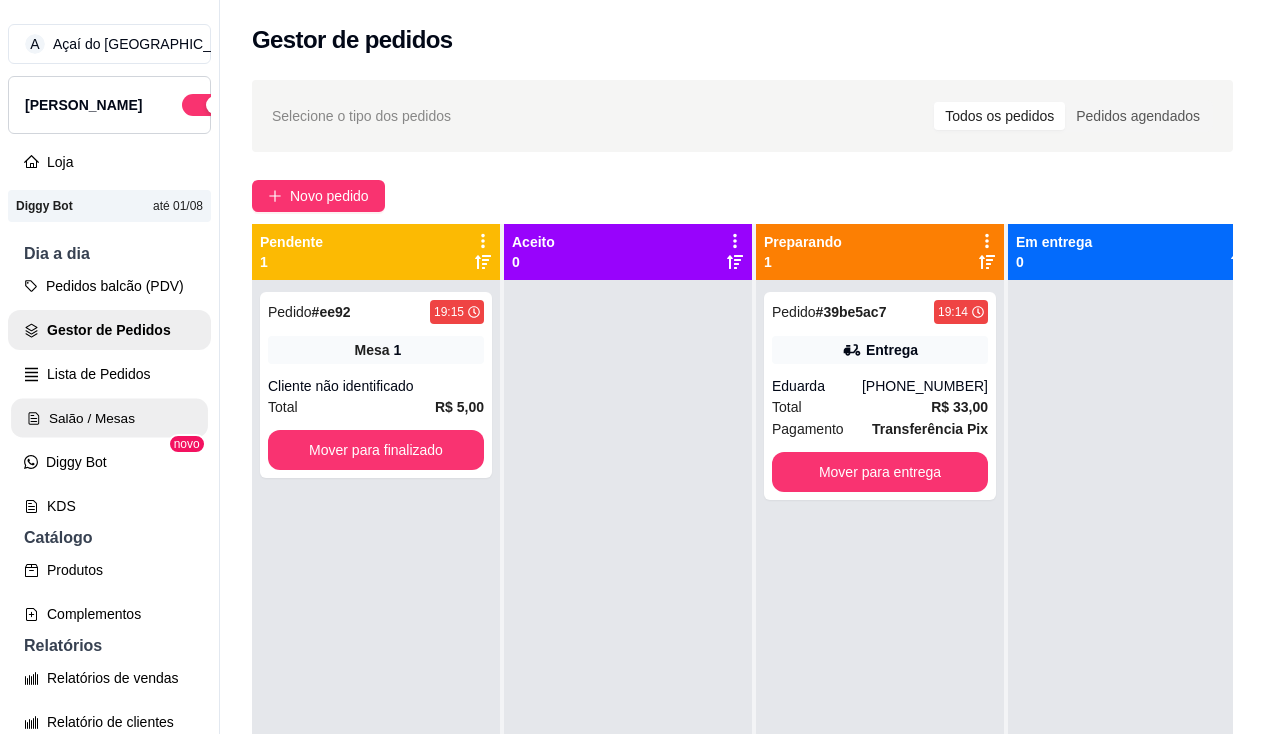click on "Salão / Mesas" at bounding box center [109, 418] 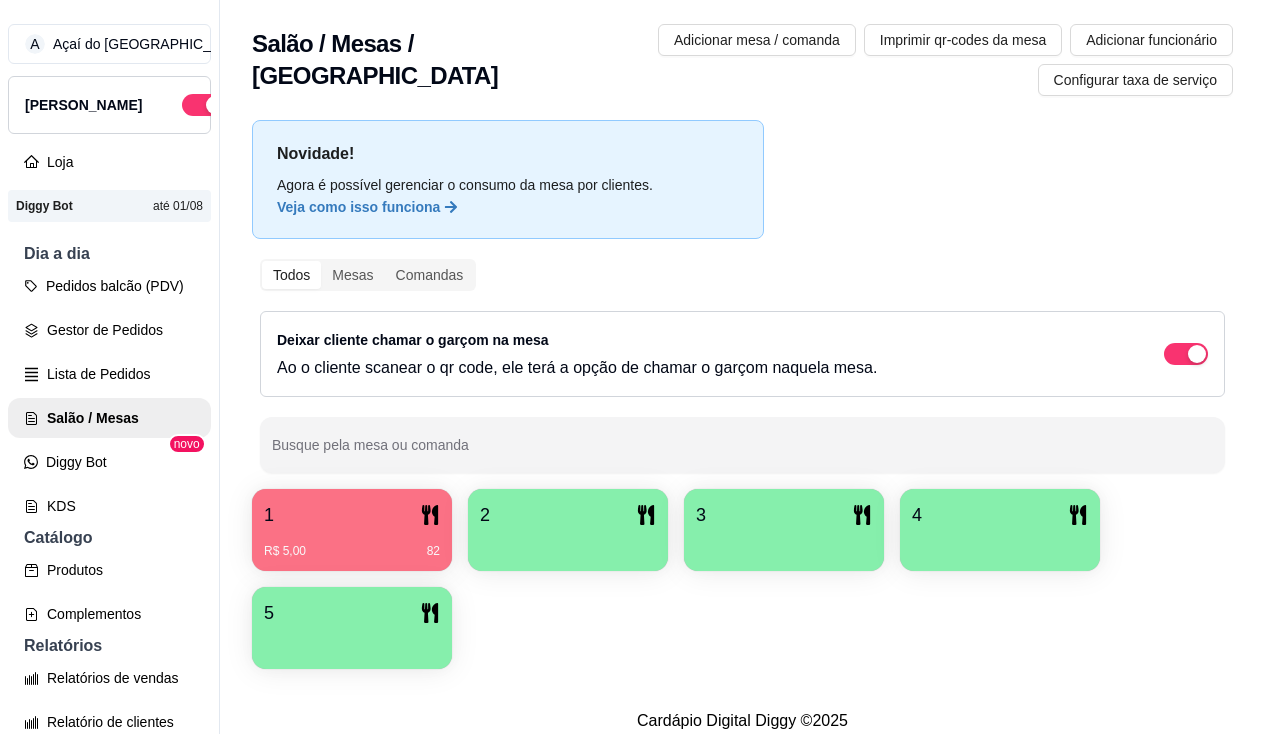 click on "R$ 5,00 82" at bounding box center [352, 544] 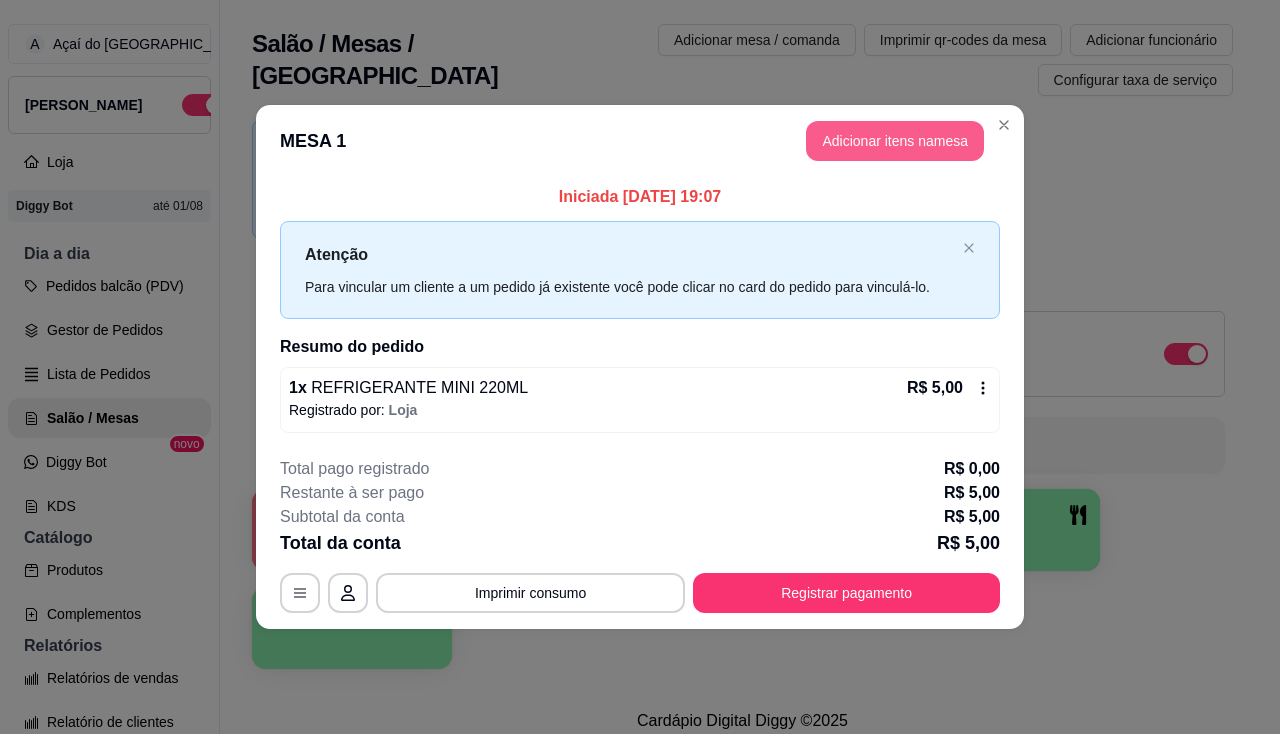 click on "Adicionar itens na  mesa" at bounding box center (895, 141) 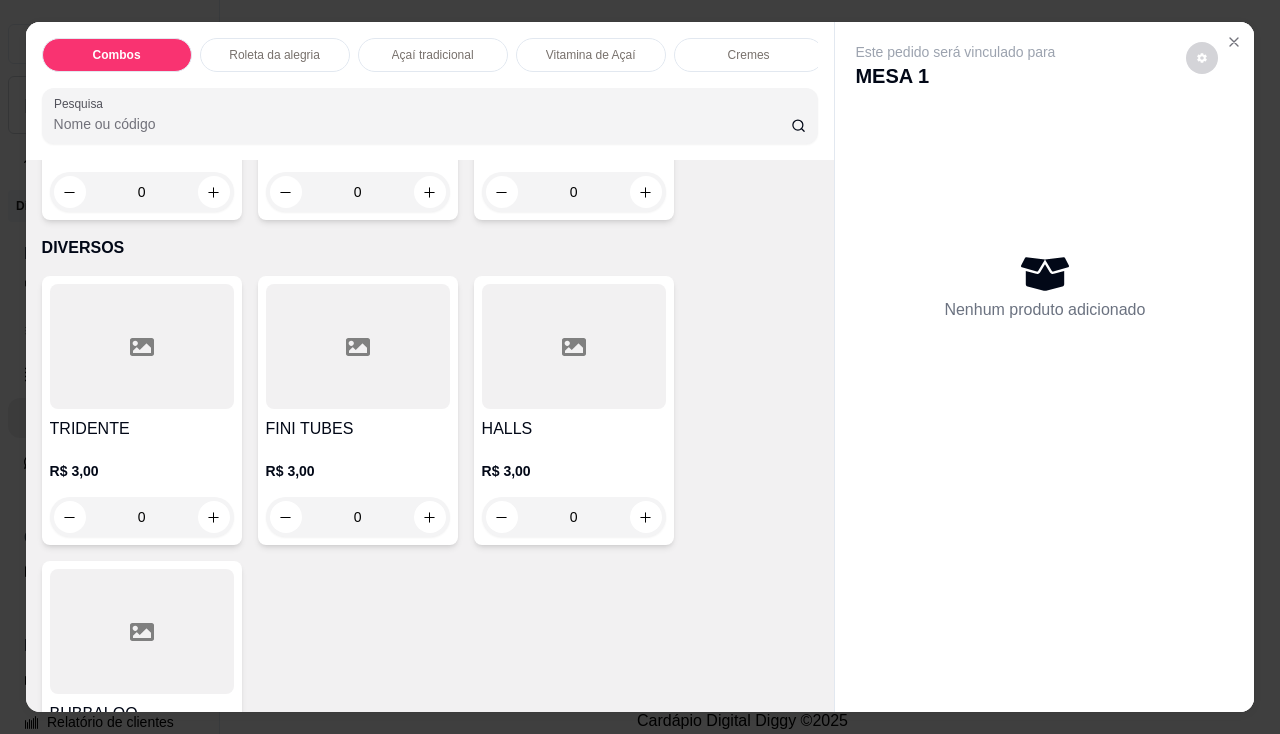 scroll, scrollTop: 5300, scrollLeft: 0, axis: vertical 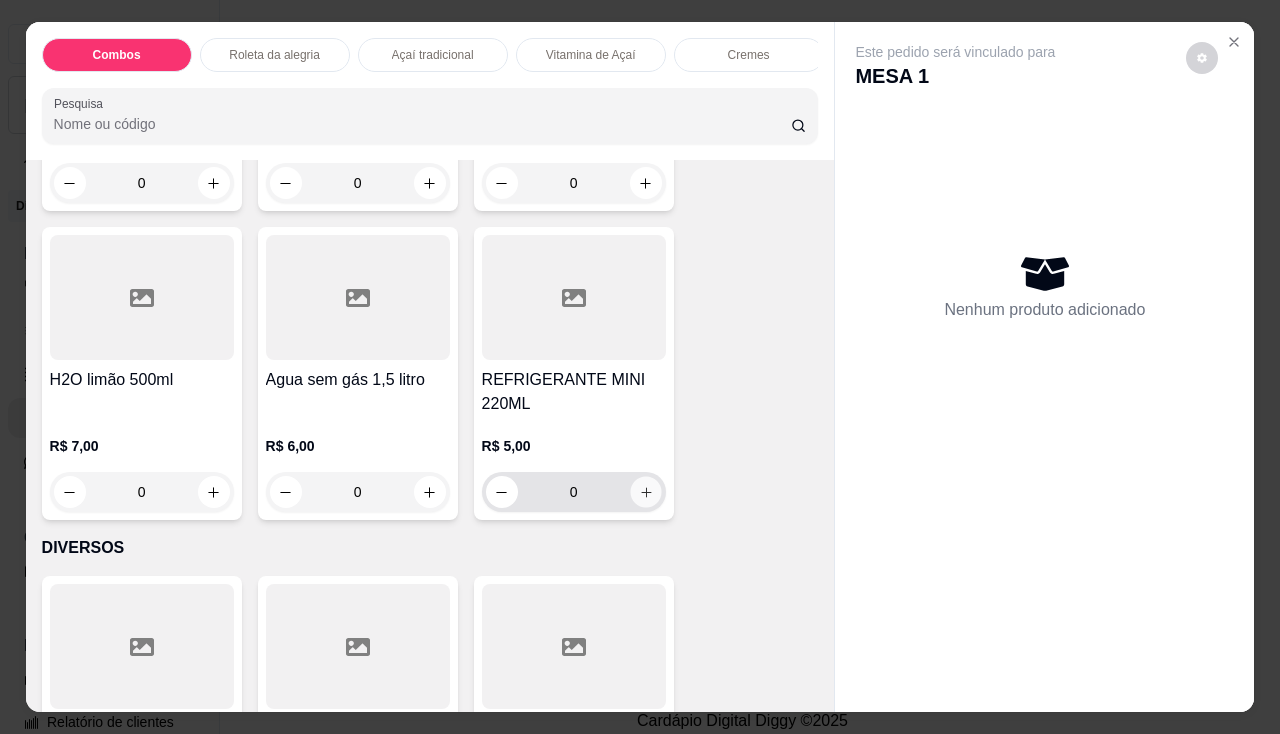 click at bounding box center [645, 492] 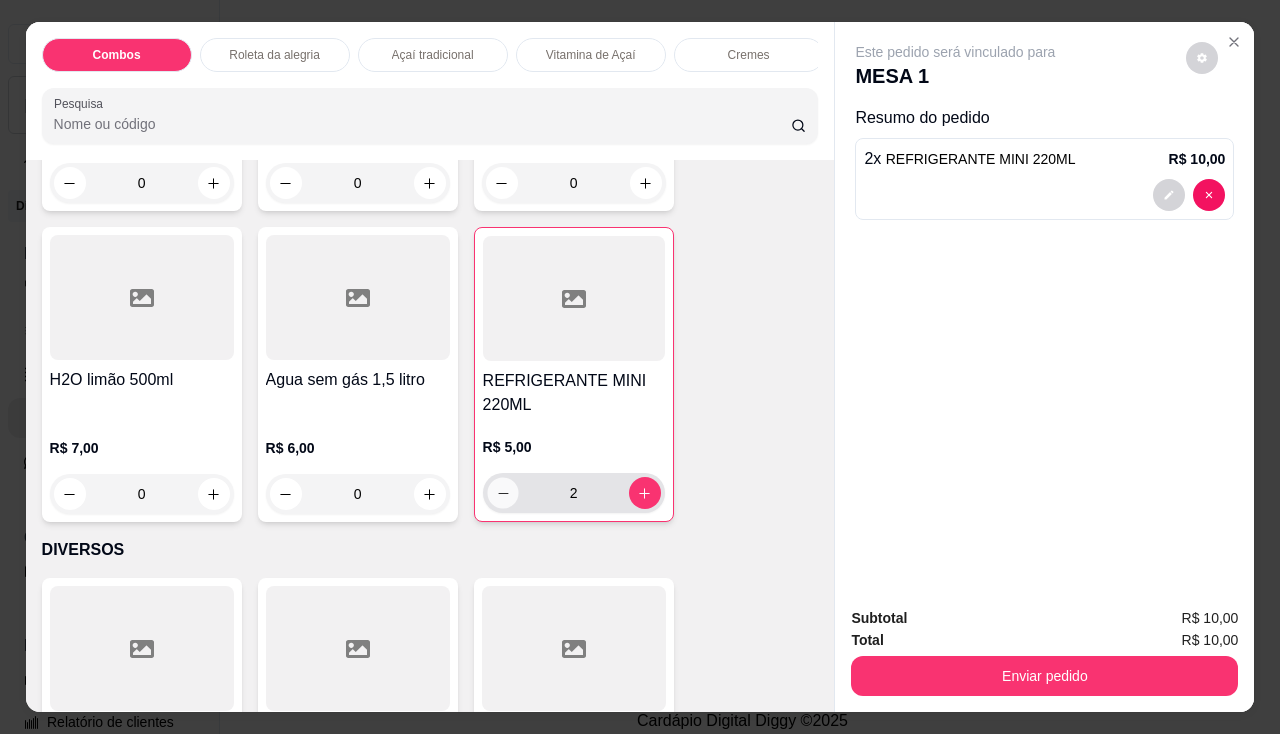 click at bounding box center (502, 493) 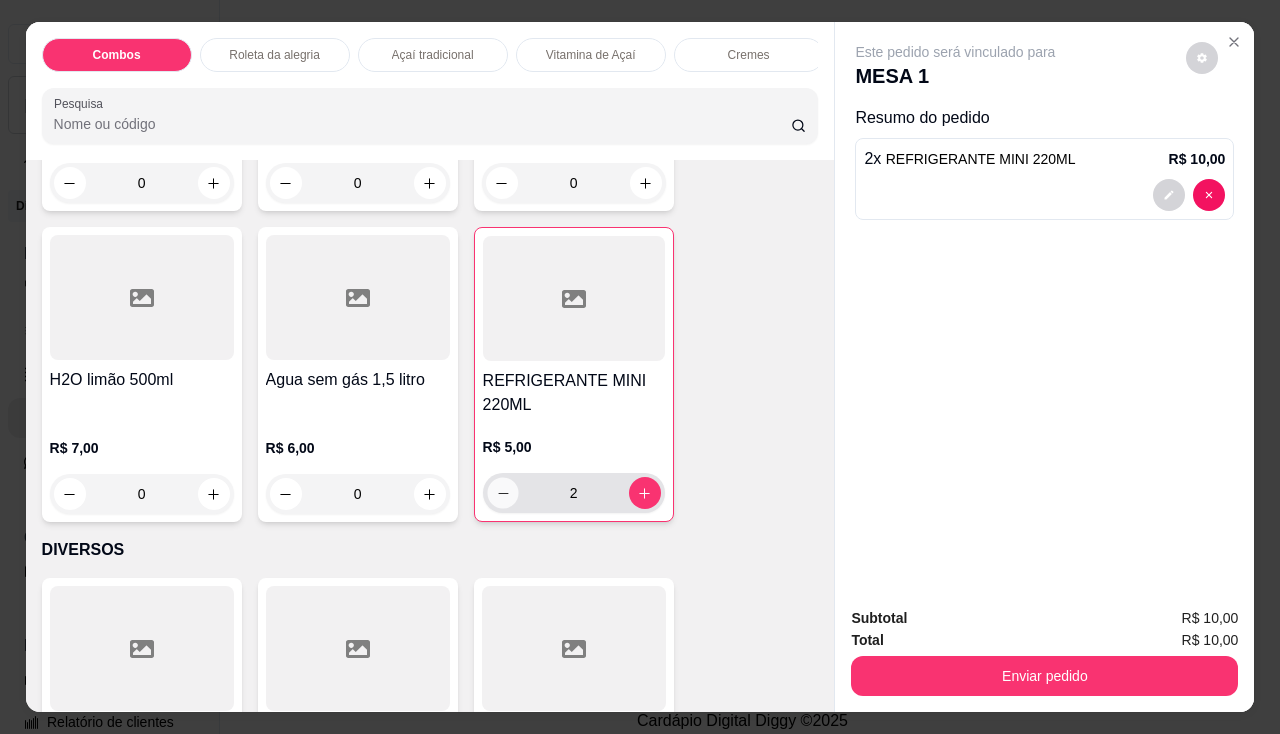 type on "1" 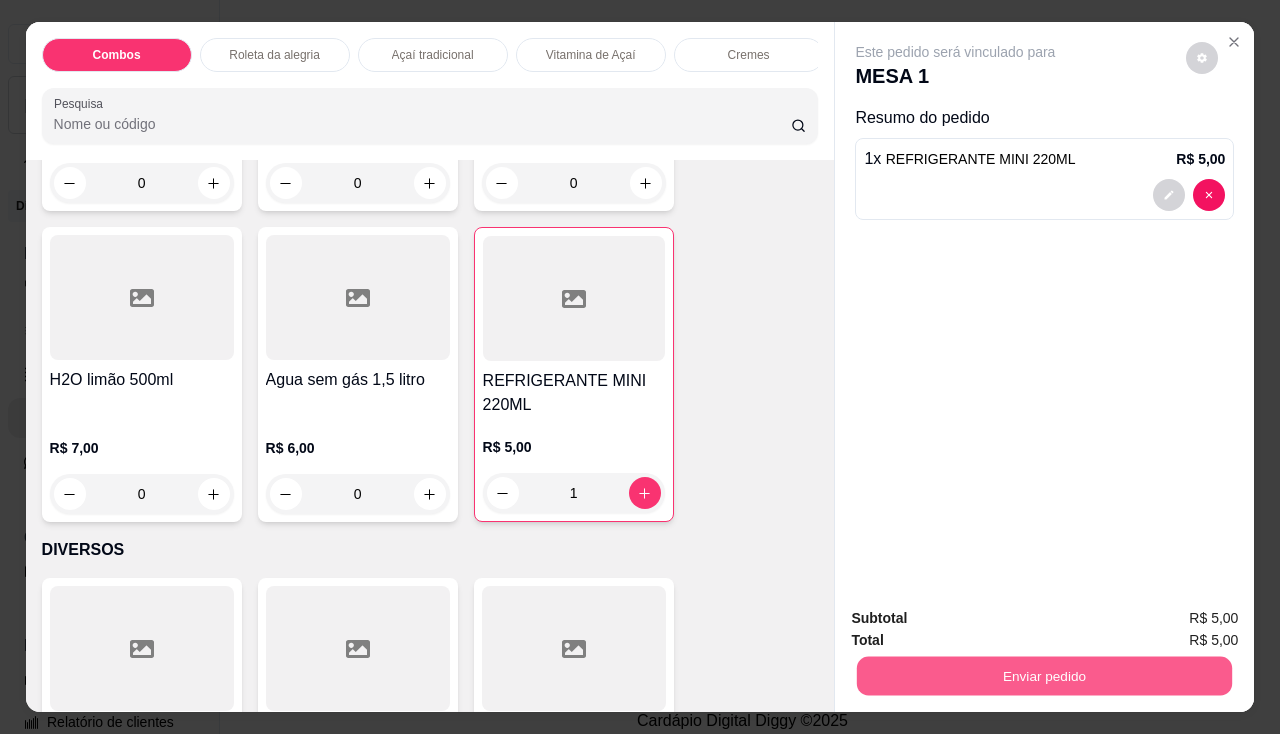 click on "Enviar pedido" at bounding box center (1044, 676) 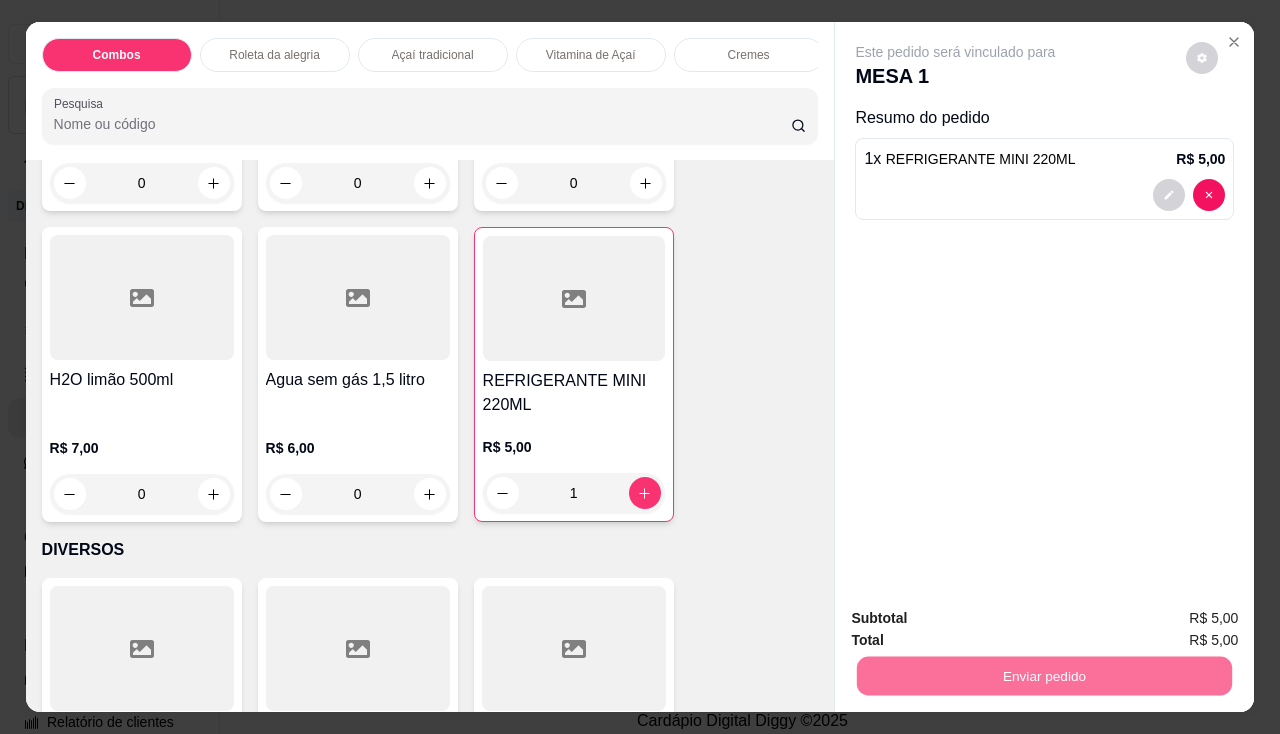 click on "Não registrar e enviar pedido" at bounding box center [979, 620] 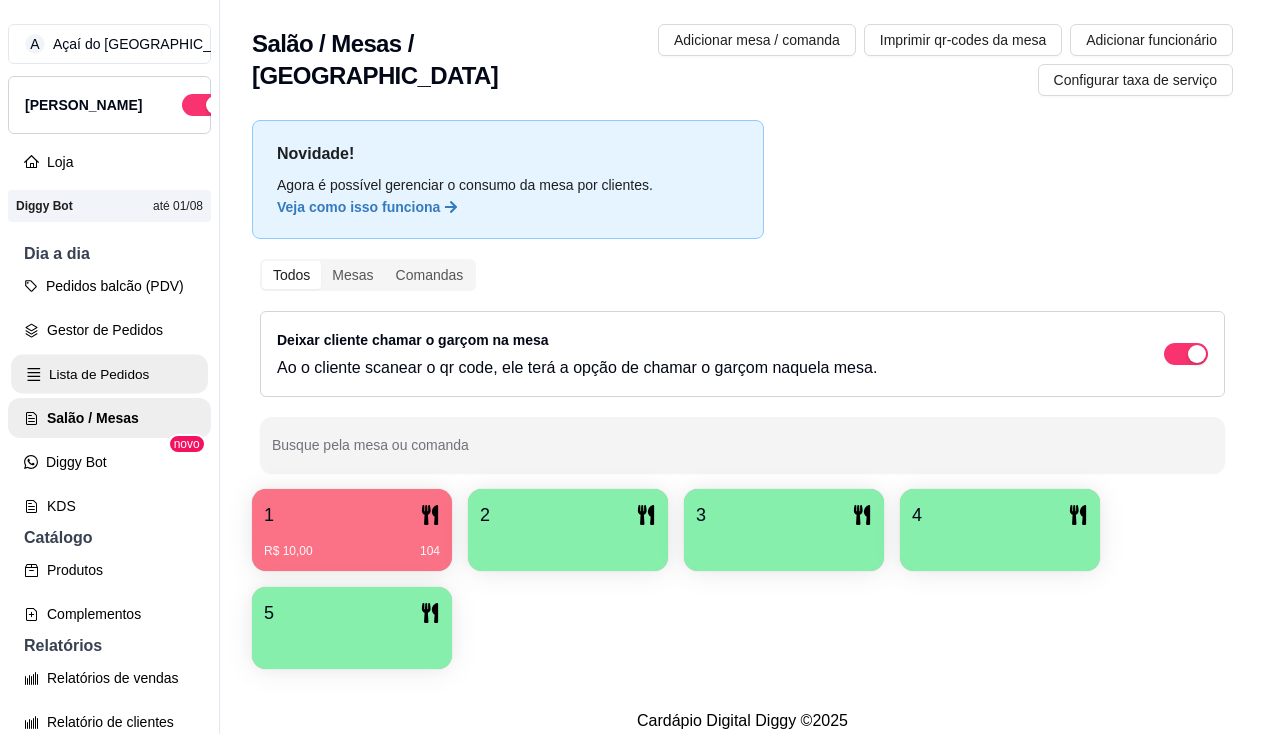 click on "Lista de Pedidos" at bounding box center [109, 374] 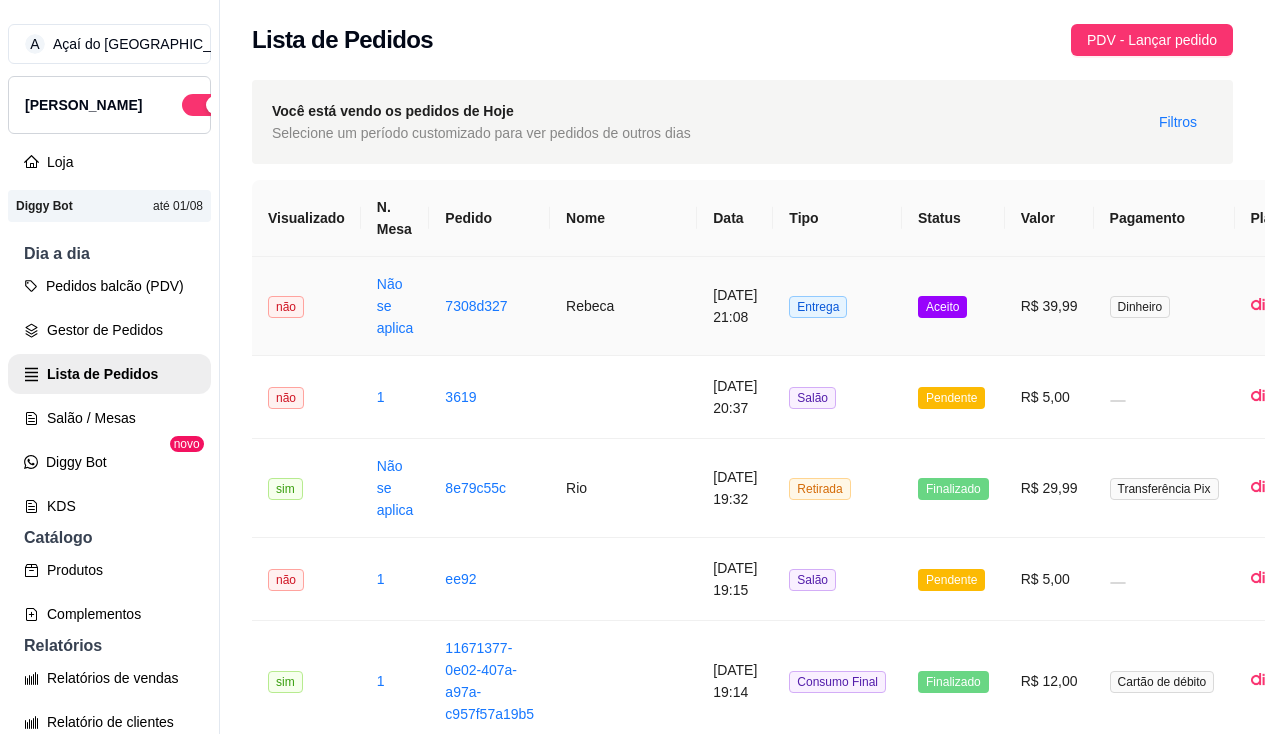 click on "7308d327" at bounding box center [489, 306] 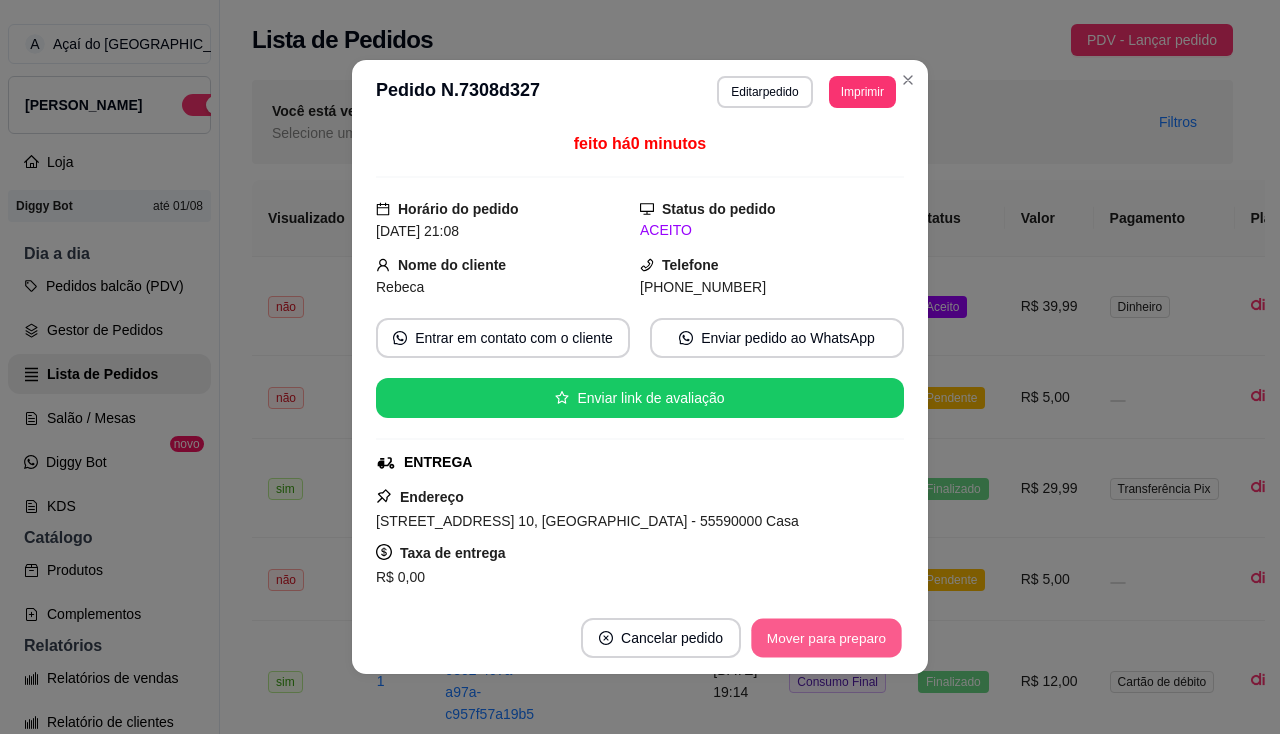click on "Mover para preparo" at bounding box center [826, 638] 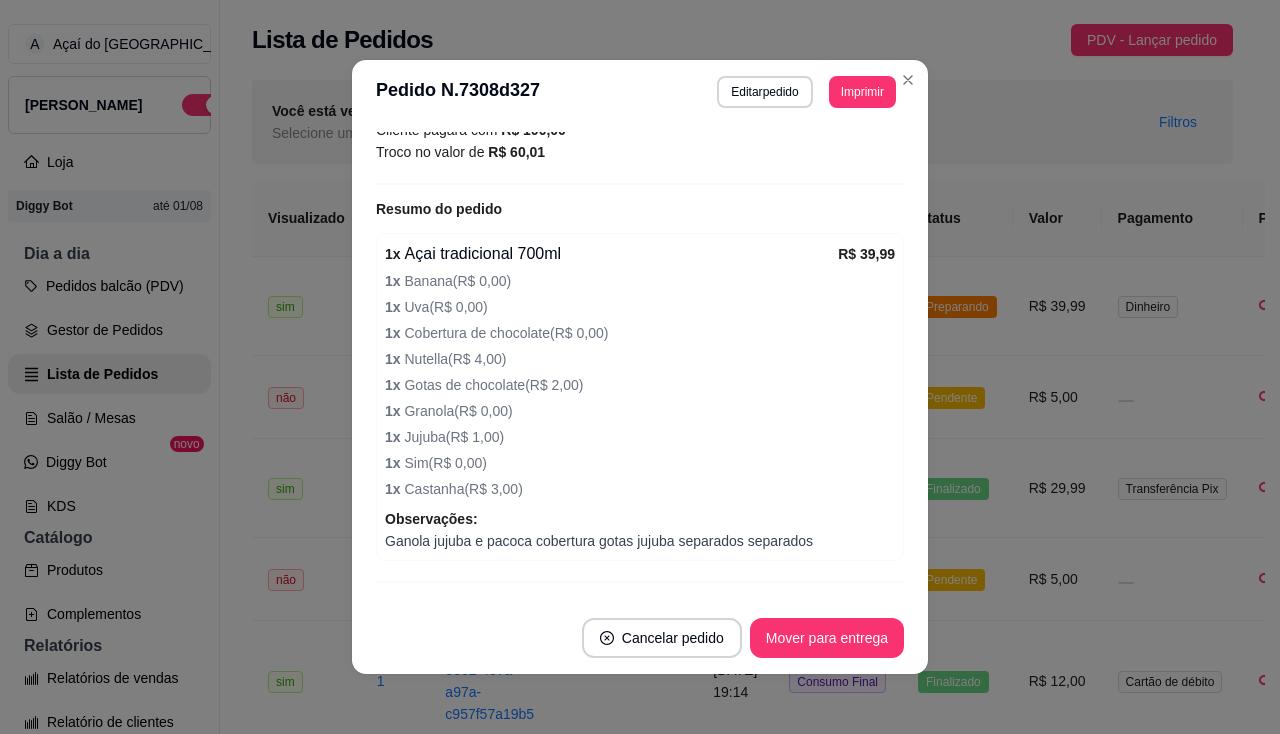 scroll, scrollTop: 645, scrollLeft: 0, axis: vertical 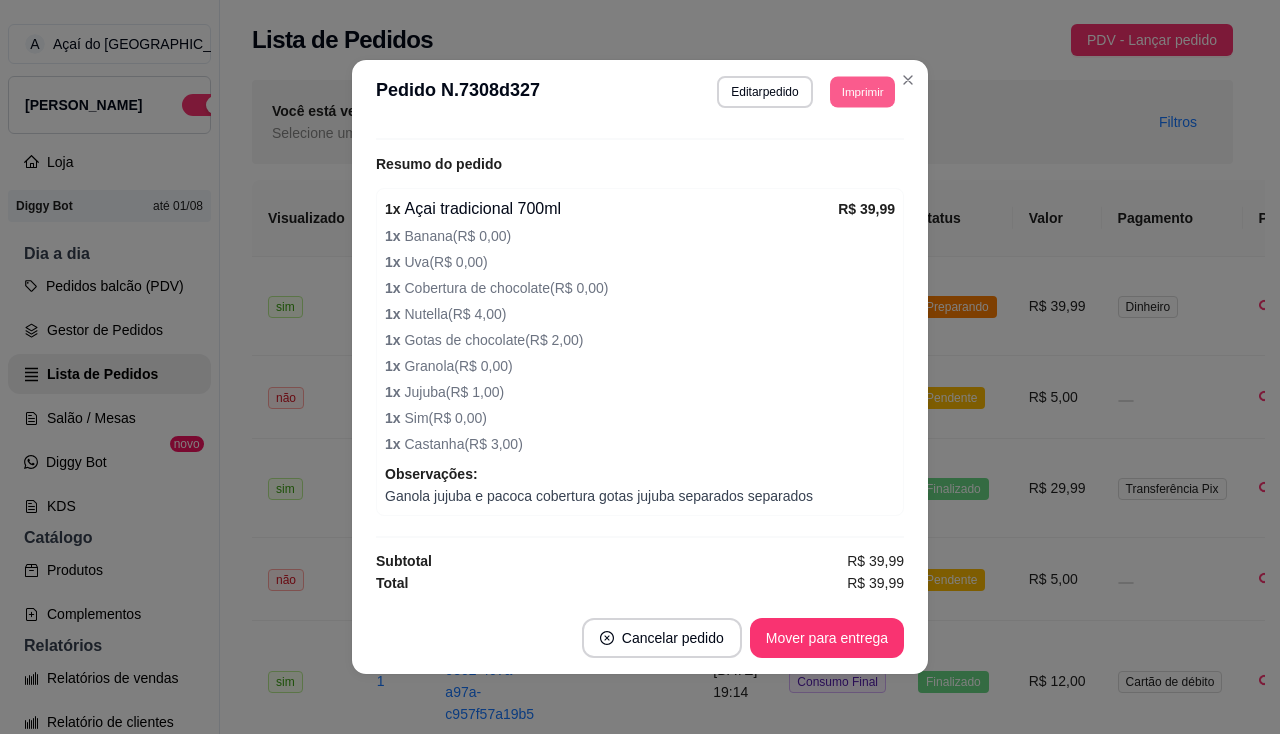 click on "Imprimir" at bounding box center (862, 91) 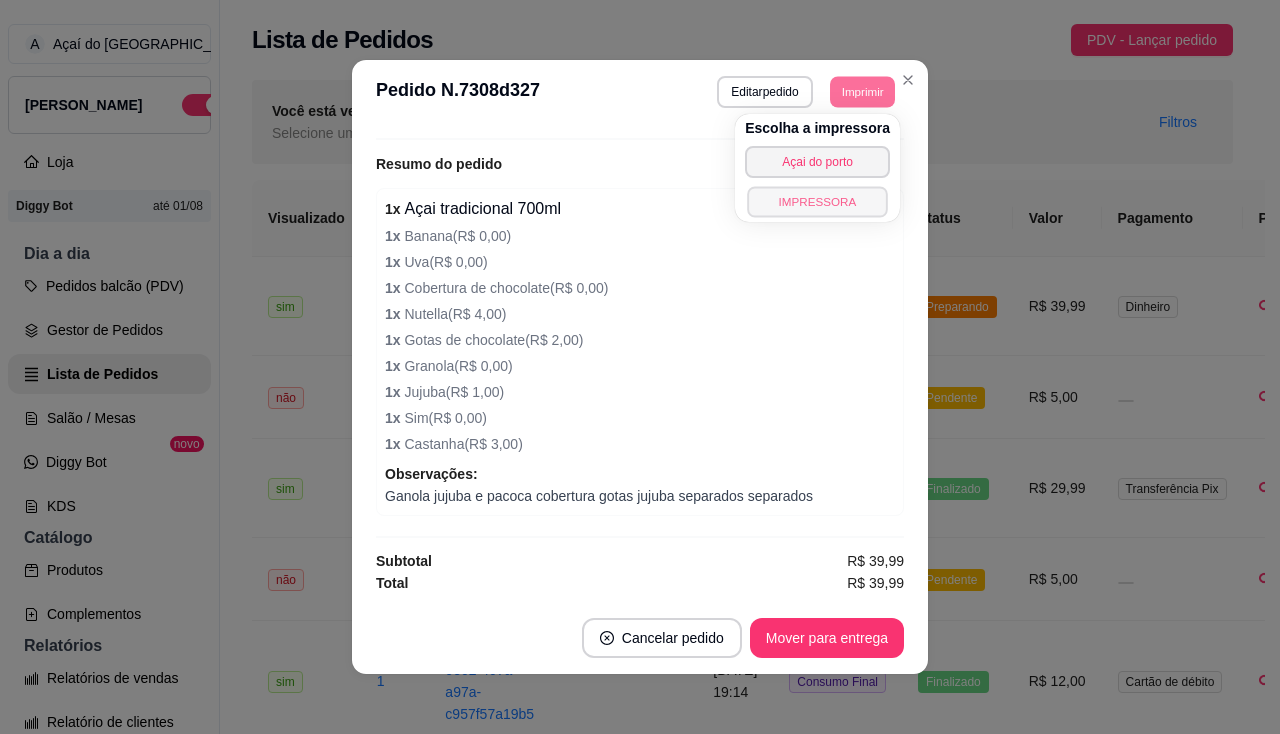 click on "IMPRESSORA" at bounding box center [817, 201] 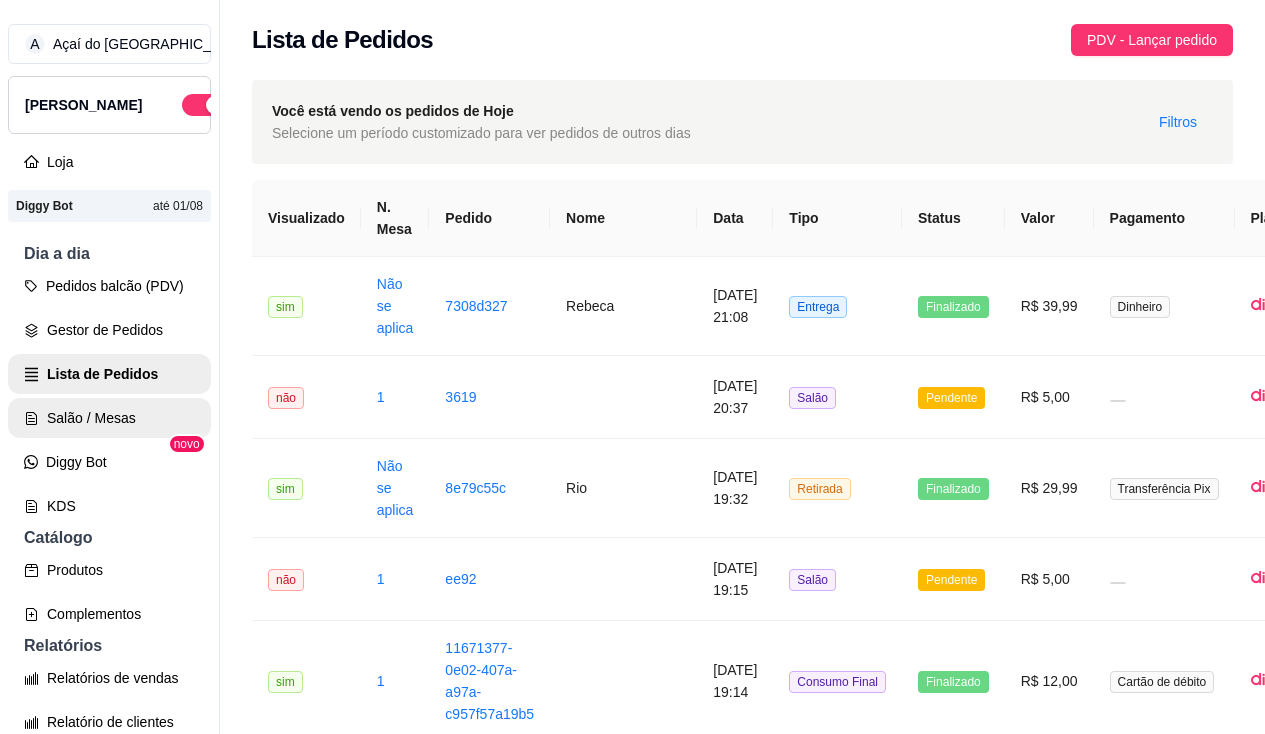 click on "Salão / Mesas" at bounding box center [109, 418] 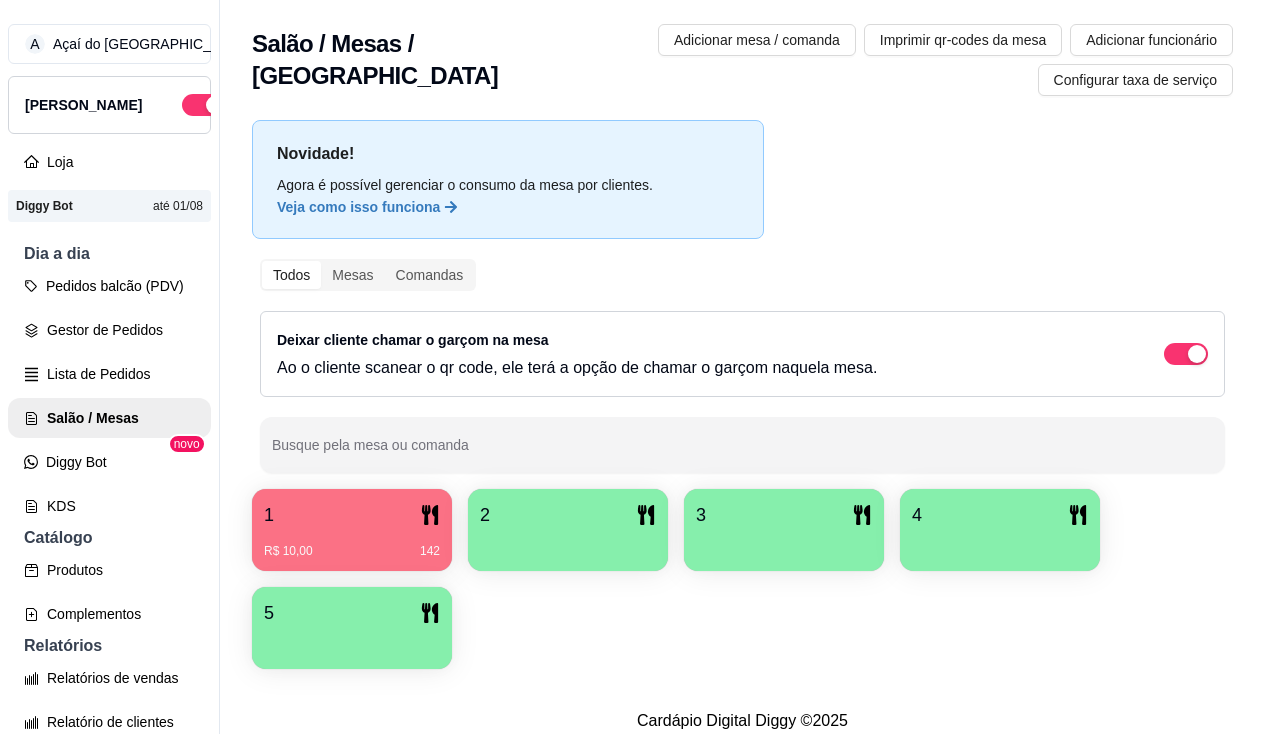click on "2" at bounding box center [568, 515] 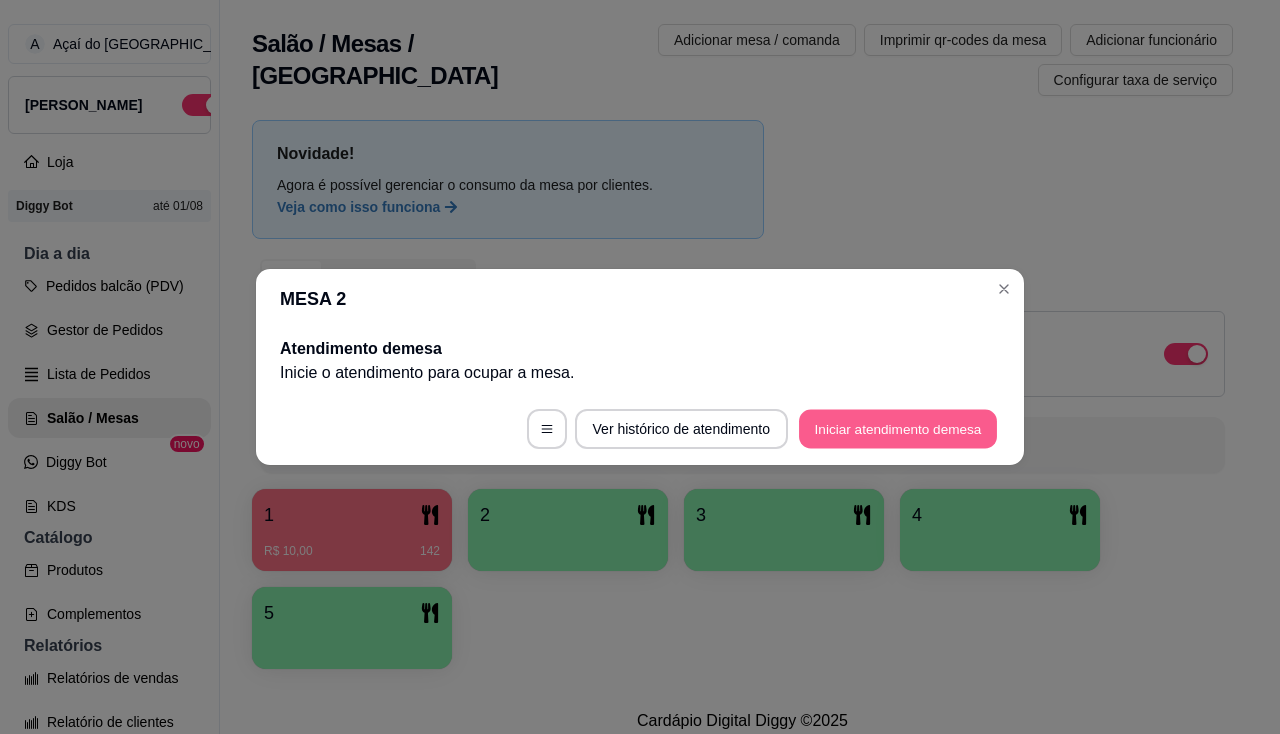 click on "Iniciar atendimento de  mesa" at bounding box center (898, 429) 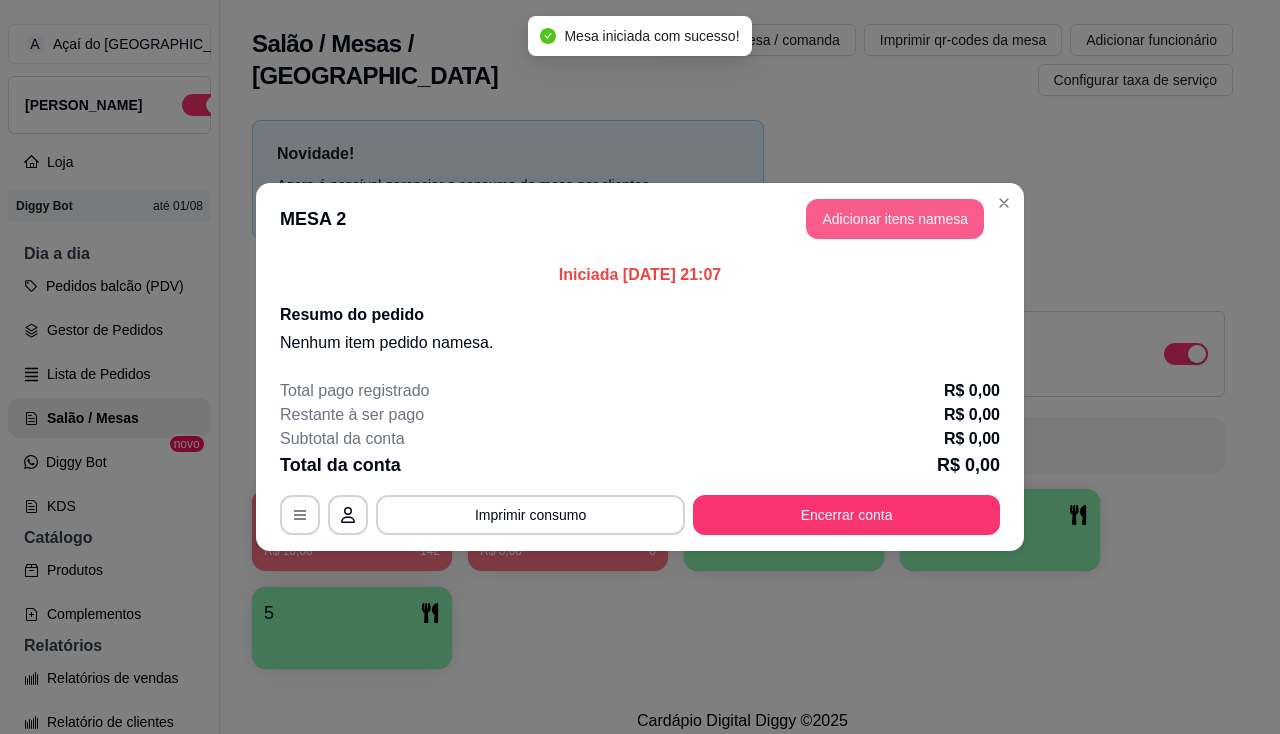 click on "Adicionar itens na  mesa" at bounding box center (895, 219) 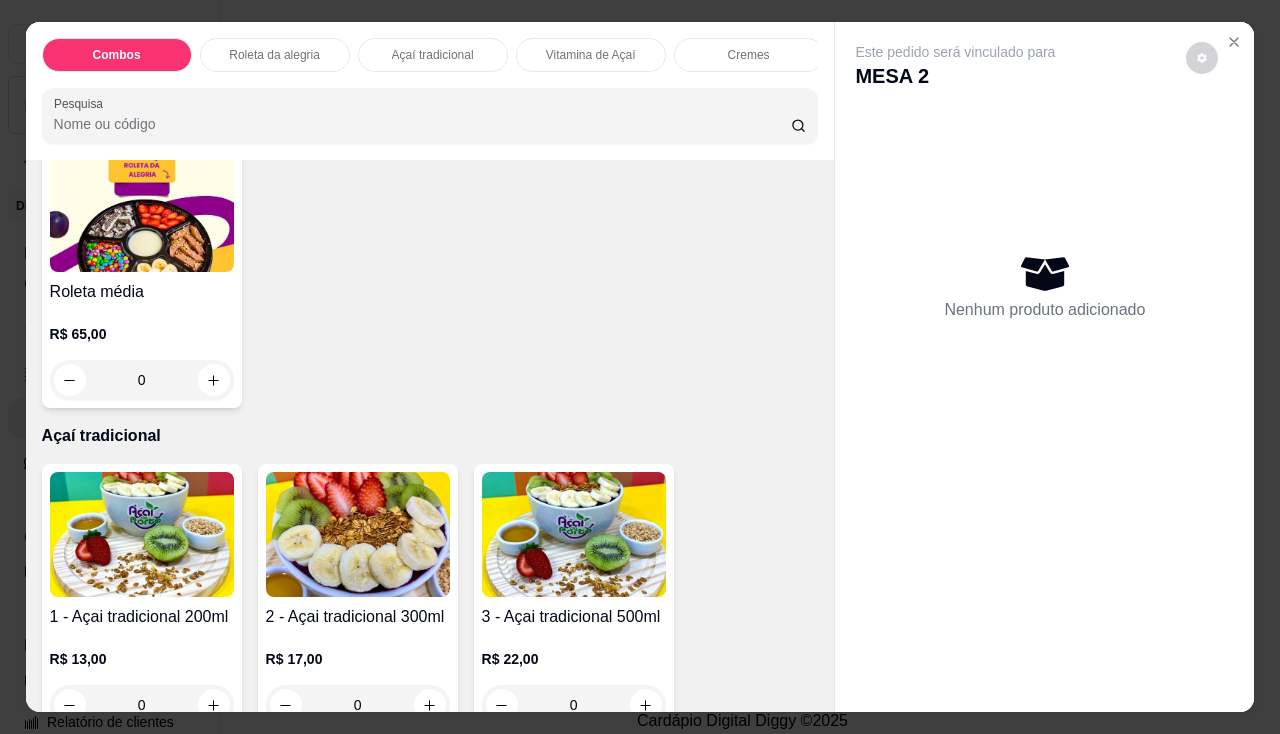 scroll, scrollTop: 700, scrollLeft: 0, axis: vertical 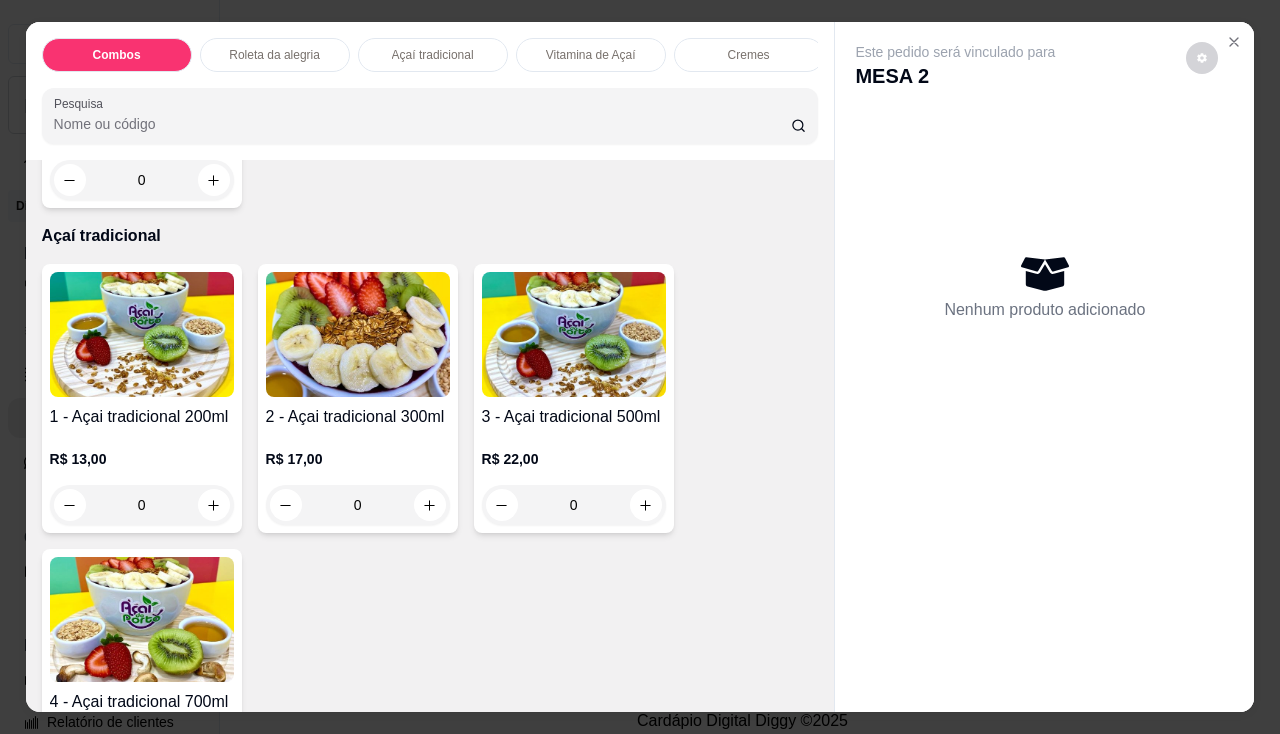 click at bounding box center [358, 334] 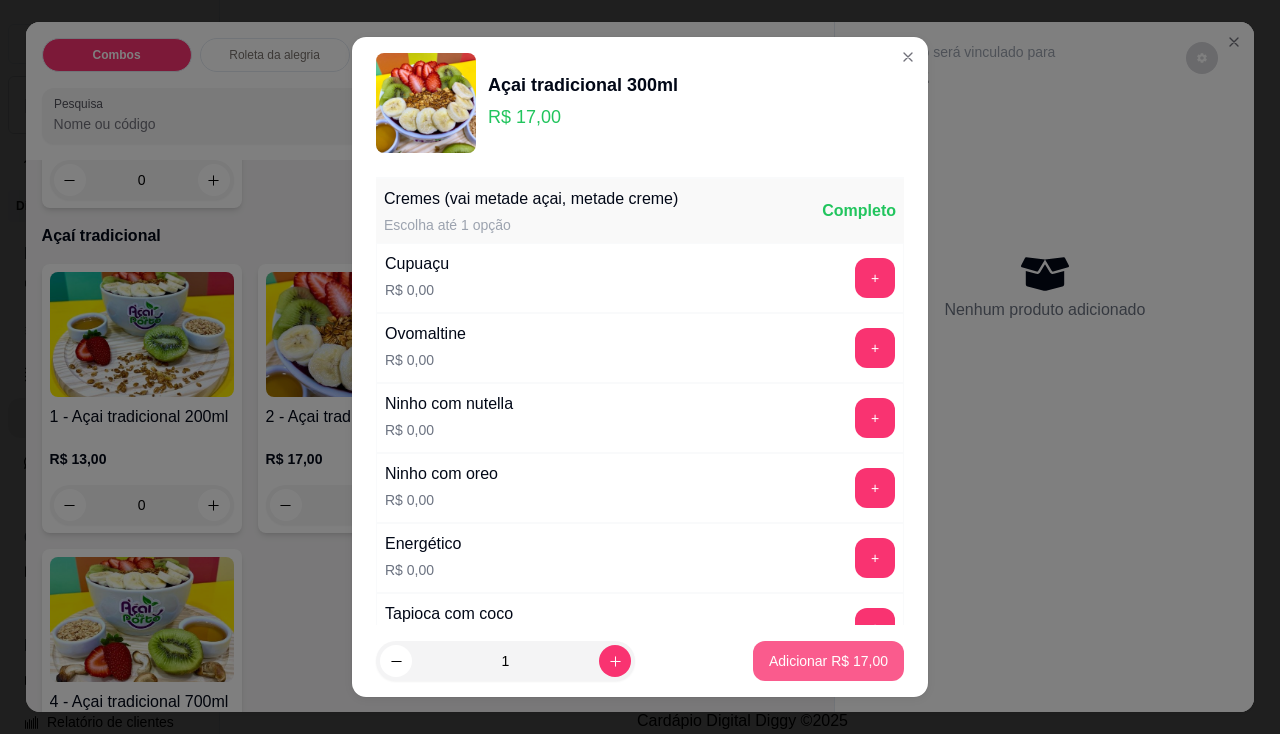 click on "Adicionar   R$ 17,00" at bounding box center (828, 661) 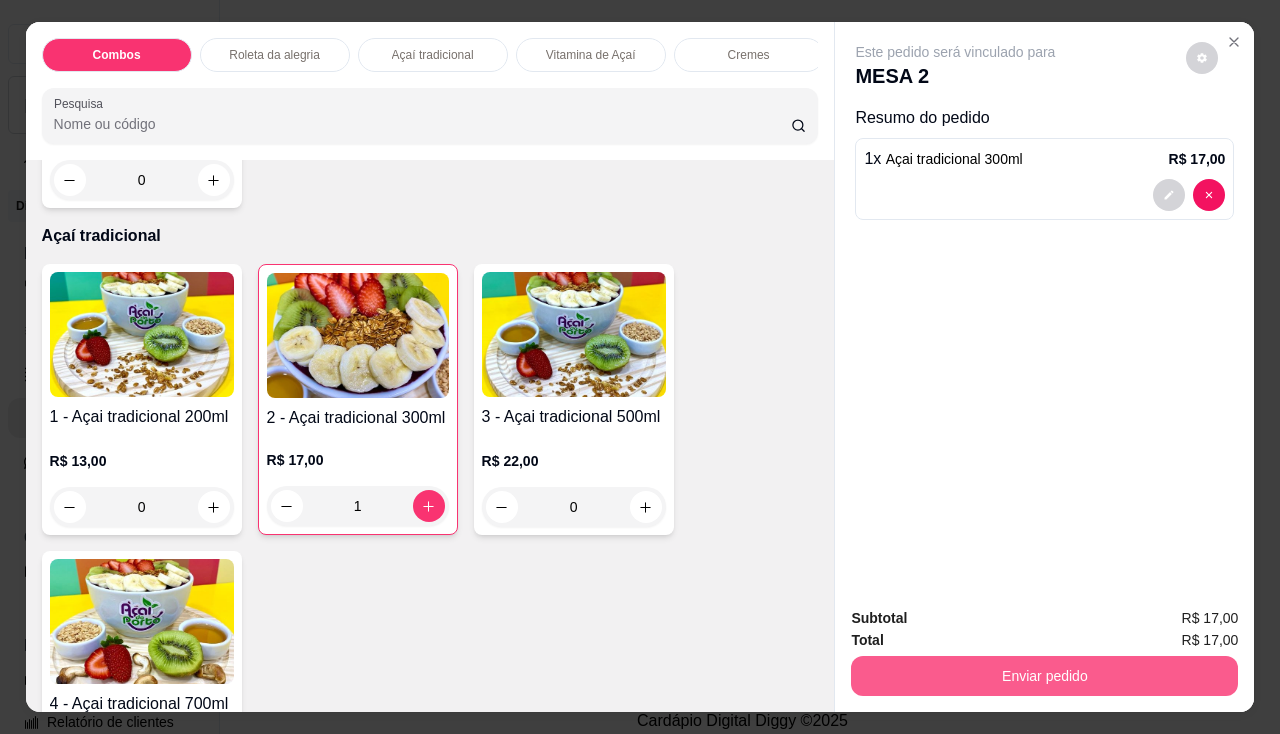 click on "Enviar pedido" at bounding box center [1044, 676] 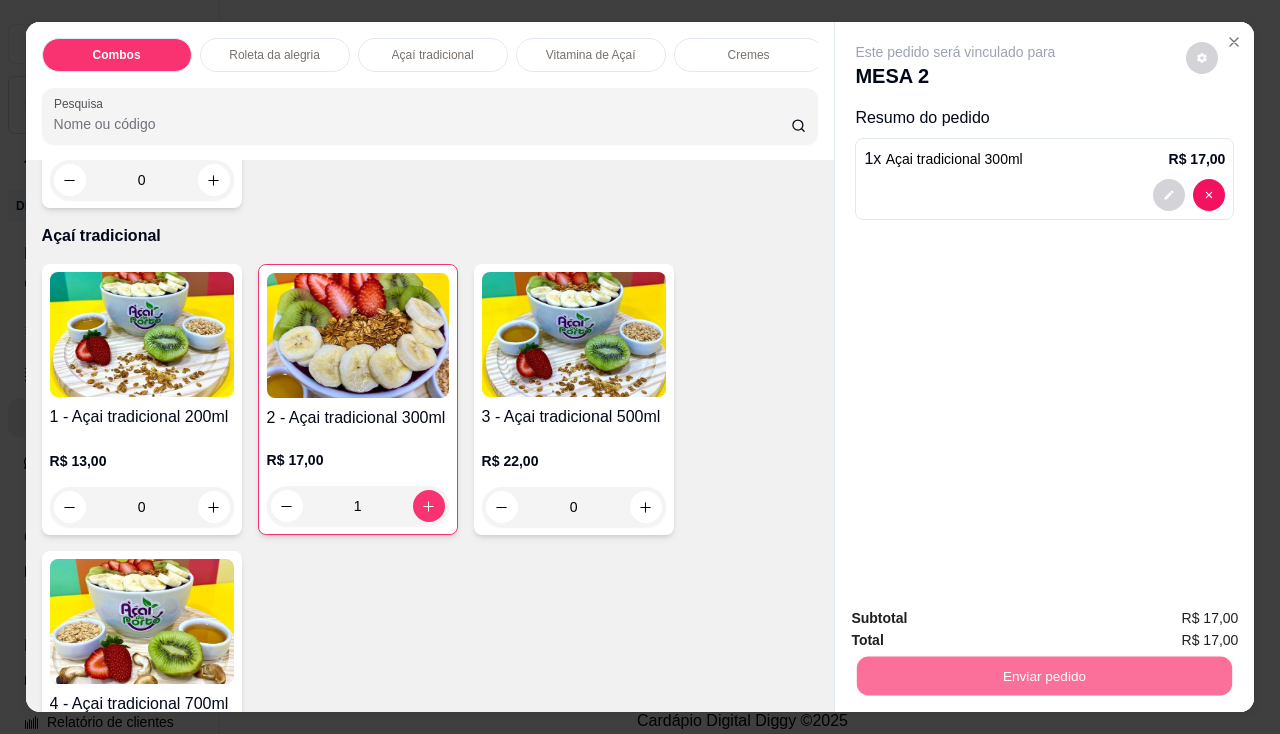 click on "Não registrar e enviar pedido" at bounding box center [979, 620] 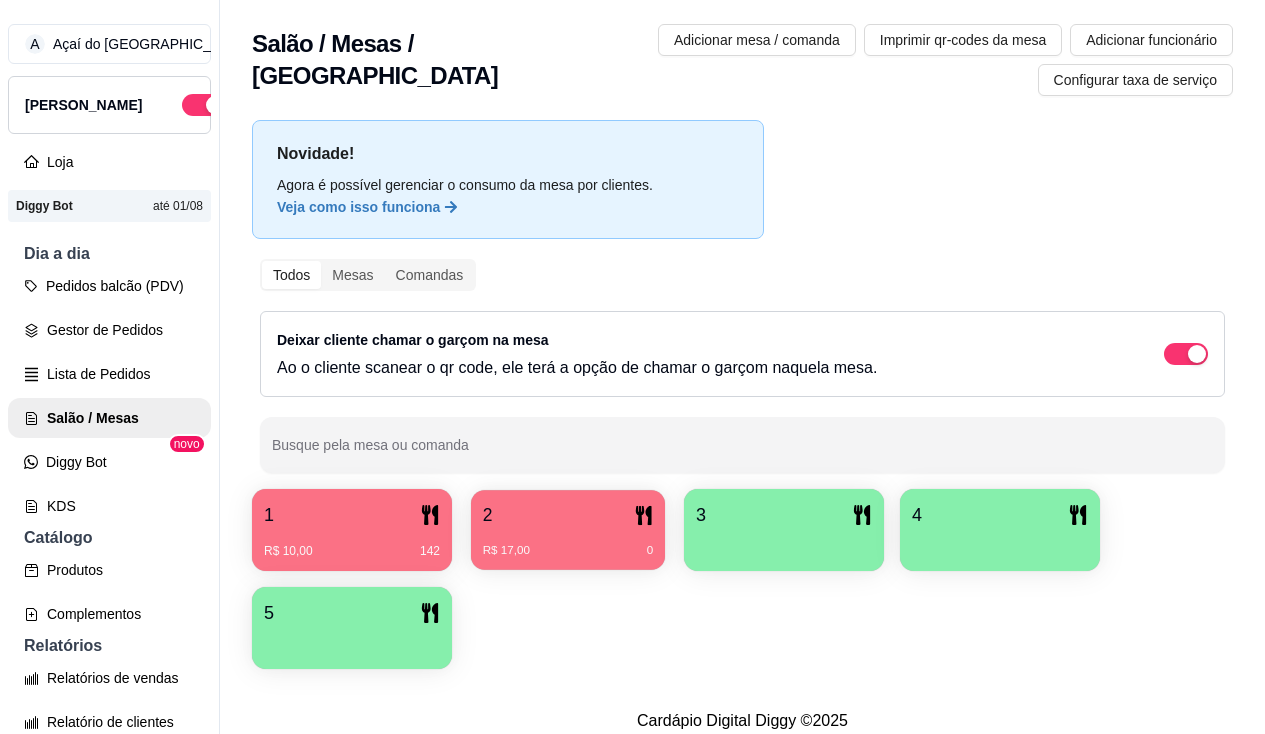 click on "2 R$ 17,00 0" at bounding box center (568, 530) 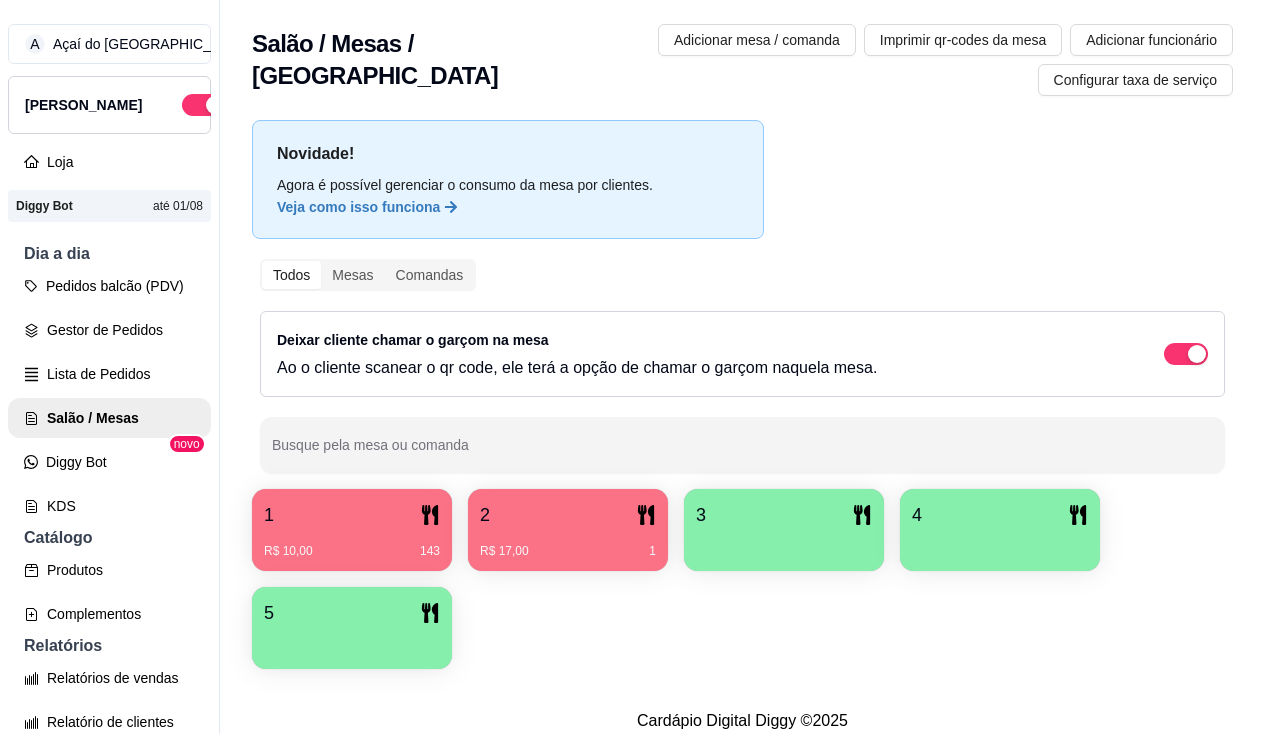 click on "3" at bounding box center (784, 515) 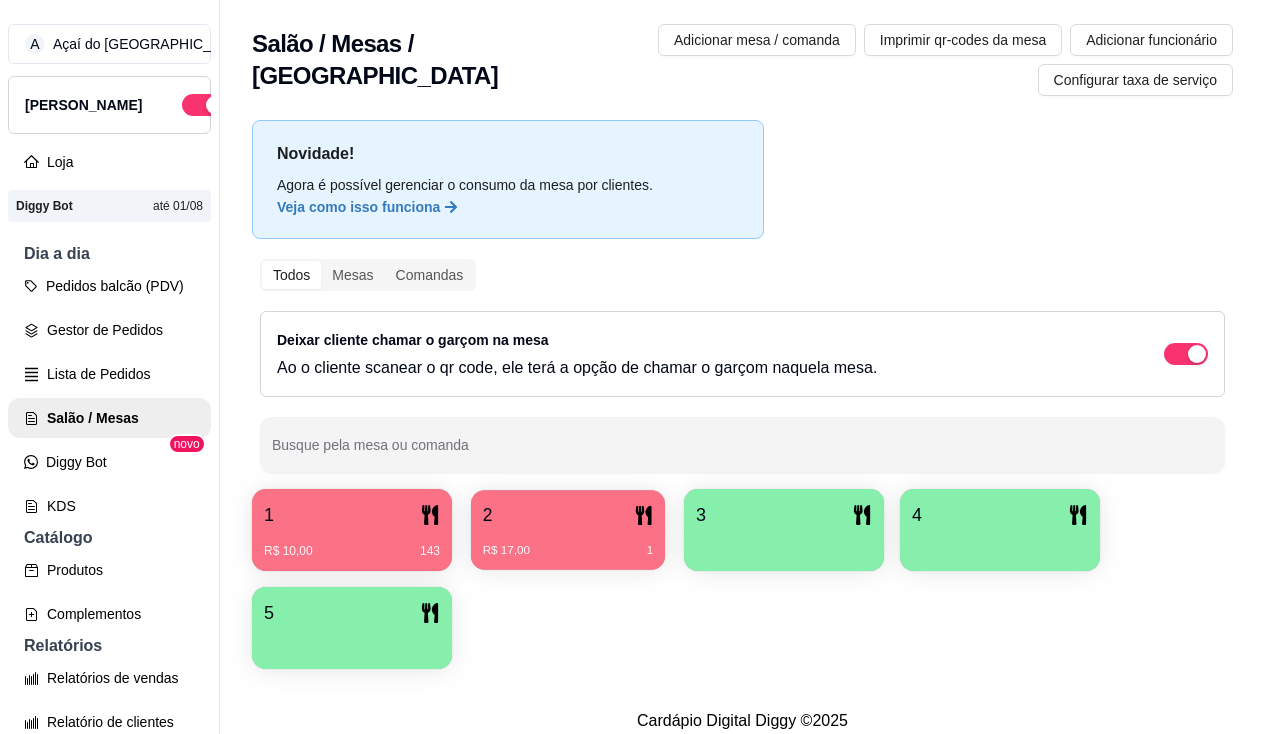 click on "R$ 17,00 1" at bounding box center [568, 543] 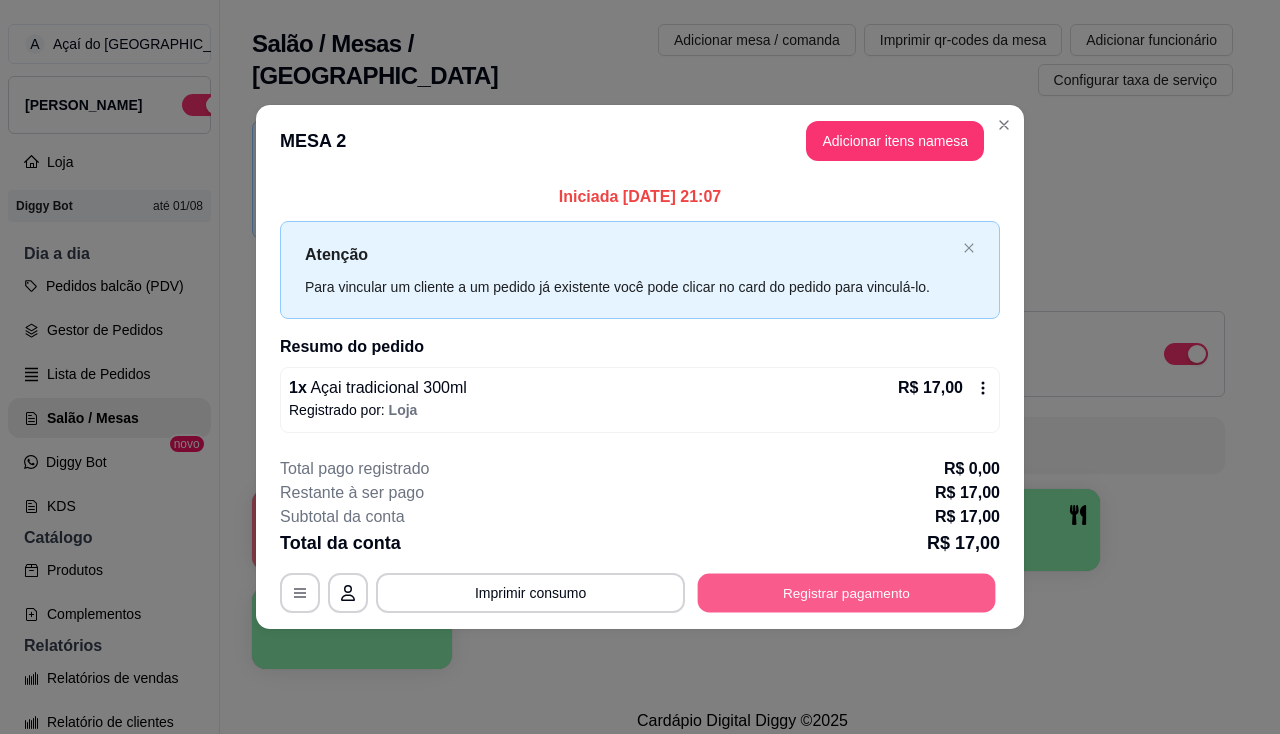 click on "Registrar pagamento" at bounding box center [847, 592] 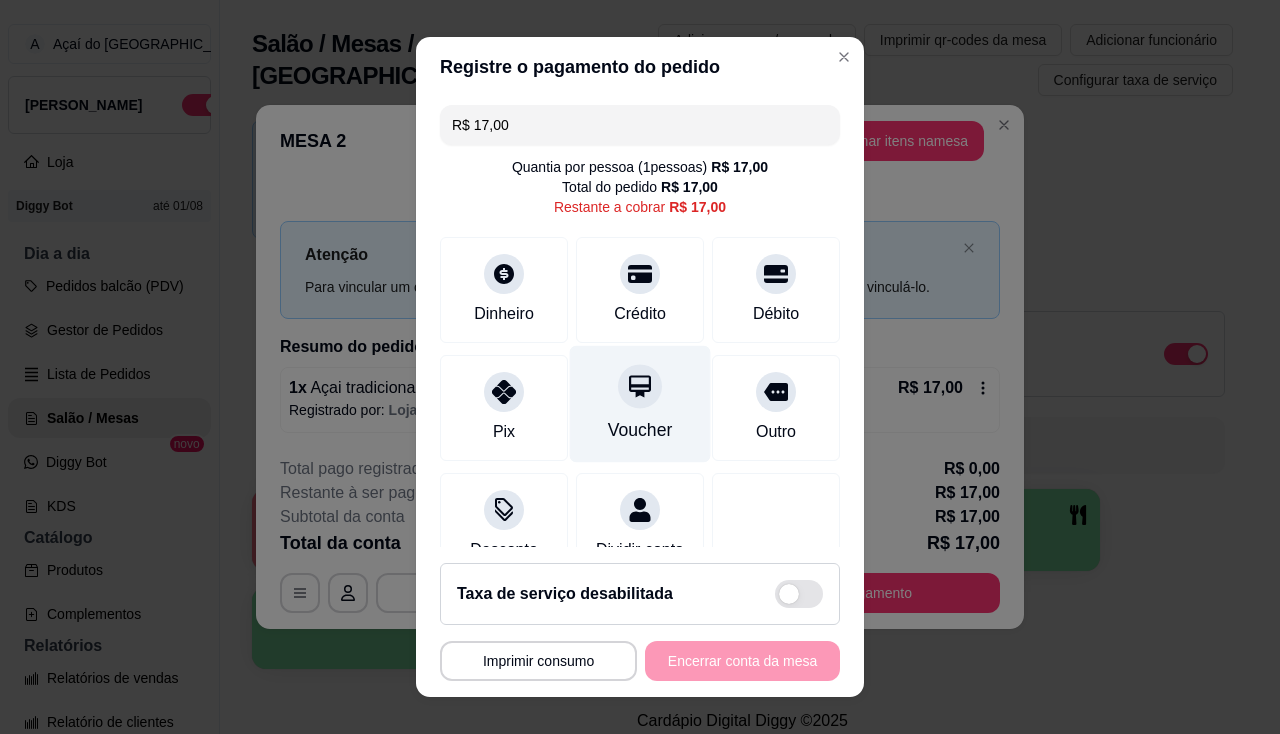 scroll, scrollTop: 63, scrollLeft: 0, axis: vertical 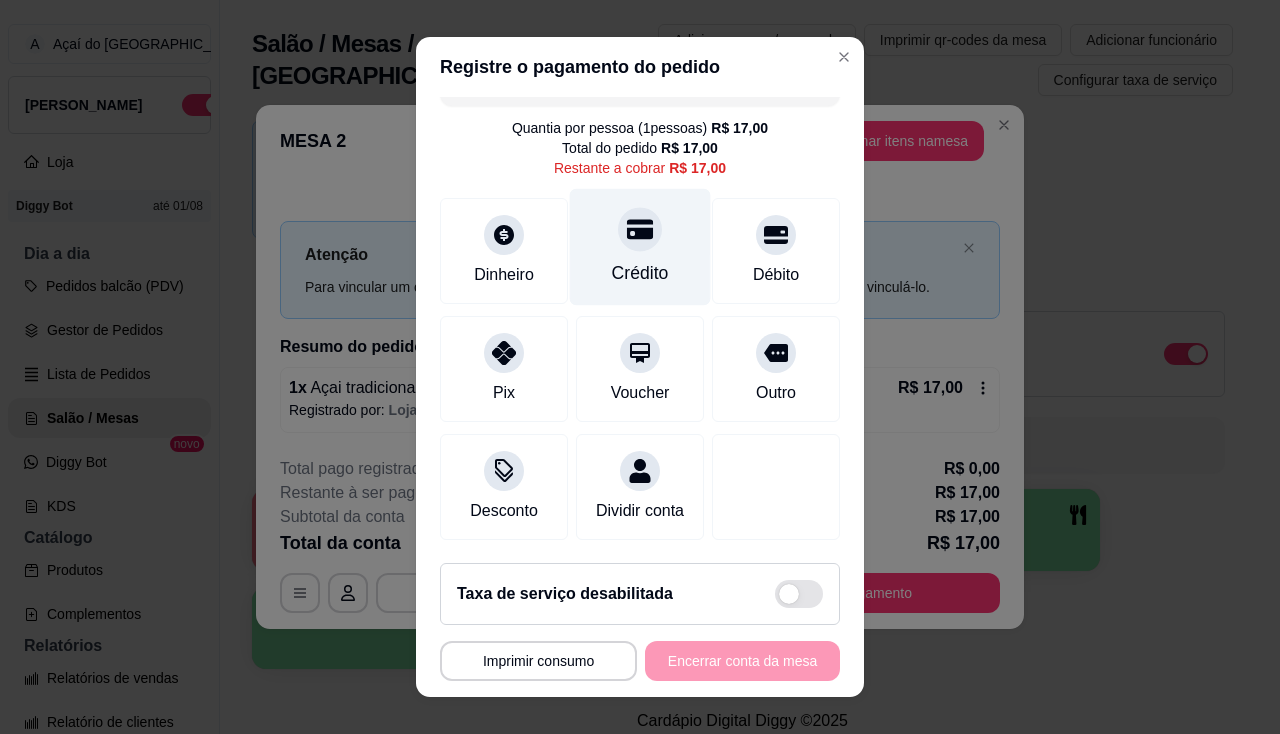 click on "Crédito" at bounding box center (640, 273) 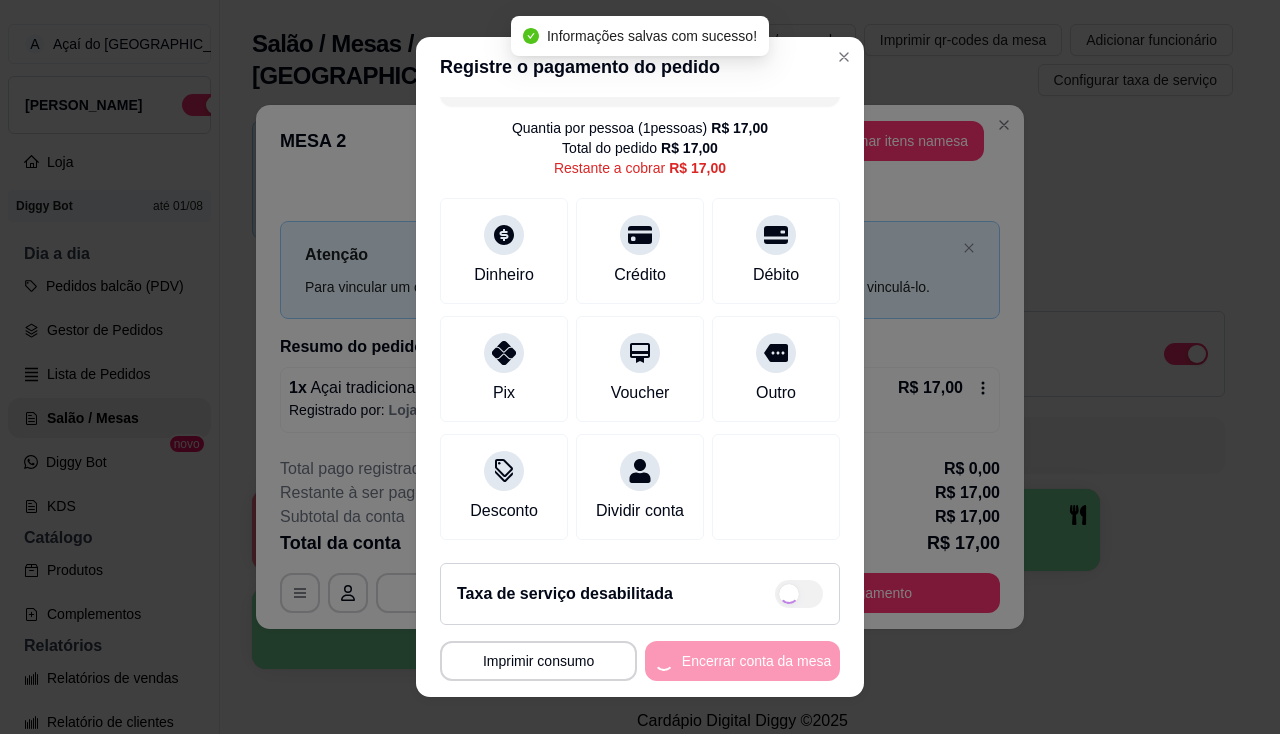 type on "R$ 0,00" 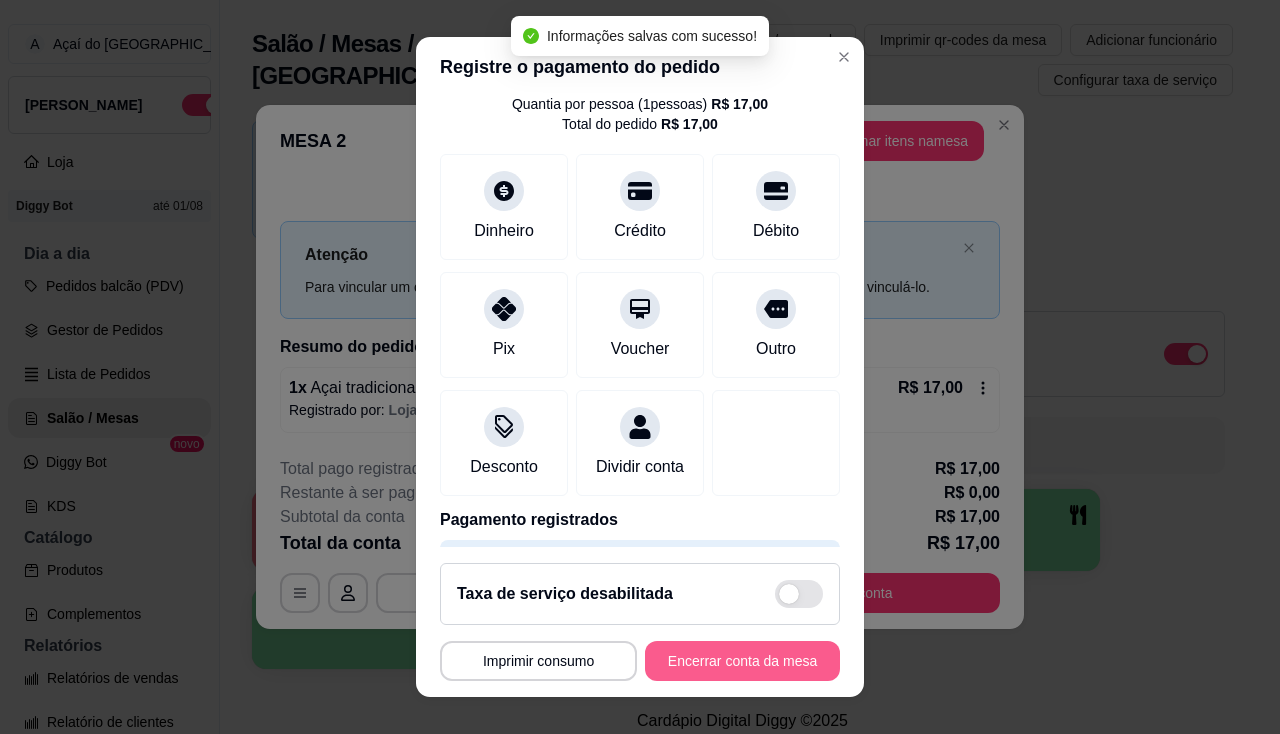 click on "Encerrar conta da mesa" at bounding box center (742, 661) 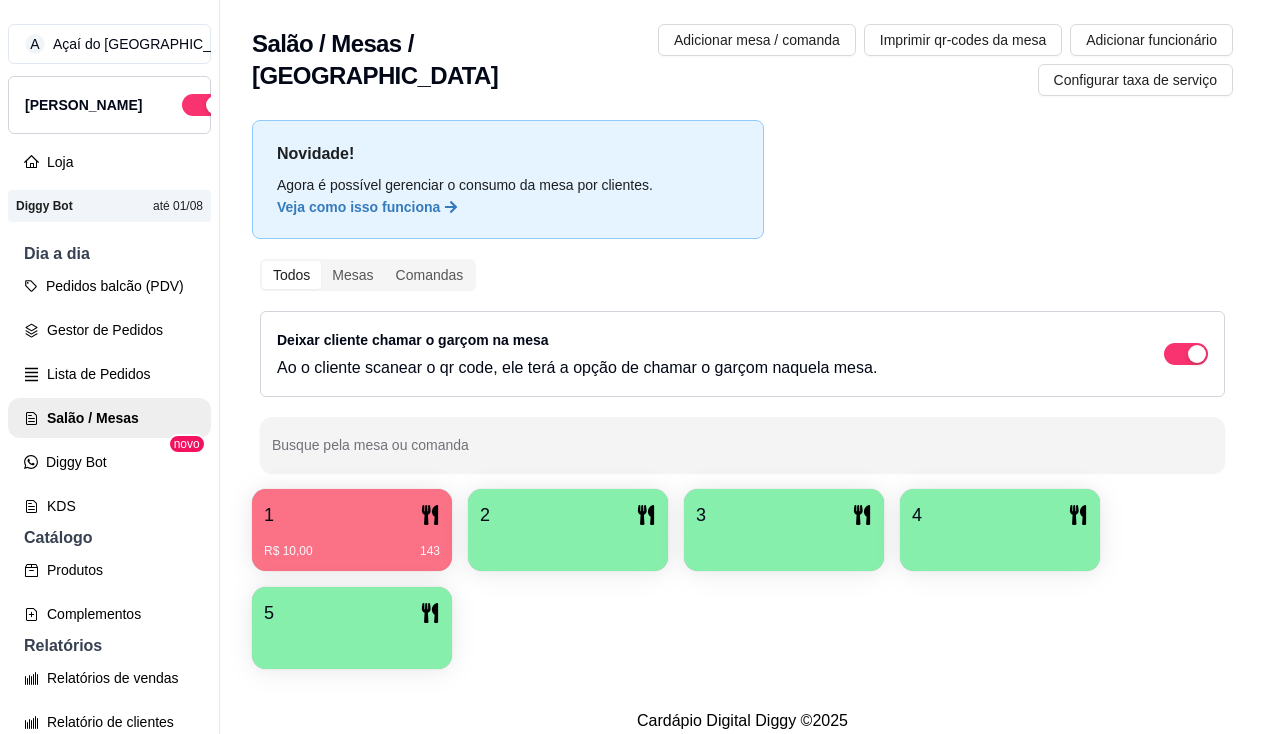 click at bounding box center [568, 544] 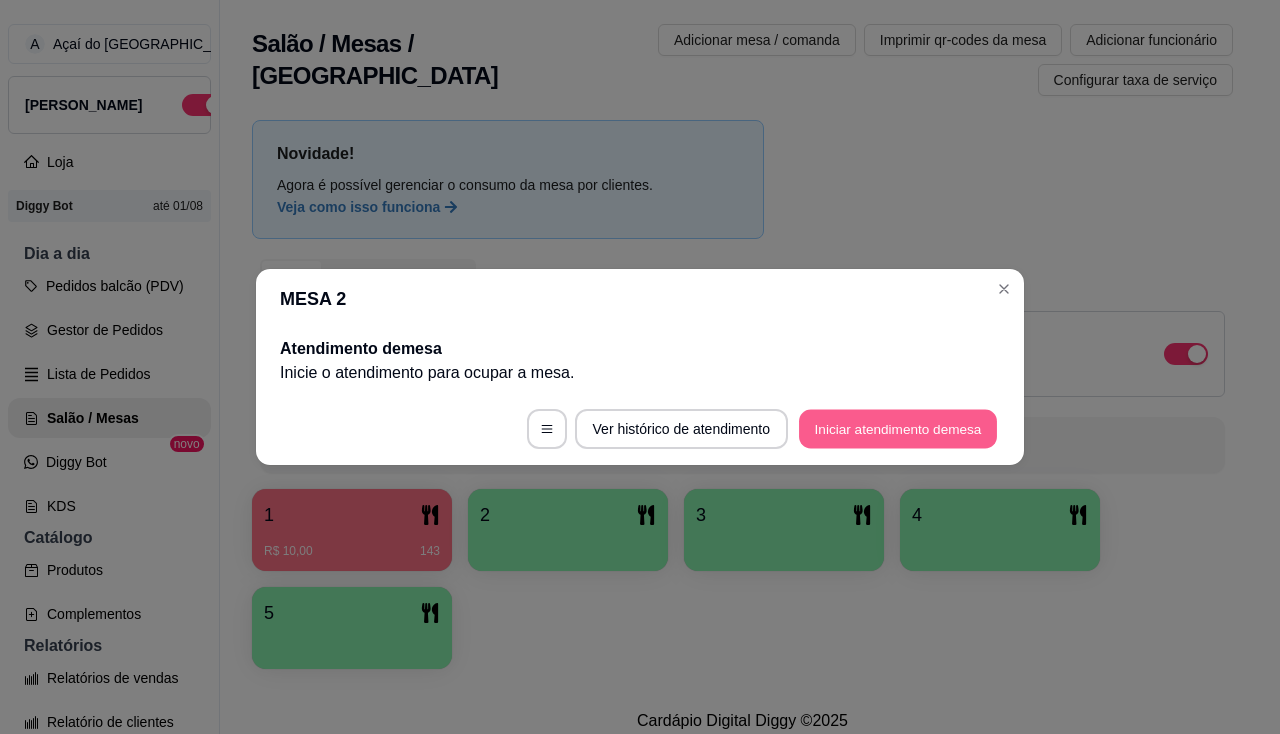 click on "Iniciar atendimento de  mesa" at bounding box center [898, 429] 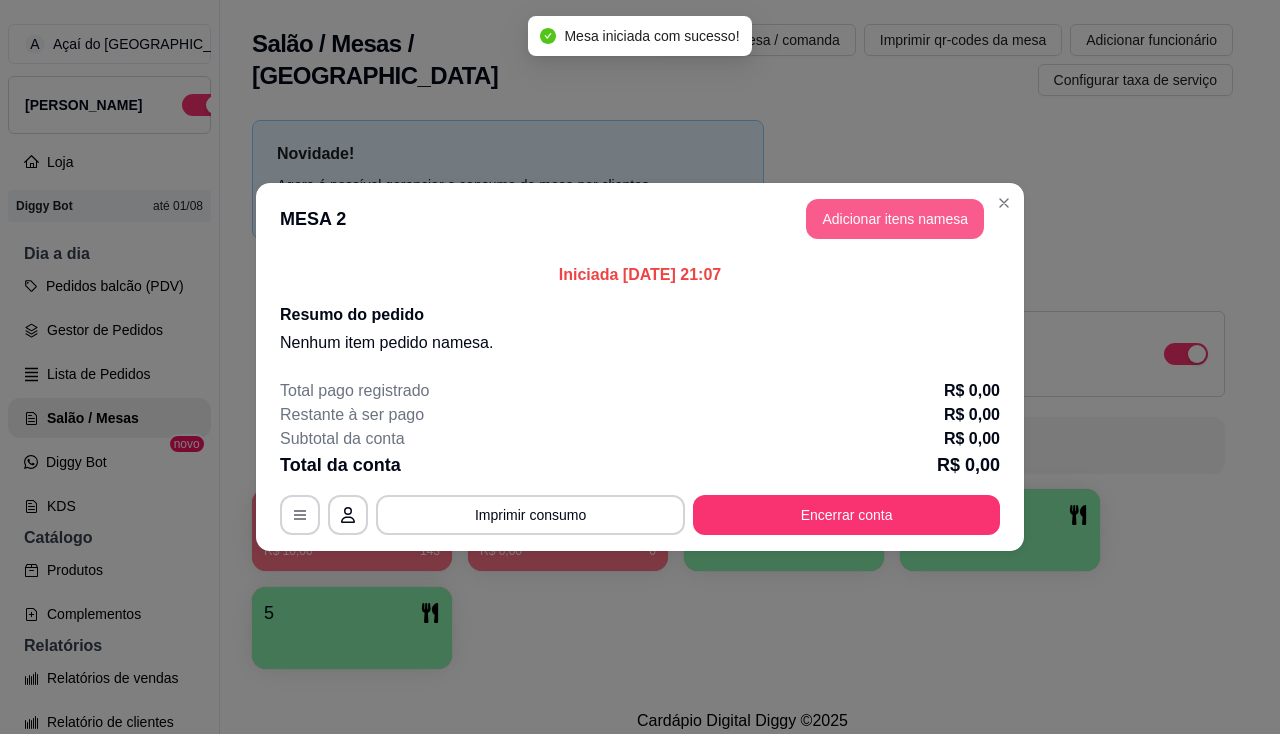 click on "Adicionar itens na  mesa" at bounding box center (895, 219) 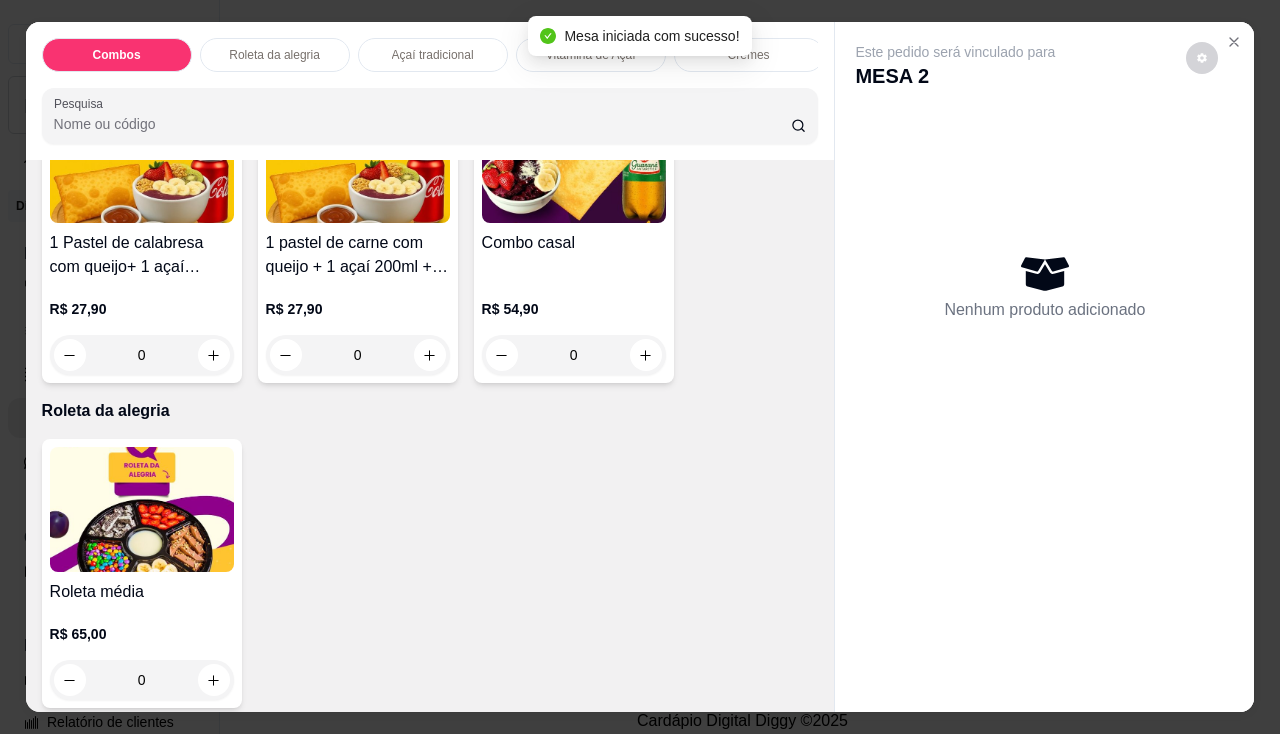 scroll, scrollTop: 500, scrollLeft: 0, axis: vertical 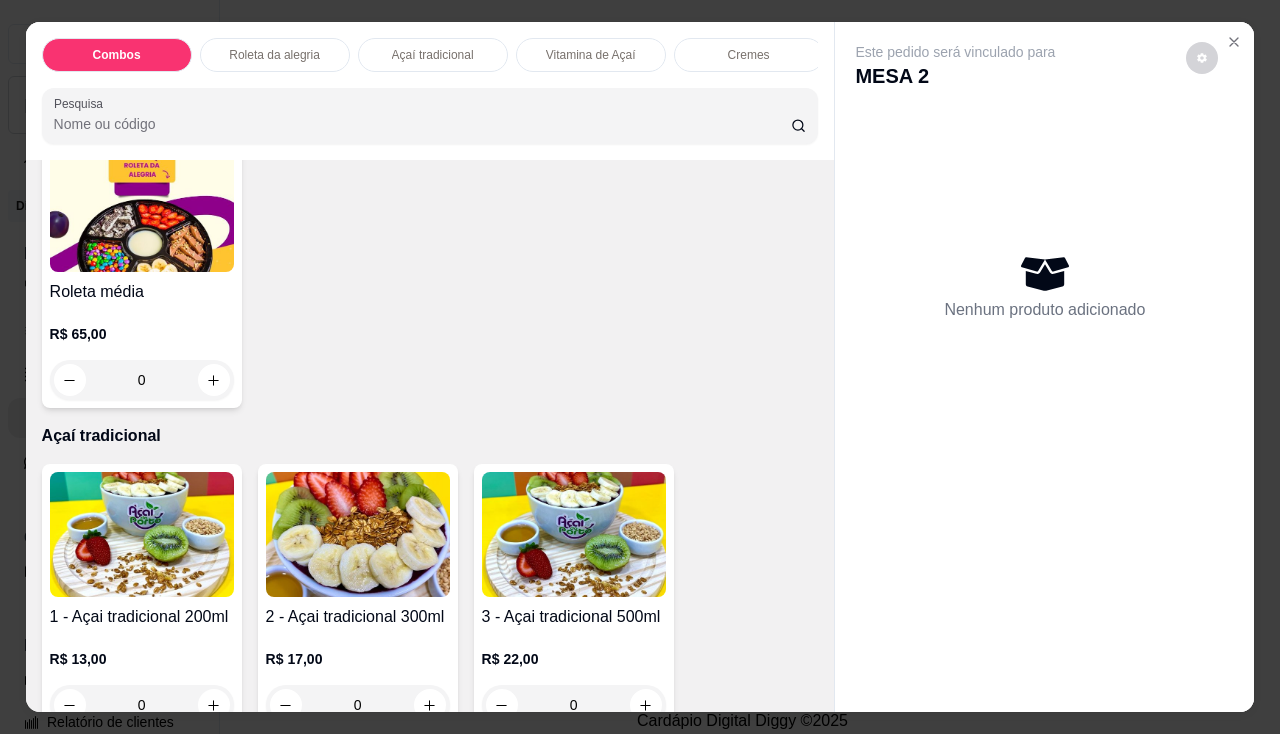 click at bounding box center (142, 534) 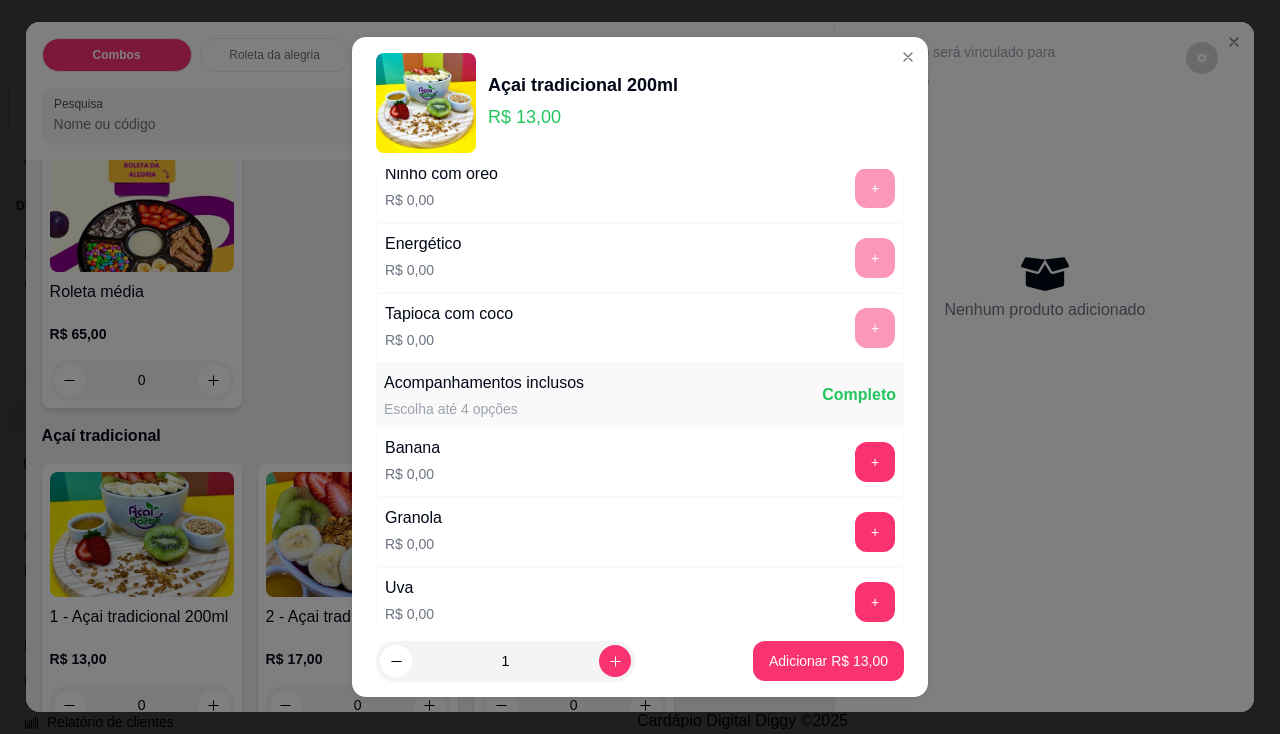 scroll, scrollTop: 500, scrollLeft: 0, axis: vertical 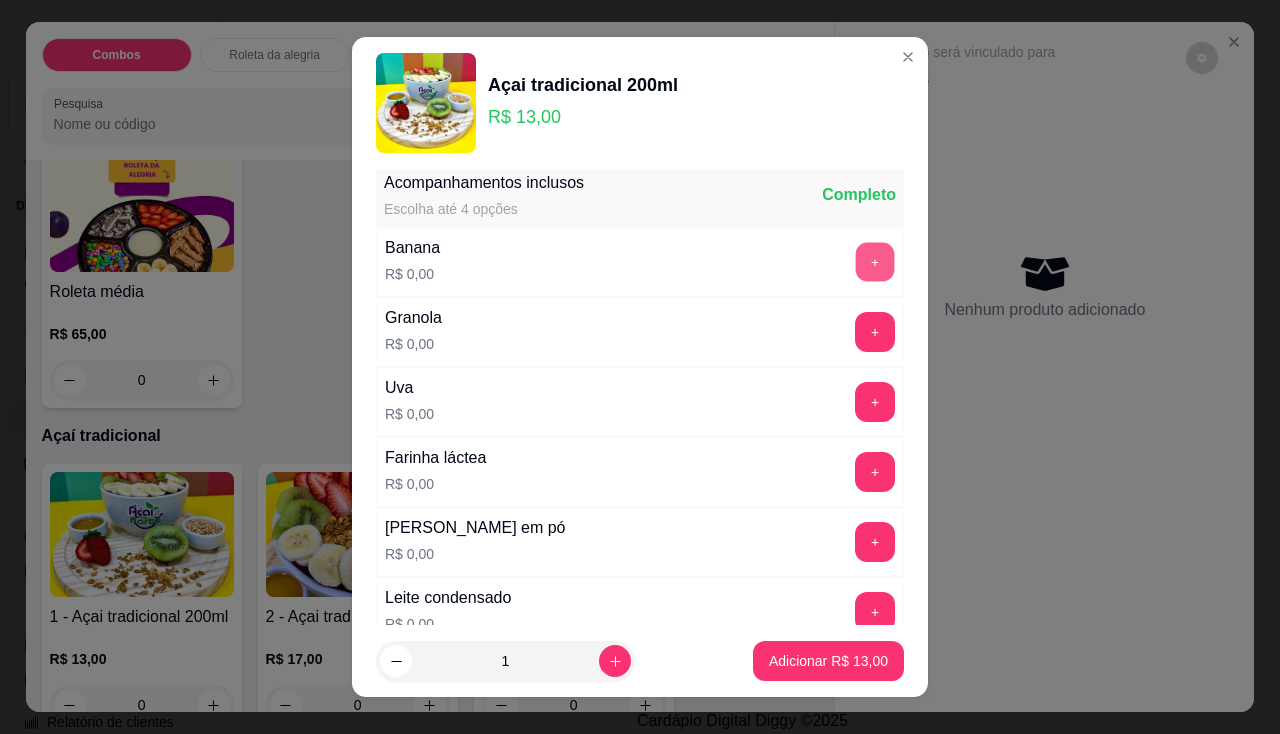 click on "+" at bounding box center [875, 261] 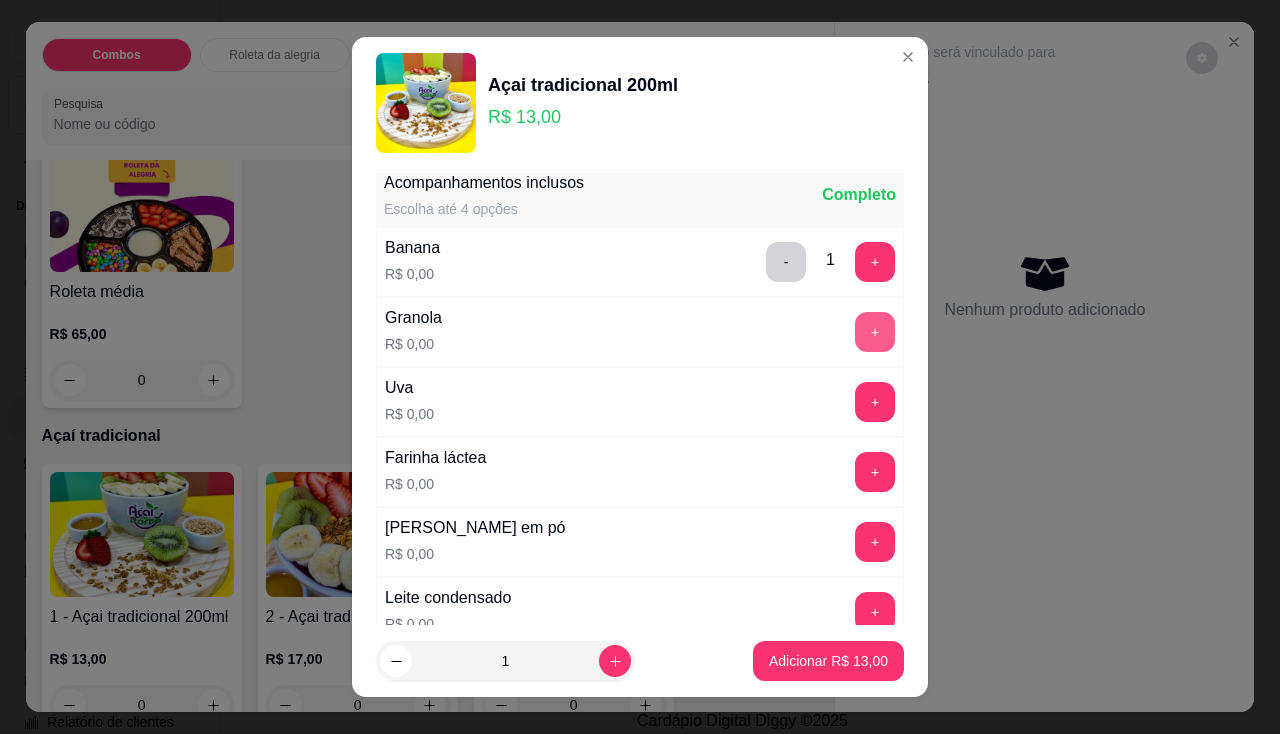 click on "+" at bounding box center (875, 332) 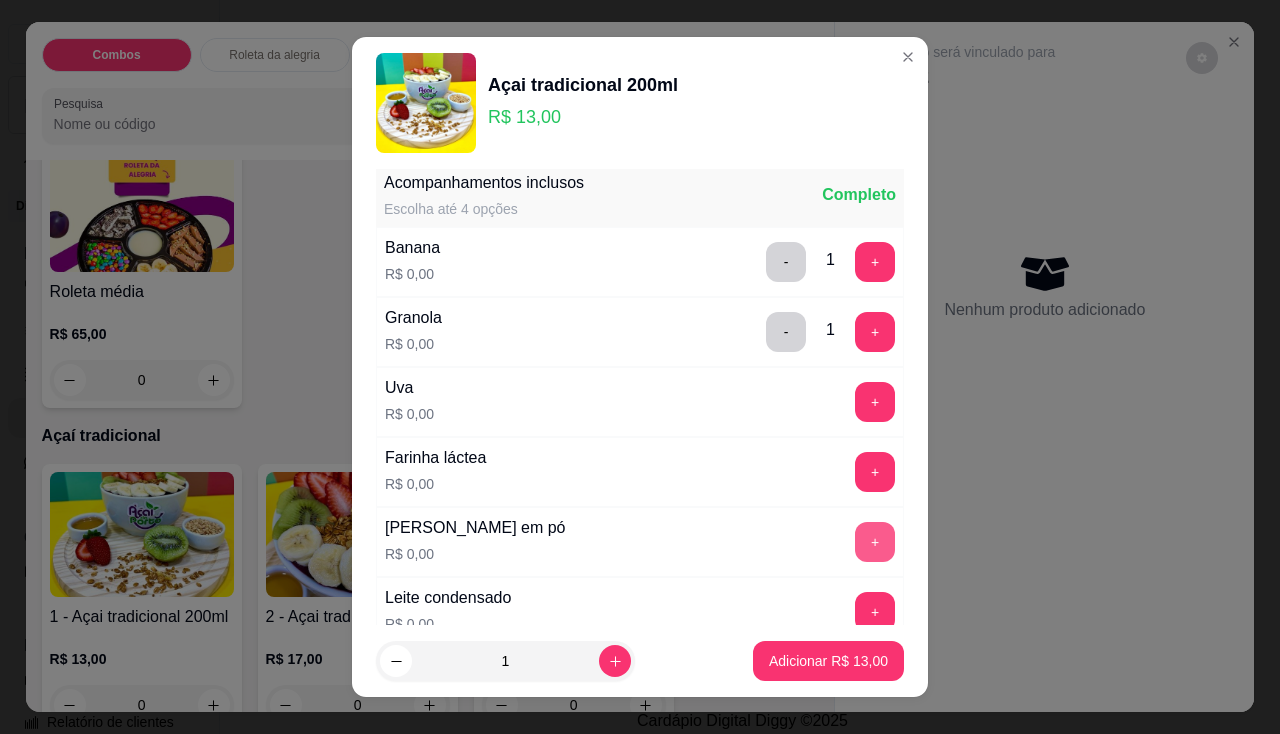 click on "+" at bounding box center (875, 542) 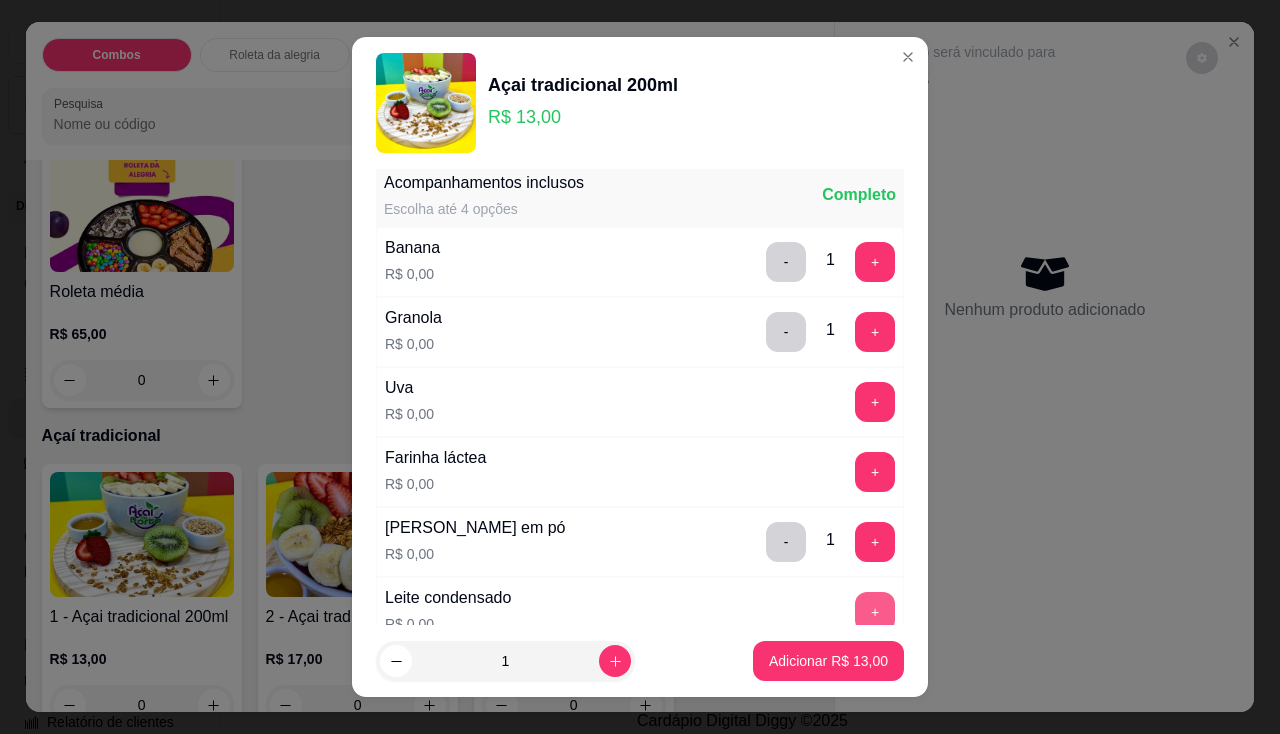 click on "+" at bounding box center [875, 612] 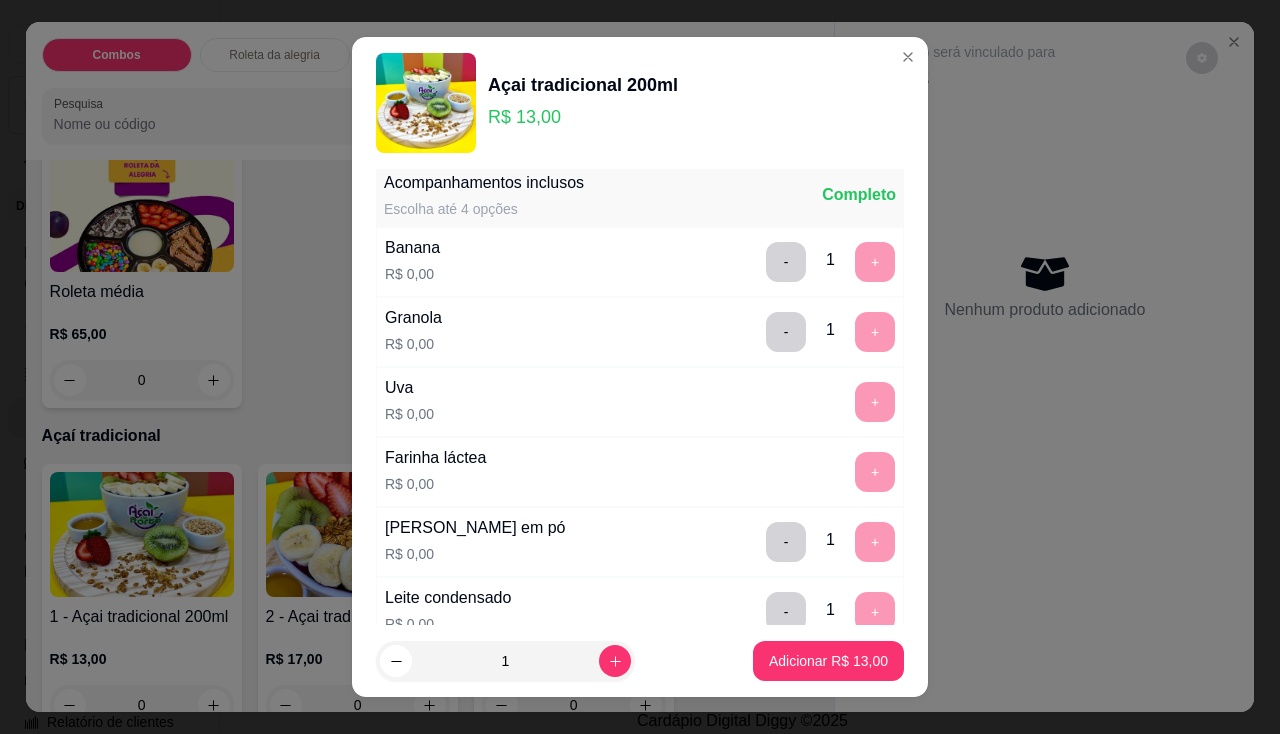 scroll, scrollTop: 600, scrollLeft: 0, axis: vertical 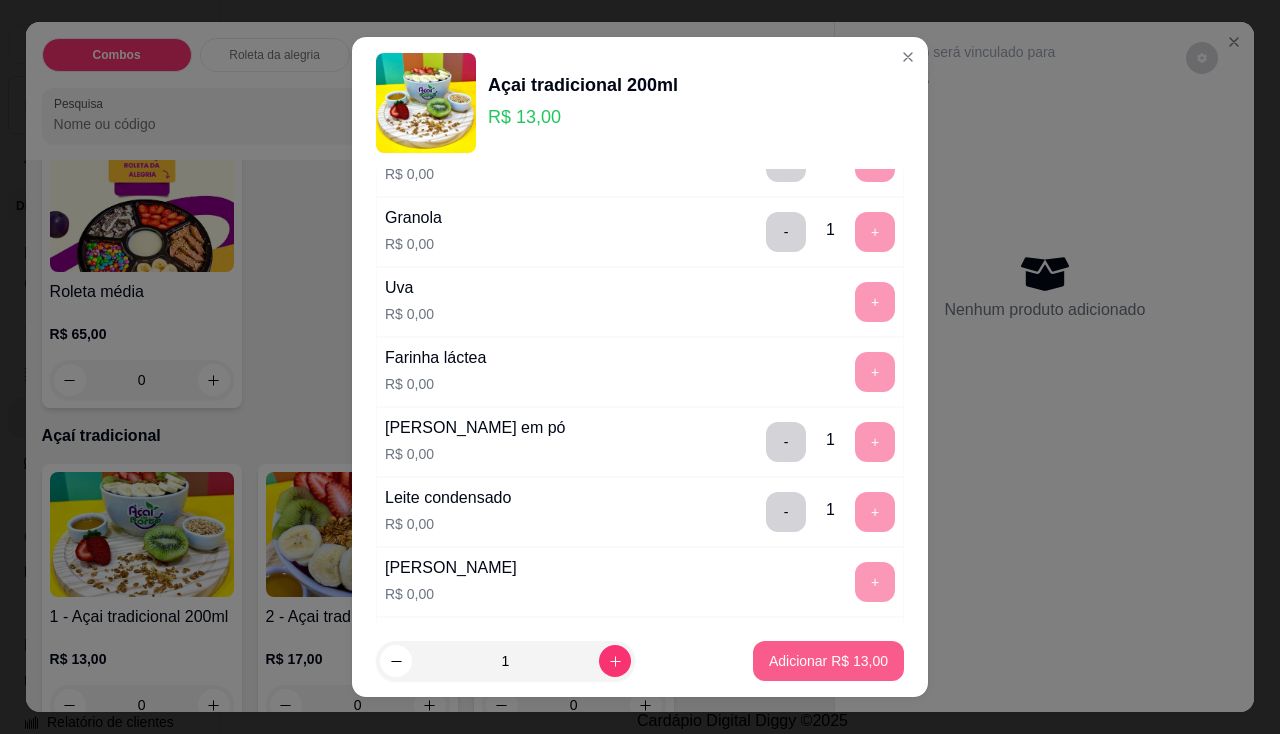 click on "Adicionar   R$ 13,00" at bounding box center [828, 661] 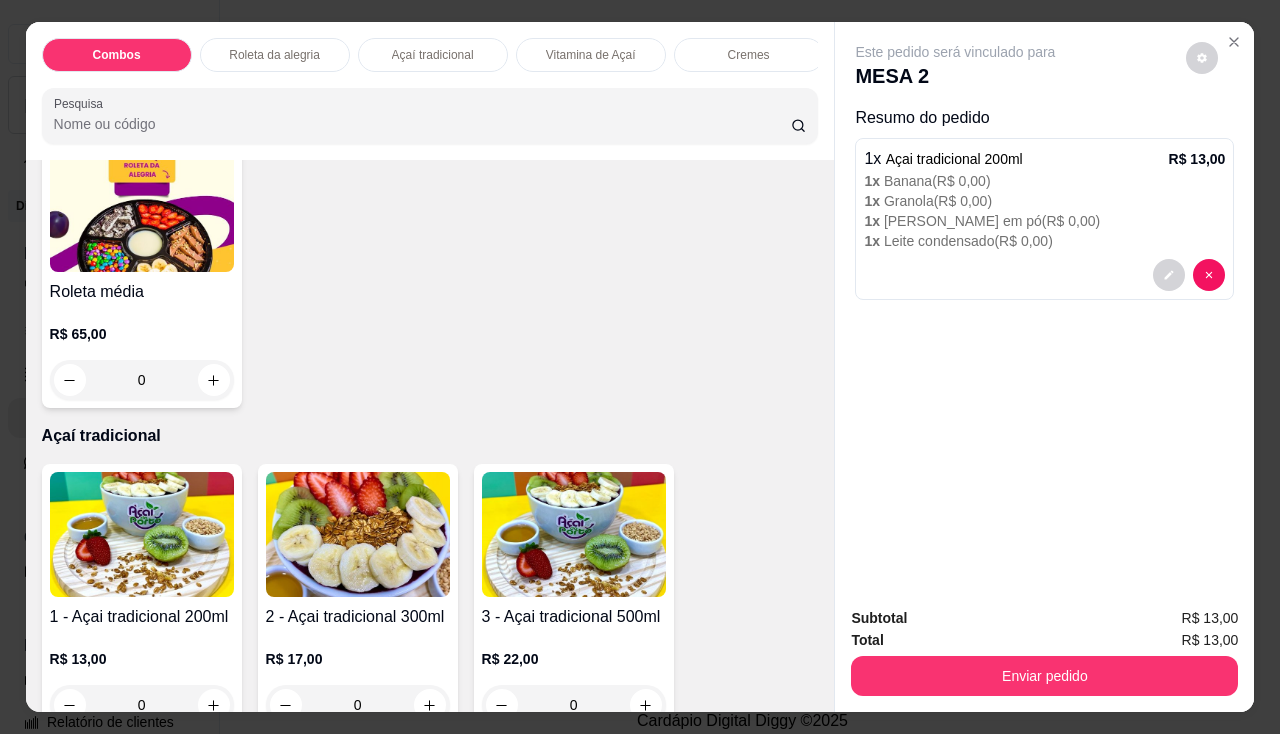 click at bounding box center [142, 534] 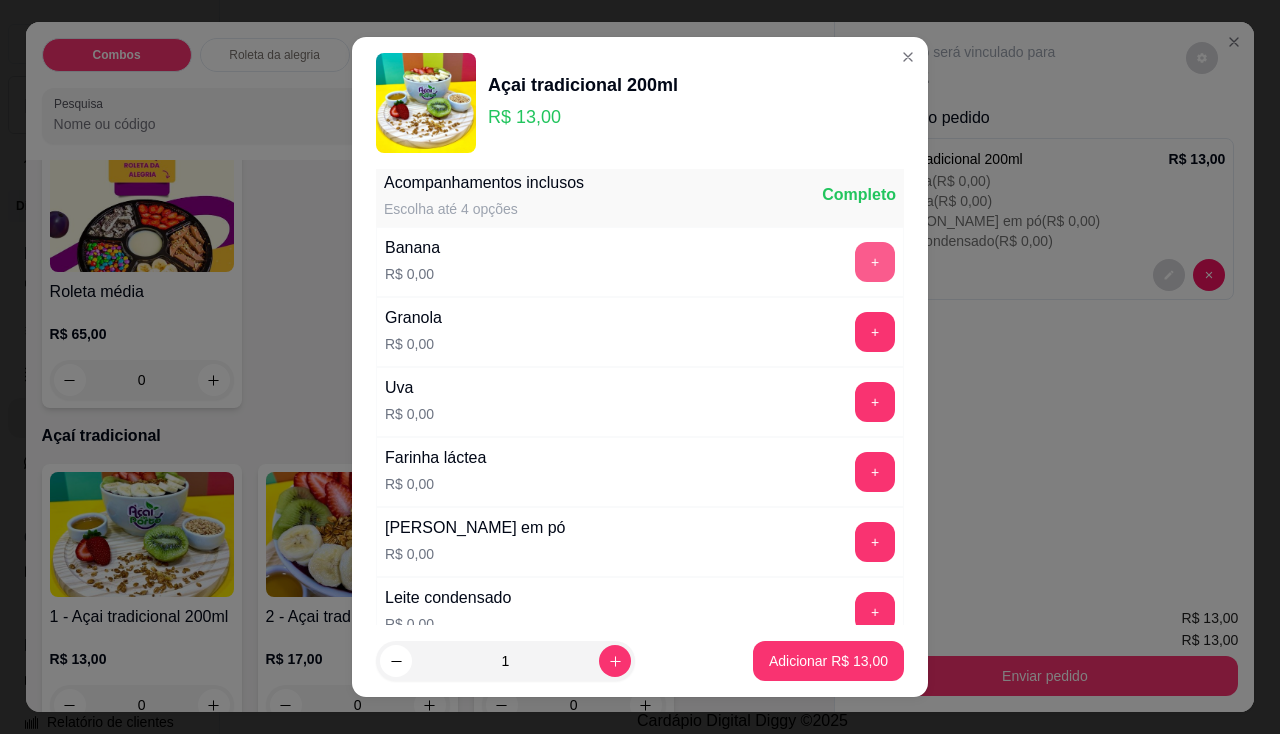 scroll, scrollTop: 600, scrollLeft: 0, axis: vertical 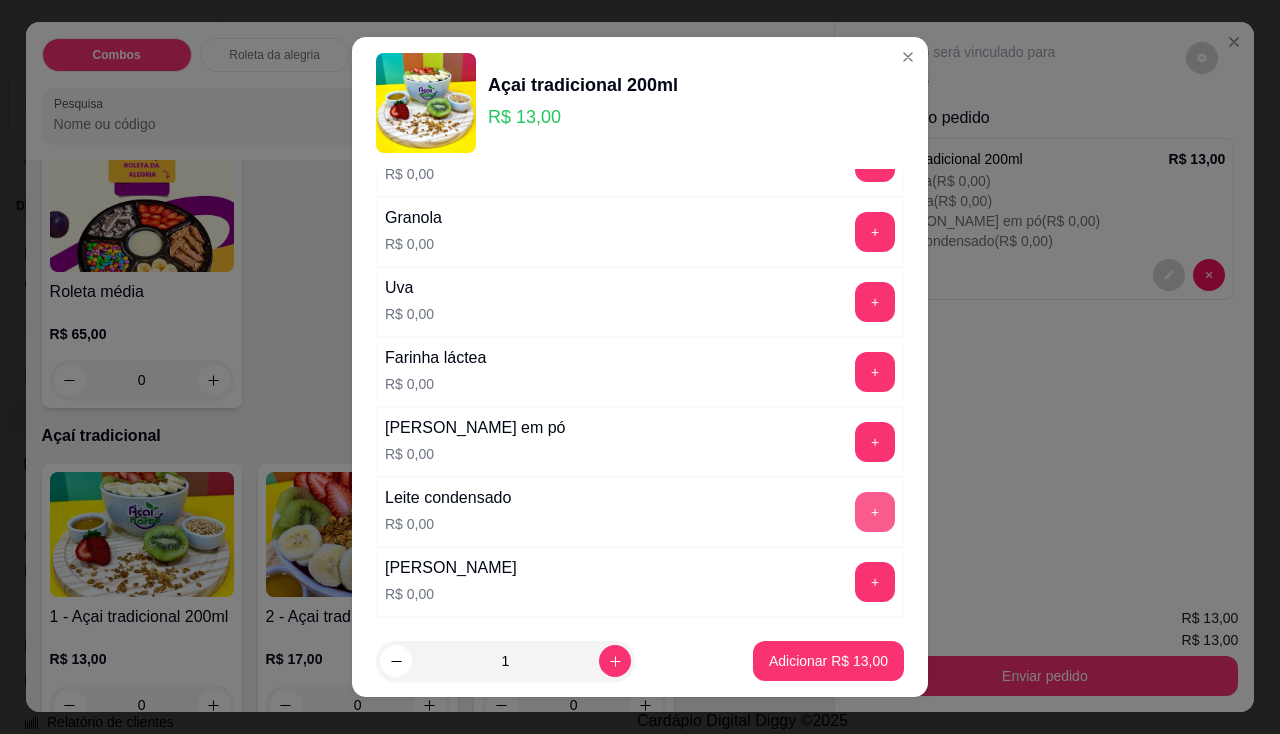 click on "+" at bounding box center (875, 512) 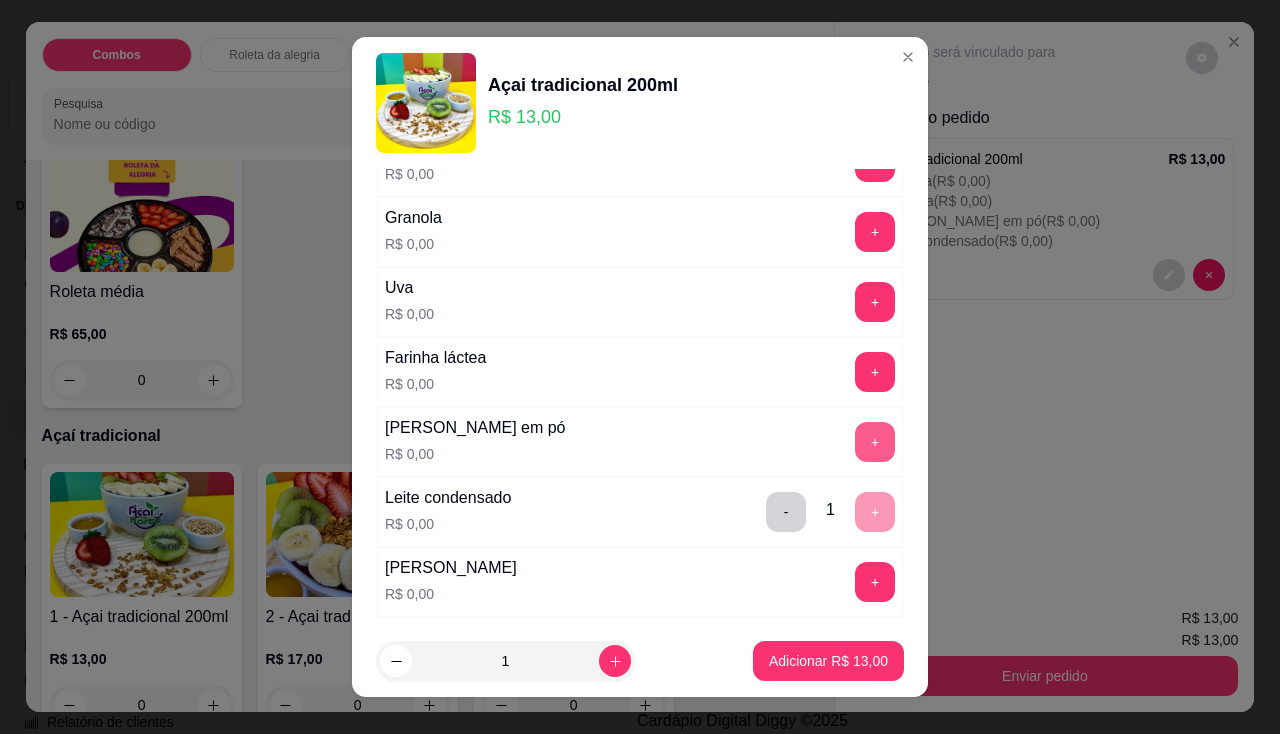 click on "+" at bounding box center (875, 442) 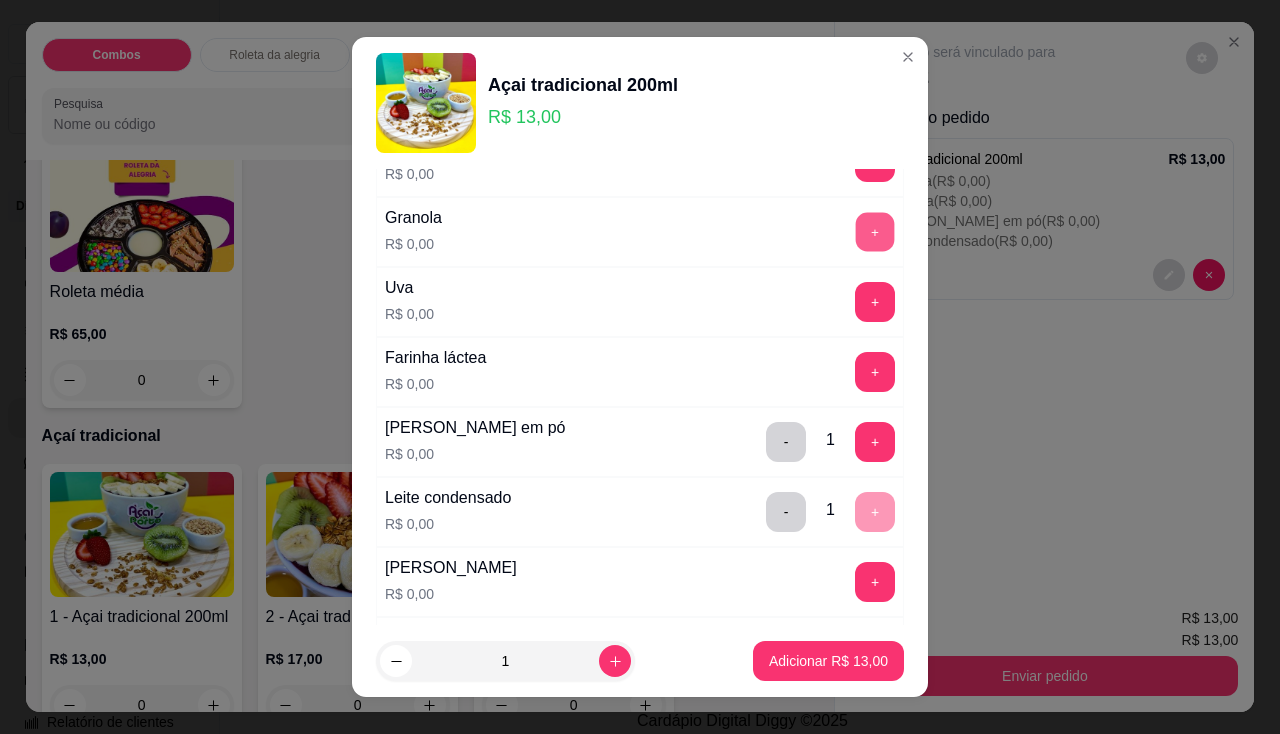 click on "+" at bounding box center [875, 231] 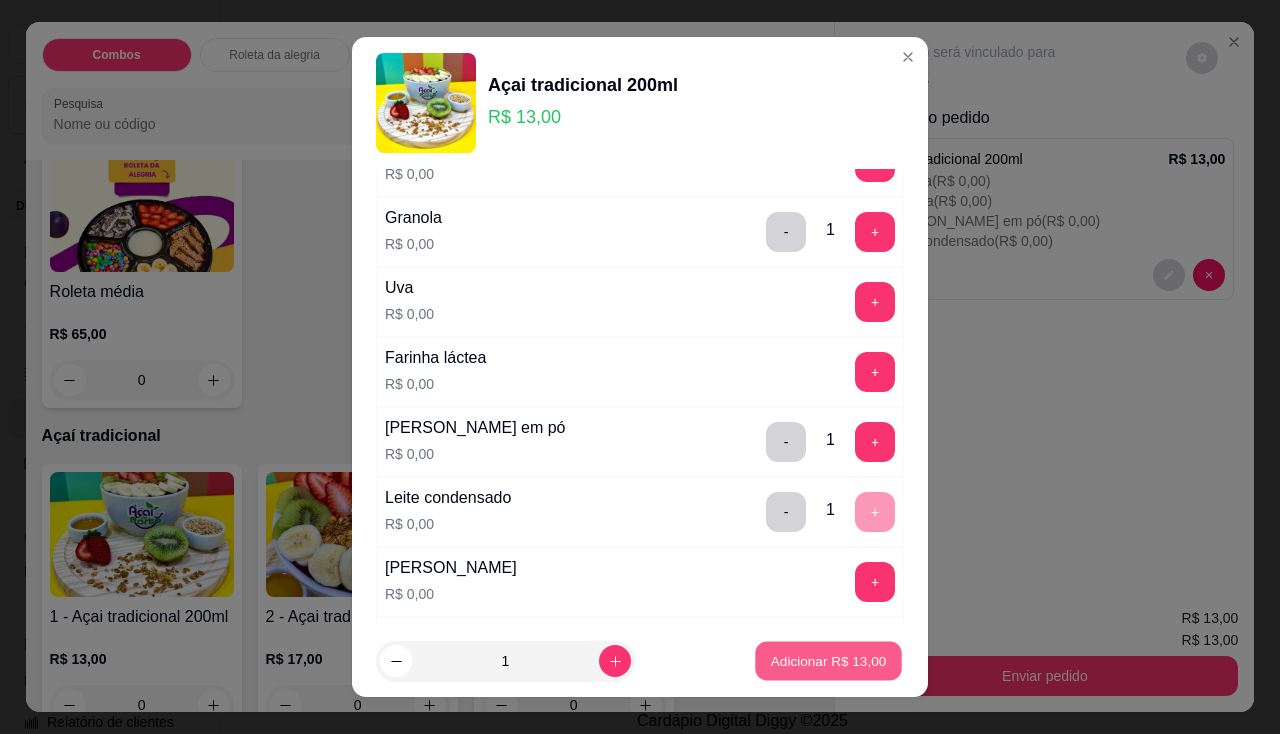 click on "Adicionar   R$ 13,00" at bounding box center (829, 661) 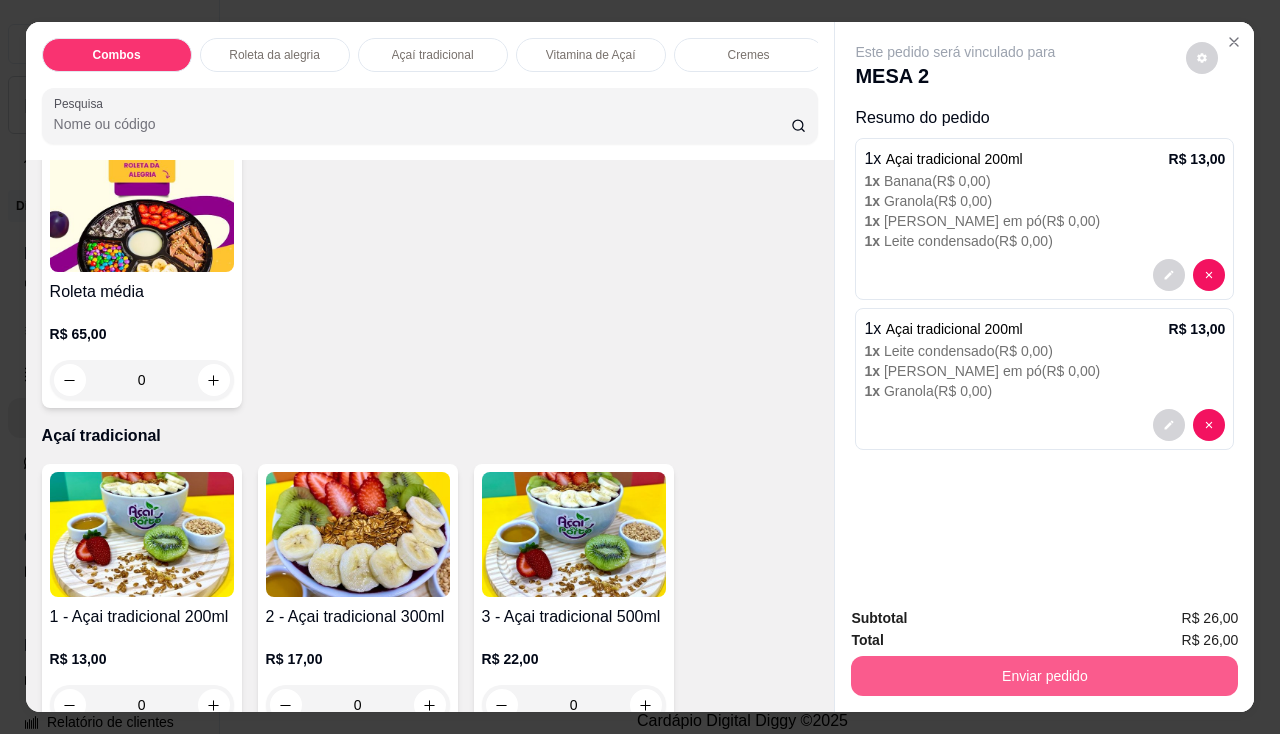 click on "Enviar pedido" at bounding box center (1044, 676) 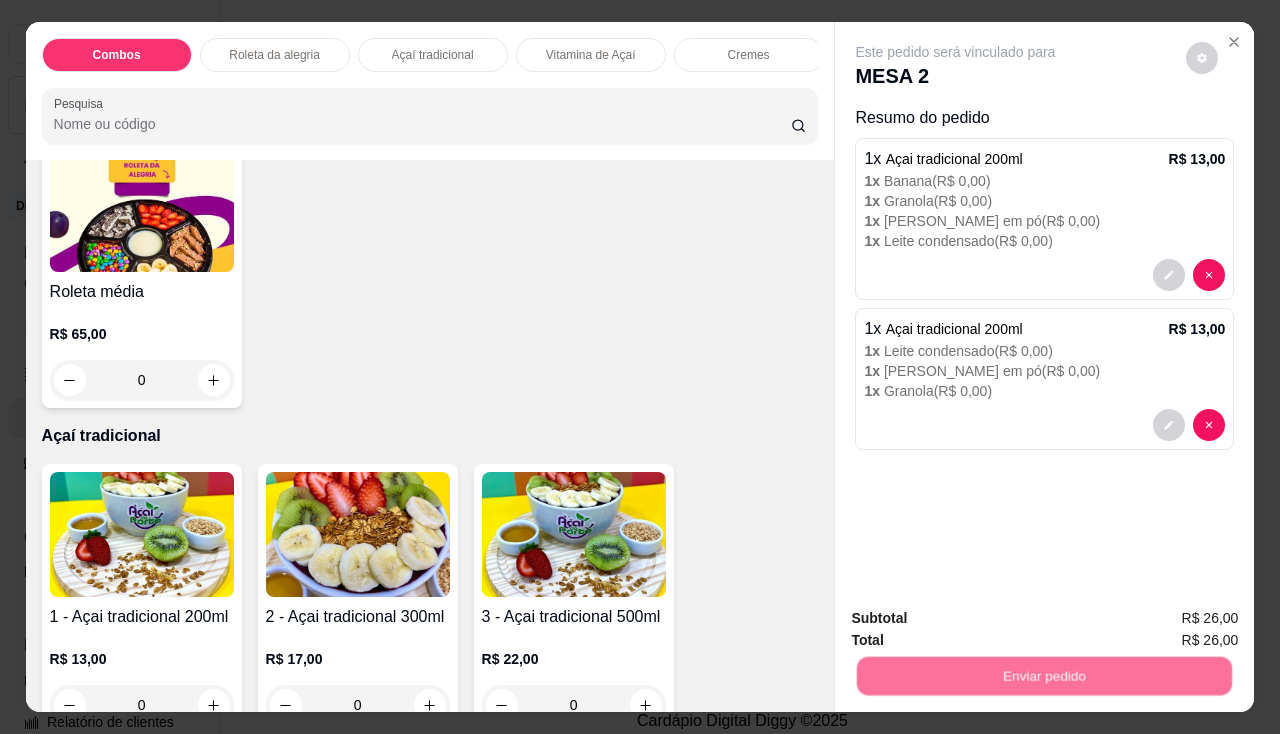 click on "Não registrar e enviar pedido" at bounding box center [979, 620] 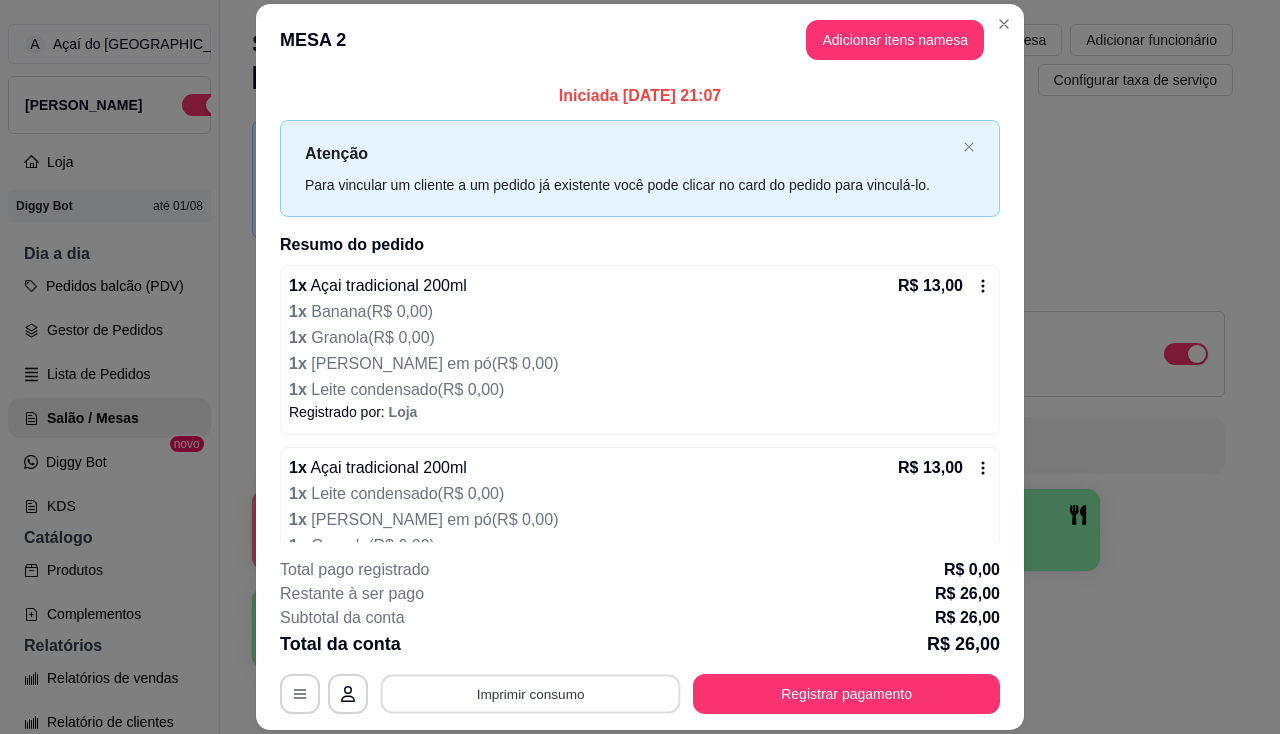 click on "Imprimir consumo" at bounding box center [531, 694] 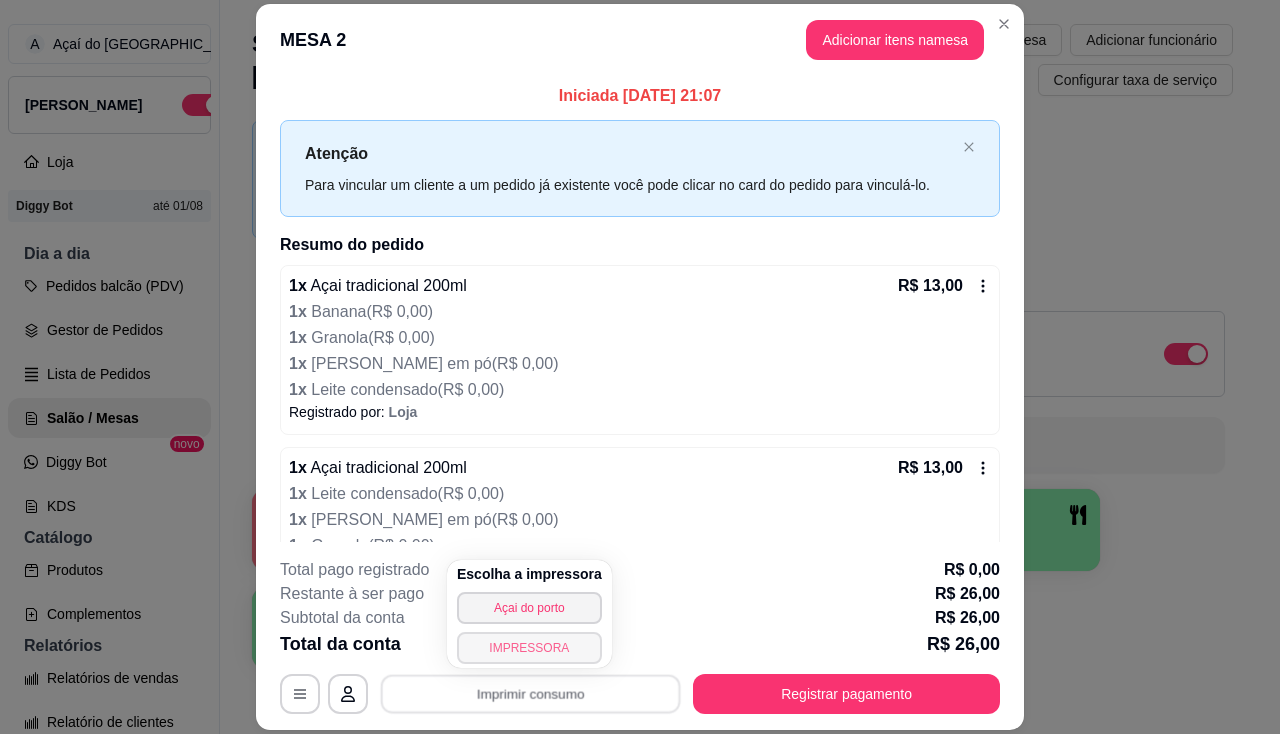 click on "IMPRESSORA" at bounding box center (529, 648) 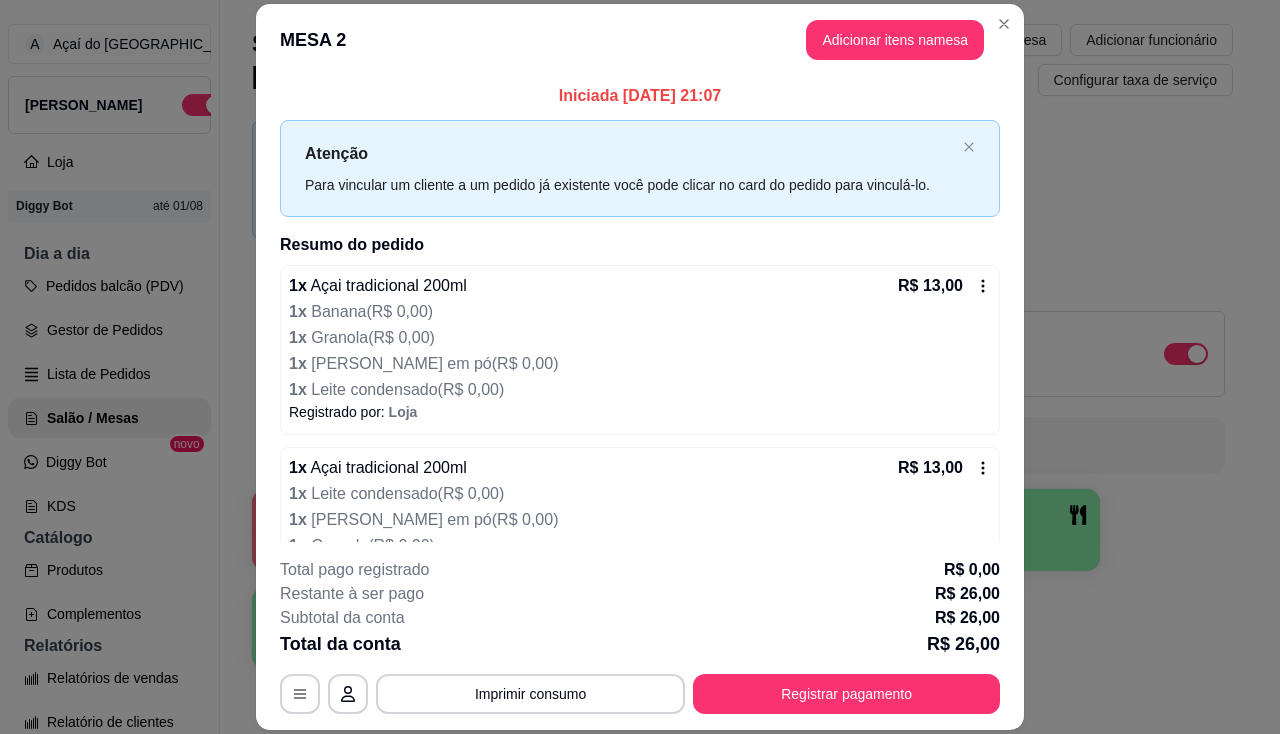 scroll, scrollTop: 56, scrollLeft: 0, axis: vertical 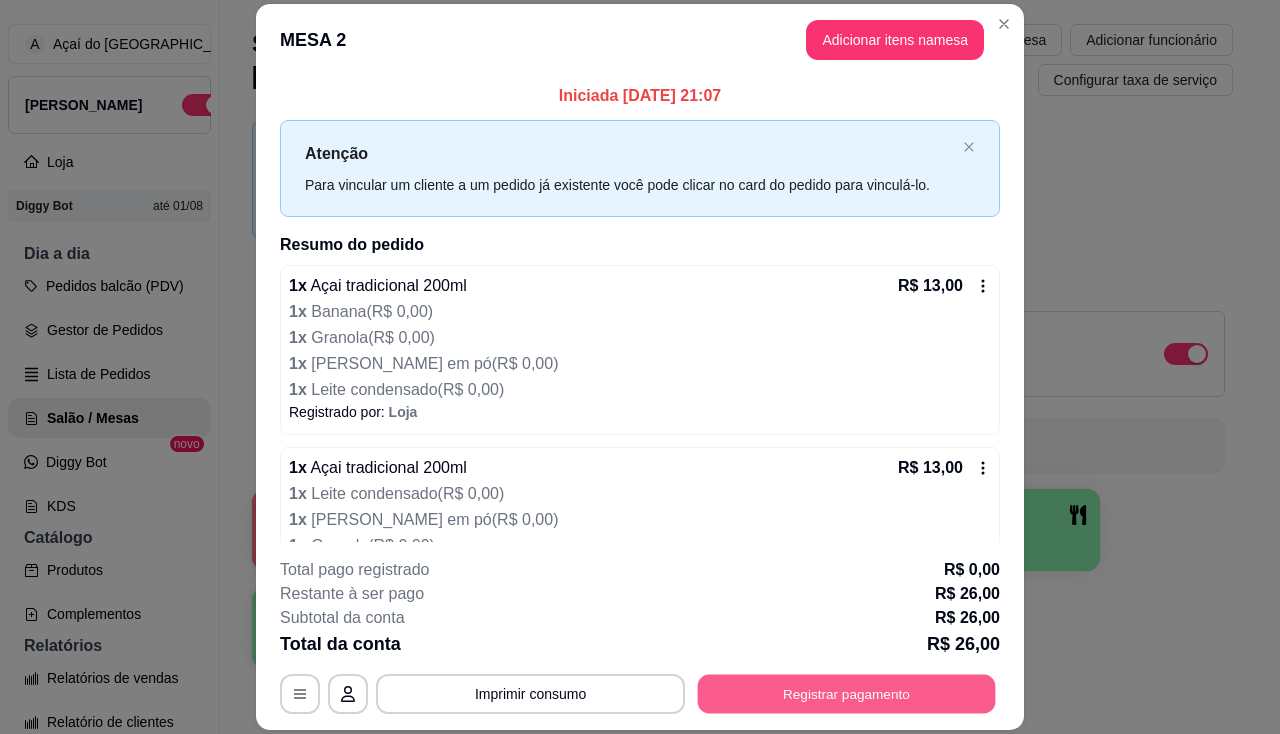 click on "Registrar pagamento" at bounding box center (847, 694) 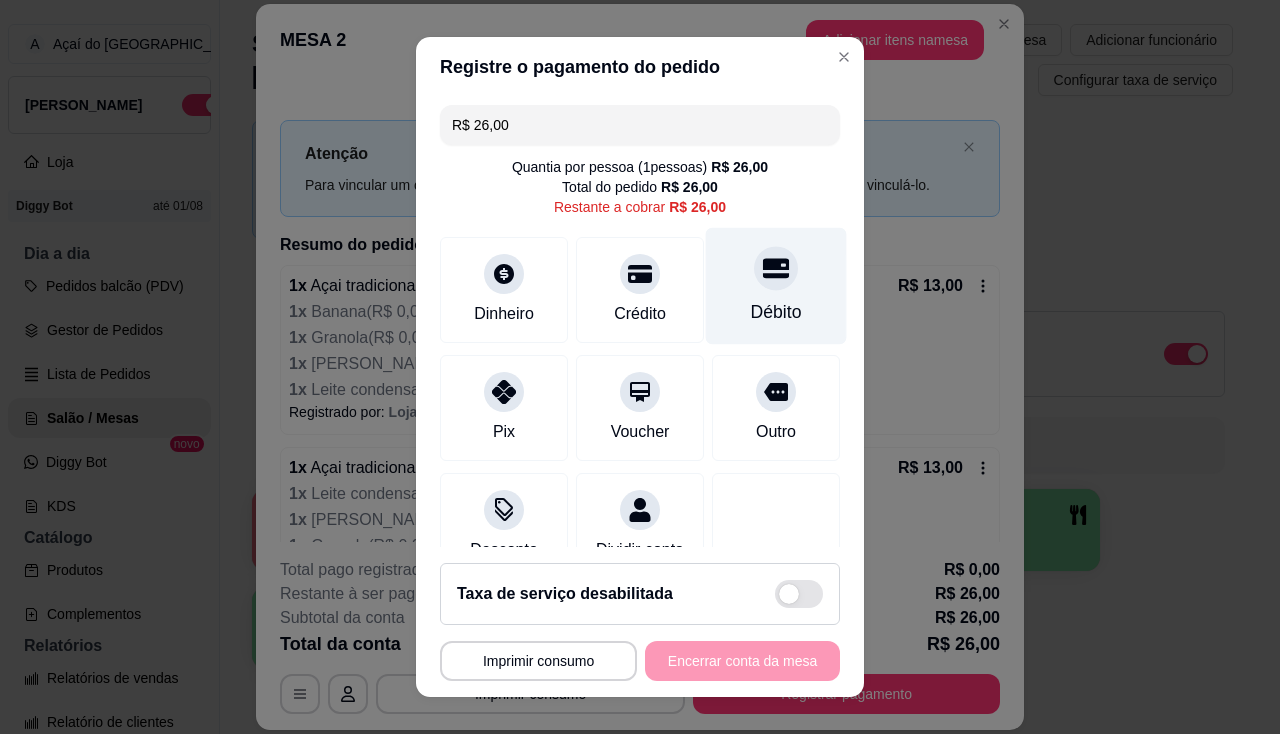 click on "Débito" at bounding box center (776, 285) 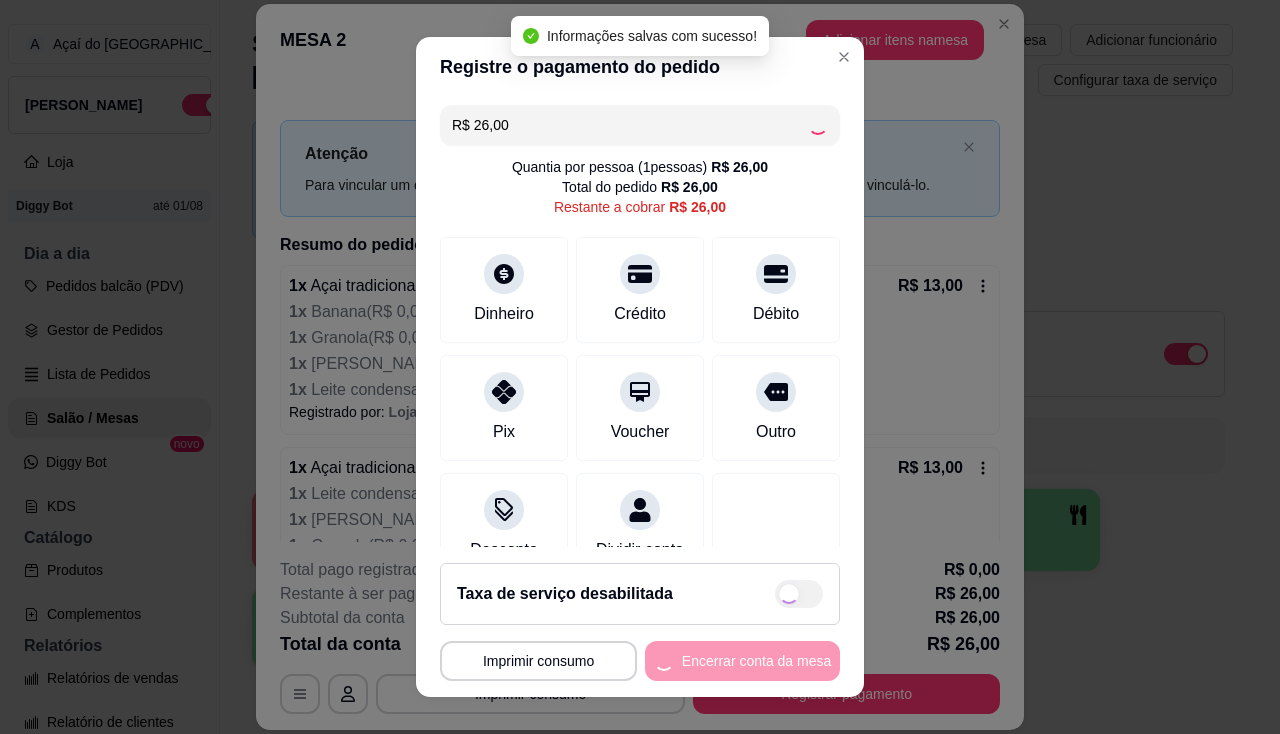 type on "R$ 0,00" 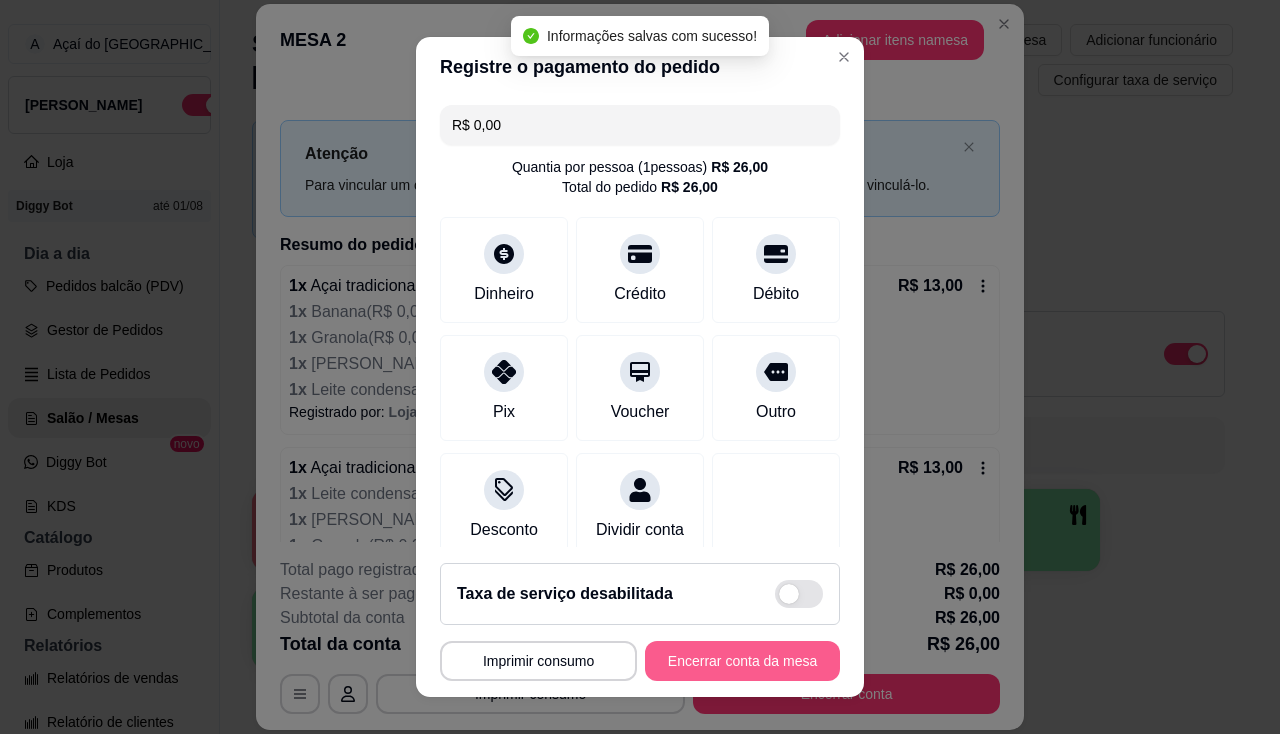 click on "Encerrar conta da mesa" at bounding box center [742, 661] 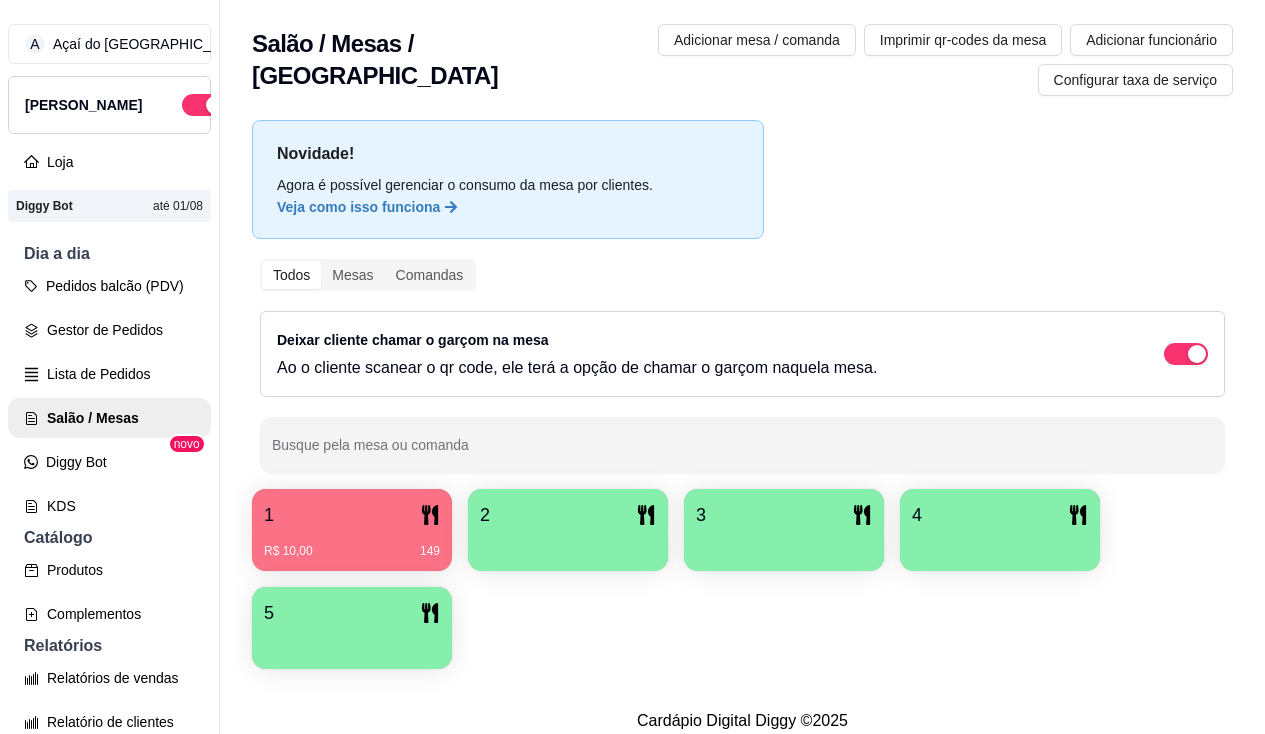 click on "1 R$ 10,00 149 2 3 4 5" at bounding box center [742, 579] 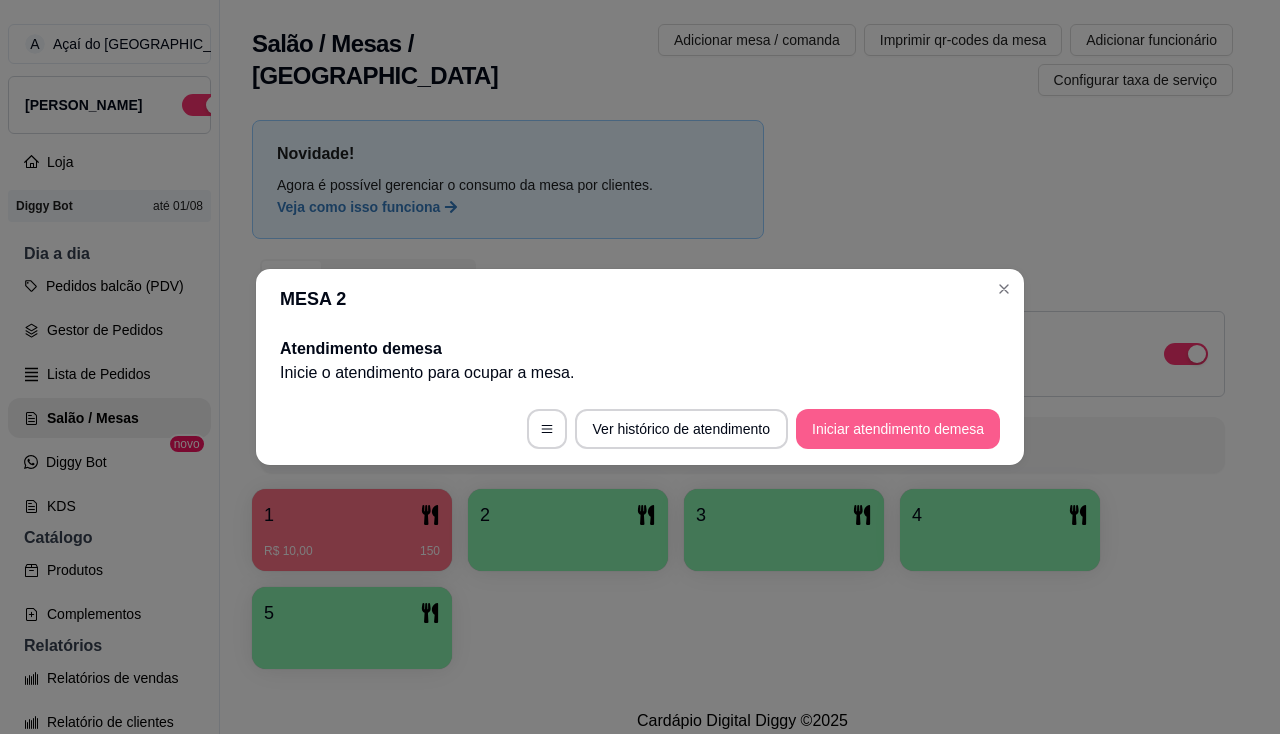 click on "Iniciar atendimento de  mesa" at bounding box center [898, 429] 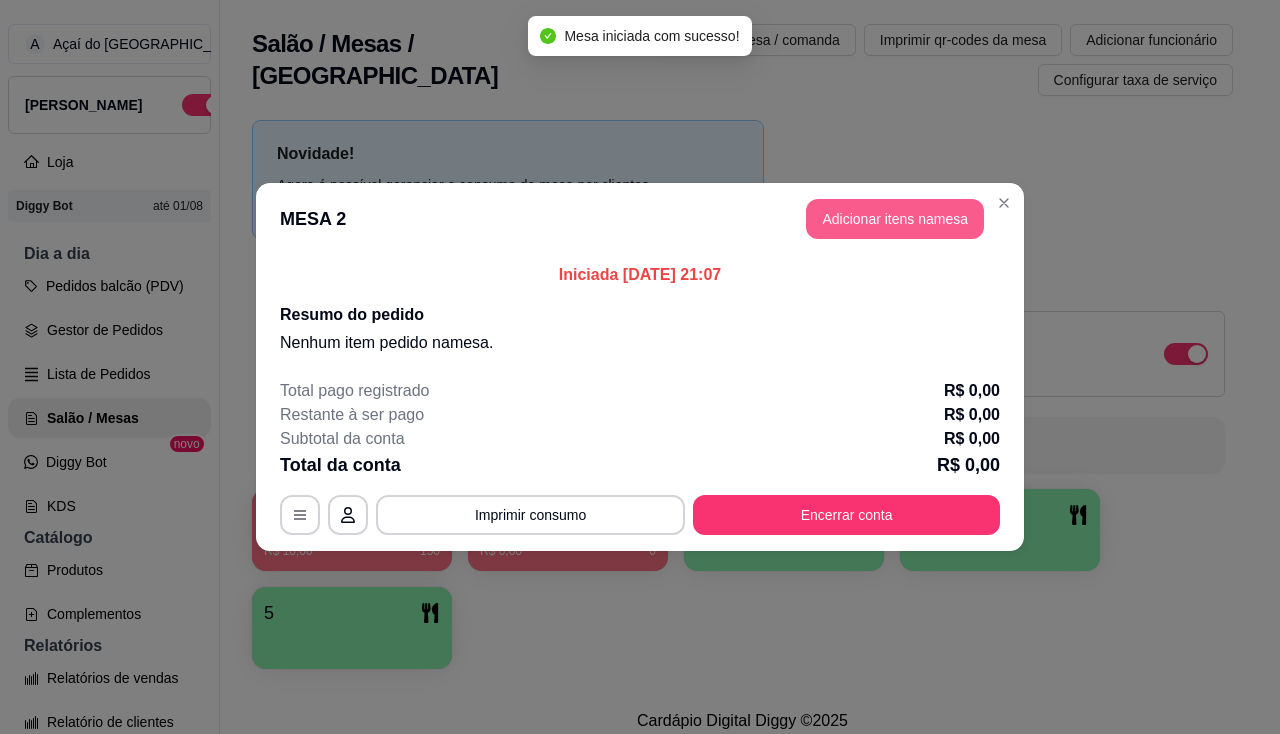 click on "Adicionar itens na  mesa" at bounding box center [895, 219] 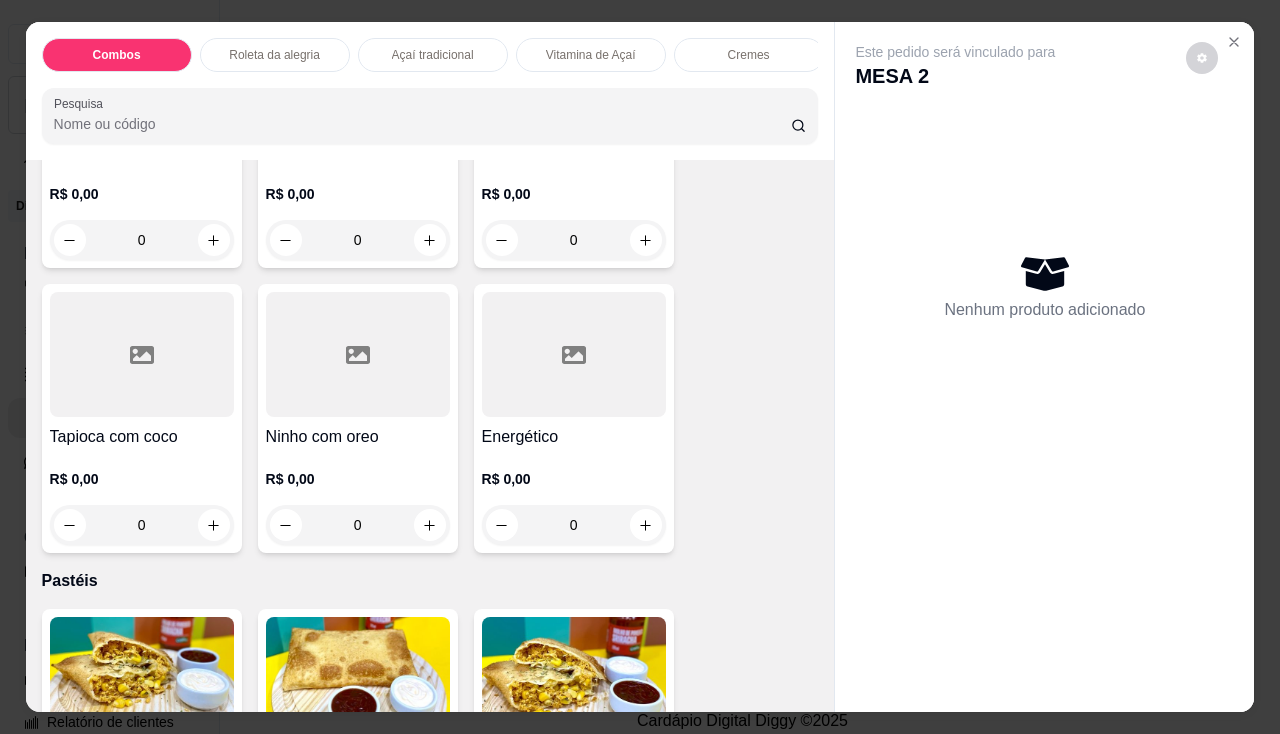 scroll, scrollTop: 2200, scrollLeft: 0, axis: vertical 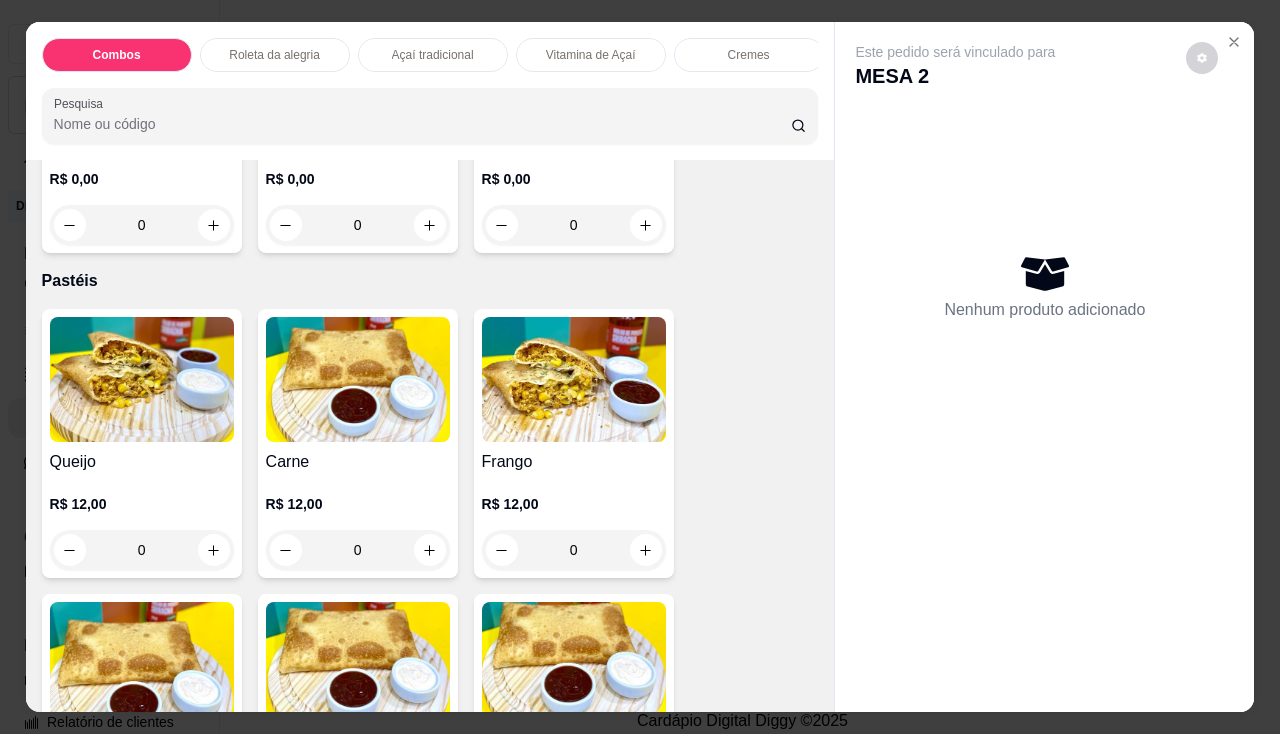 click on "0" at bounding box center (142, 550) 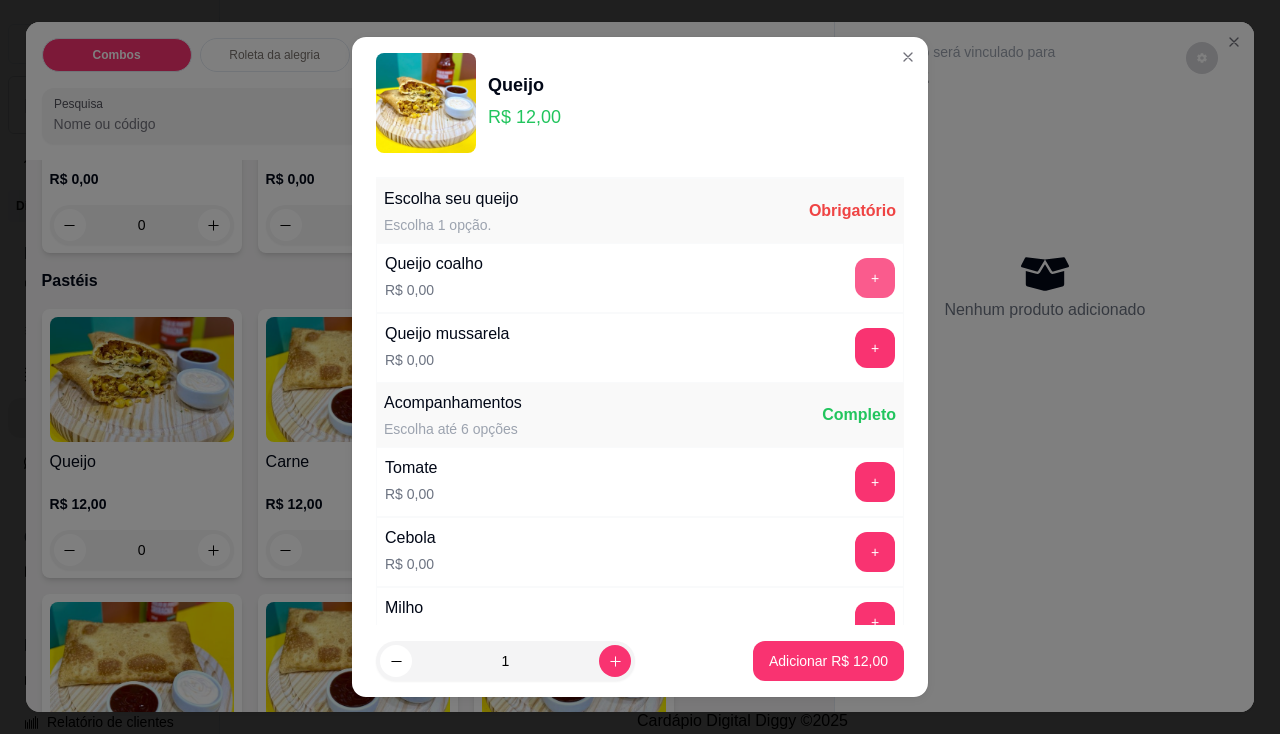 click on "+" at bounding box center (875, 278) 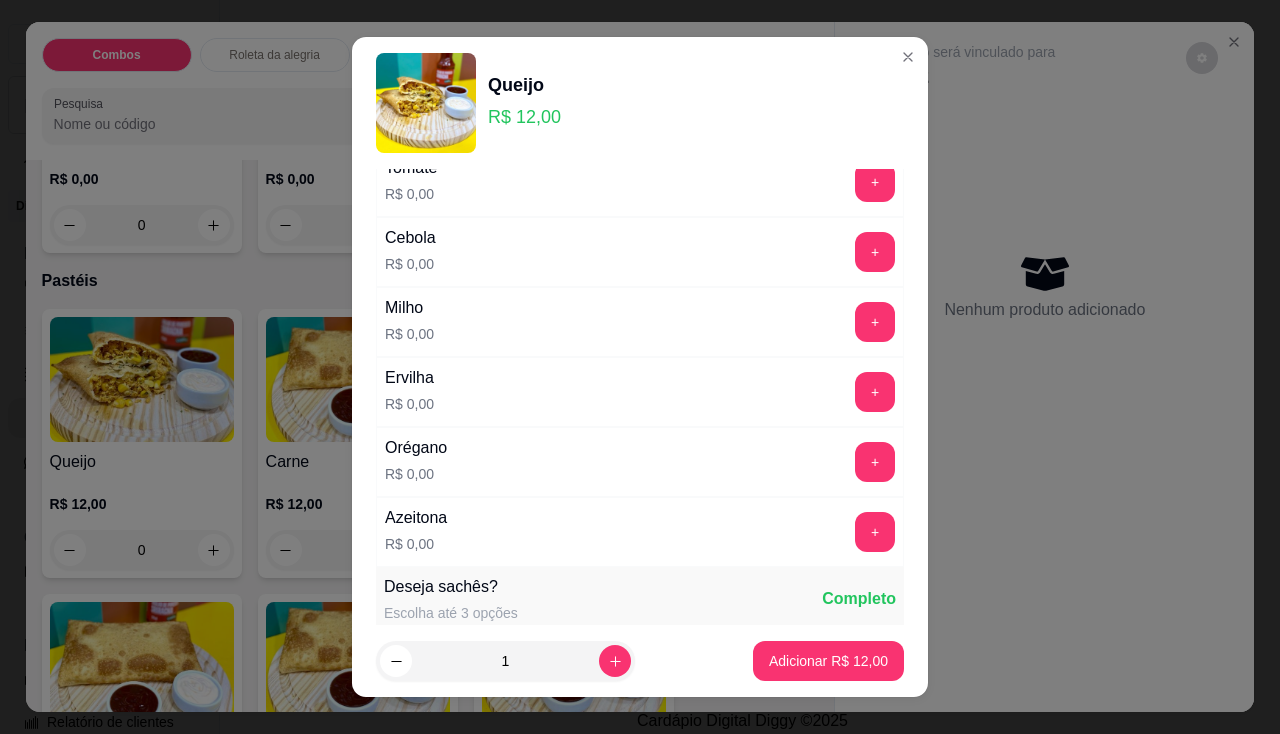 scroll, scrollTop: 200, scrollLeft: 0, axis: vertical 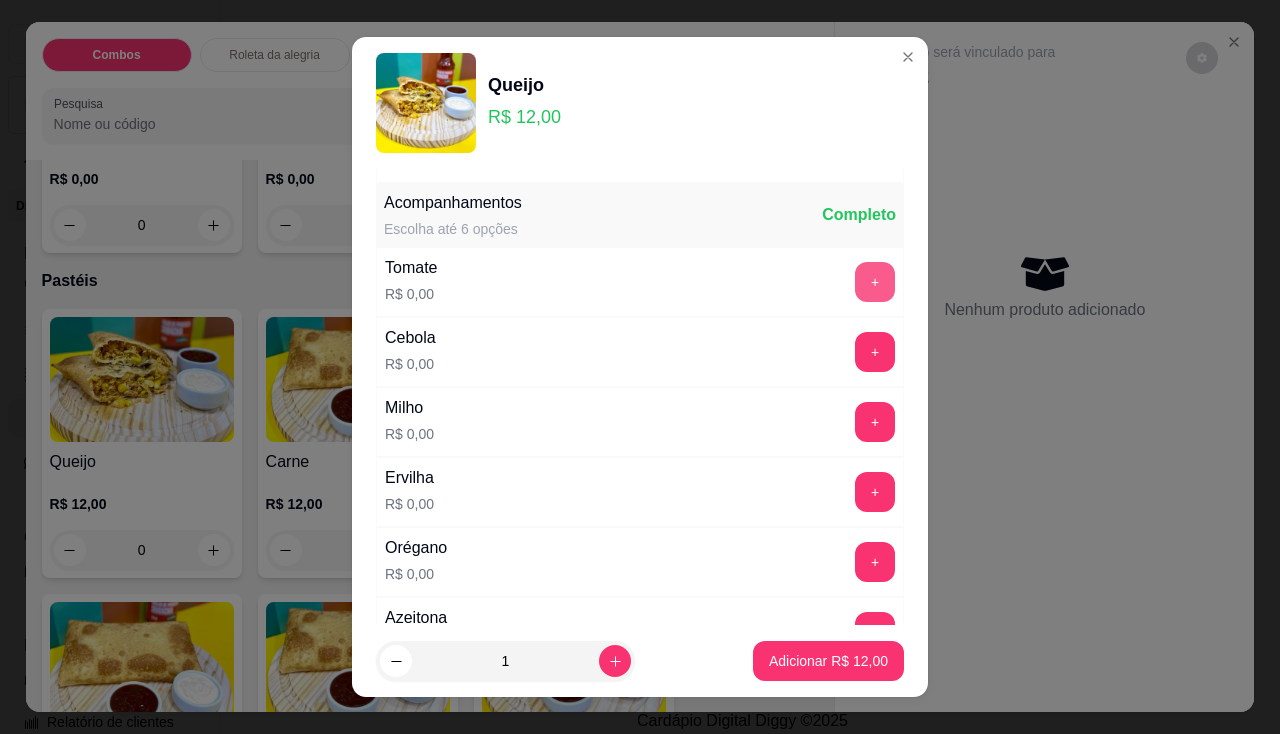 click on "+" at bounding box center [875, 282] 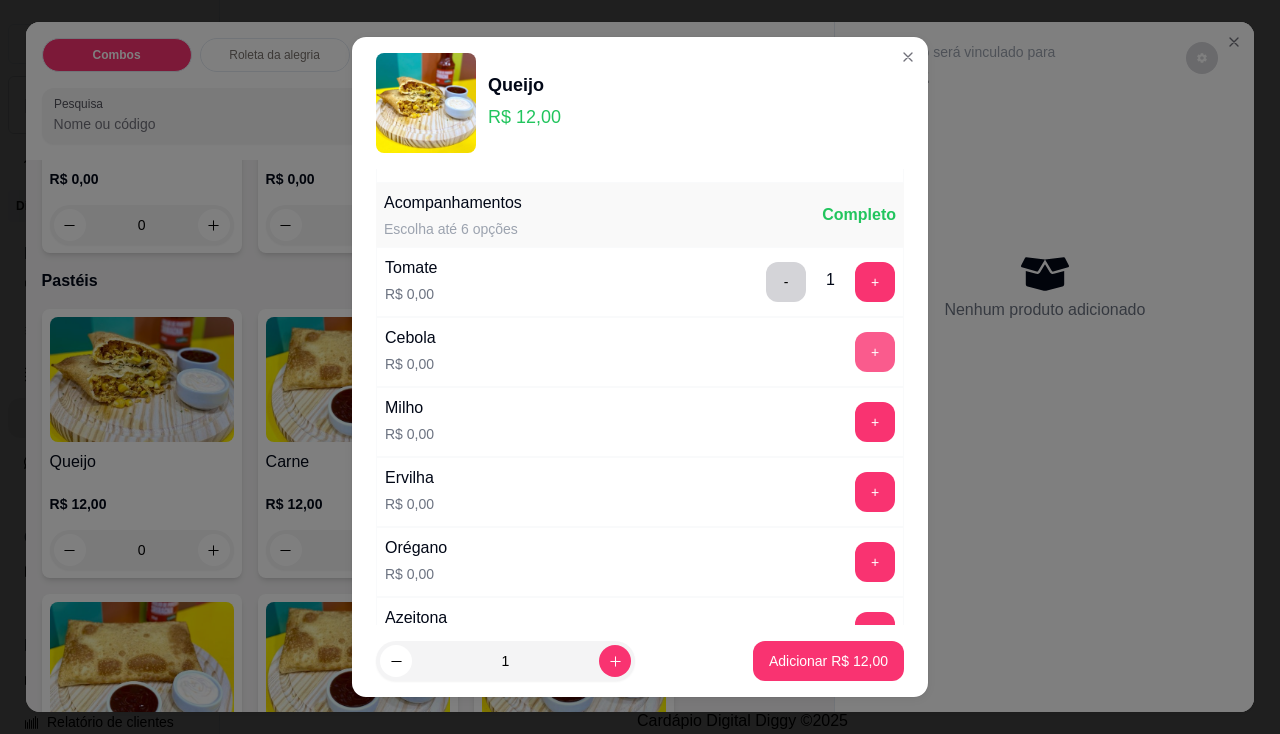 click on "+" at bounding box center (875, 352) 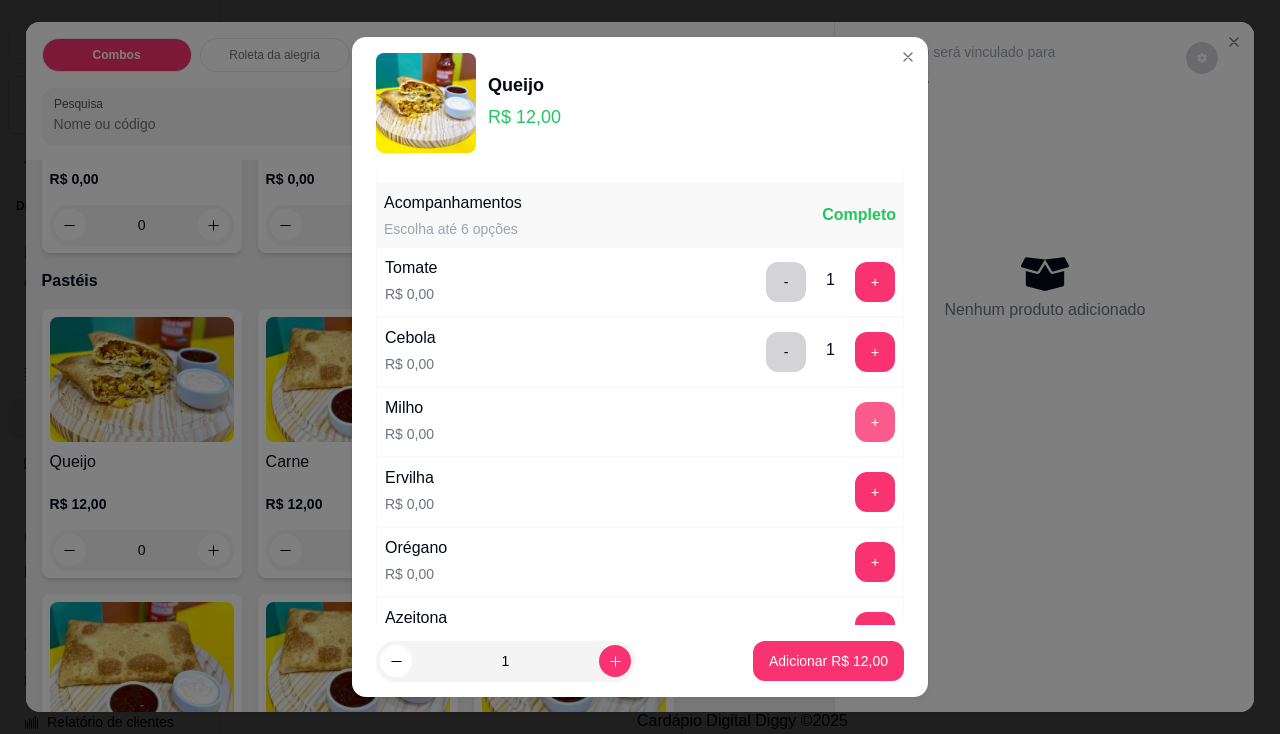 click on "+" at bounding box center [875, 422] 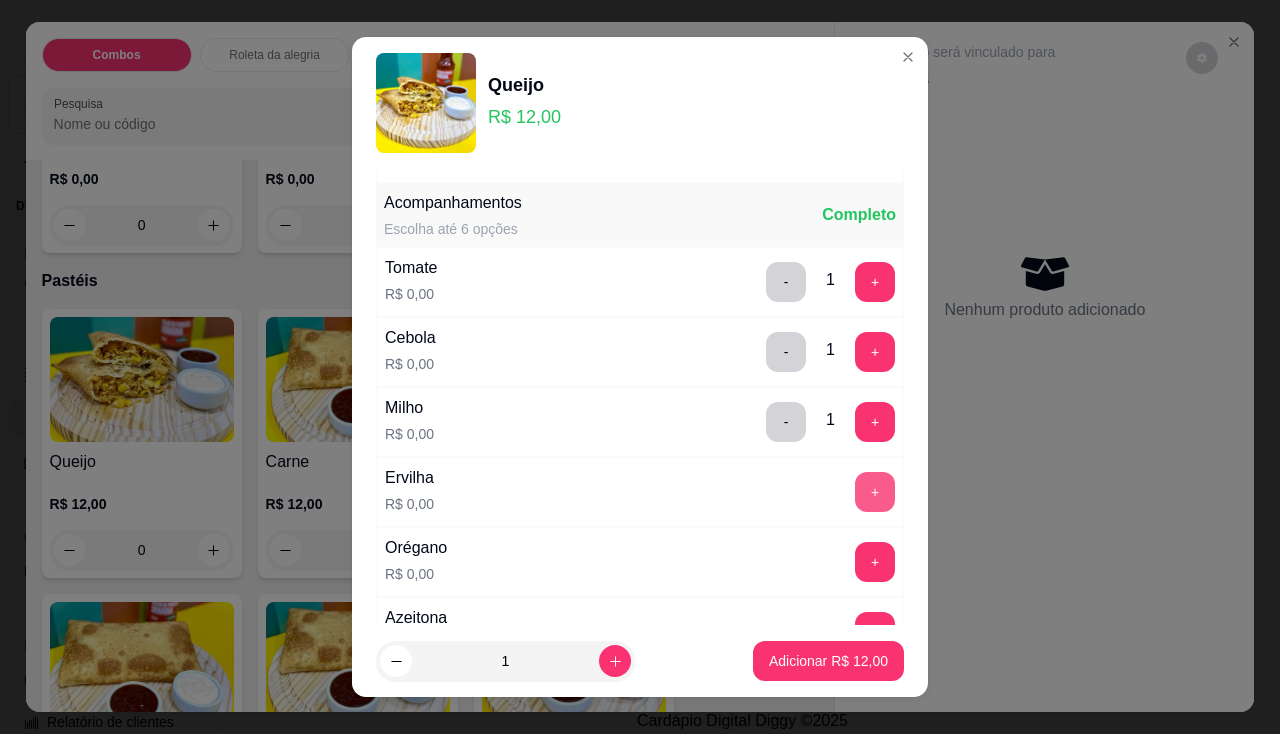 click on "+" at bounding box center [875, 492] 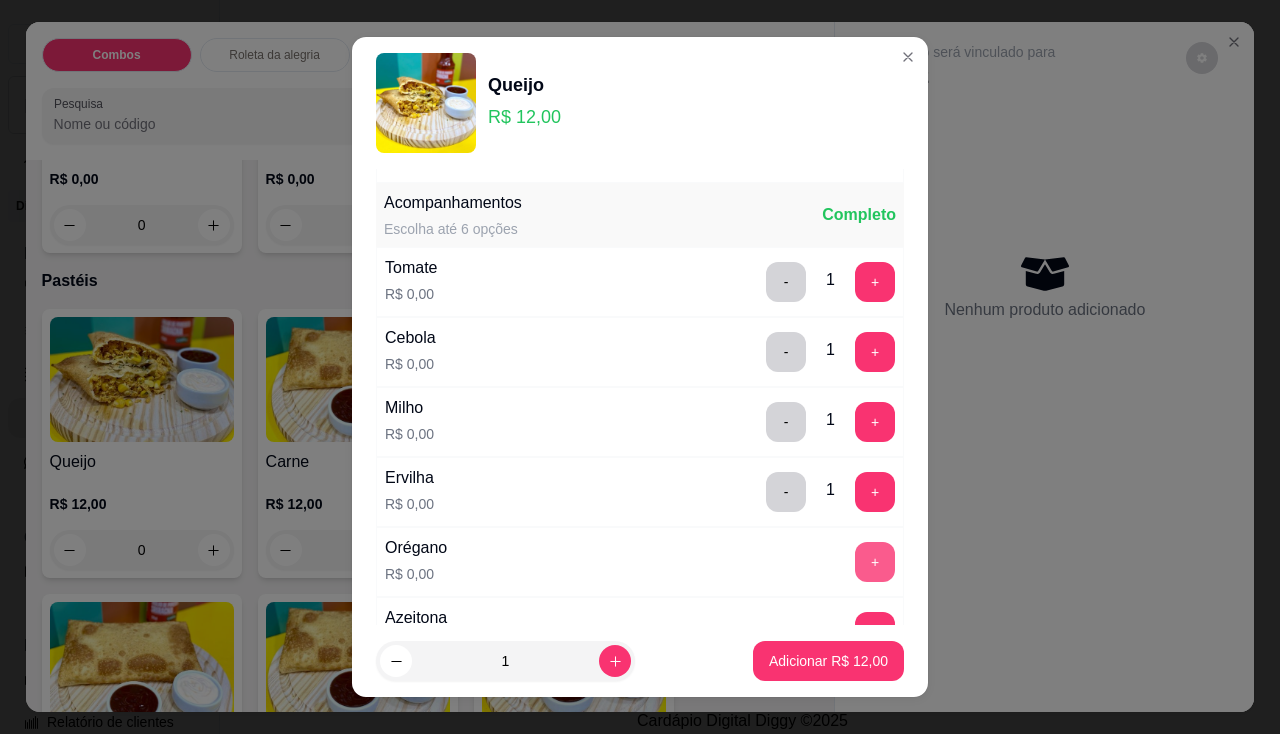 click on "+" at bounding box center [875, 562] 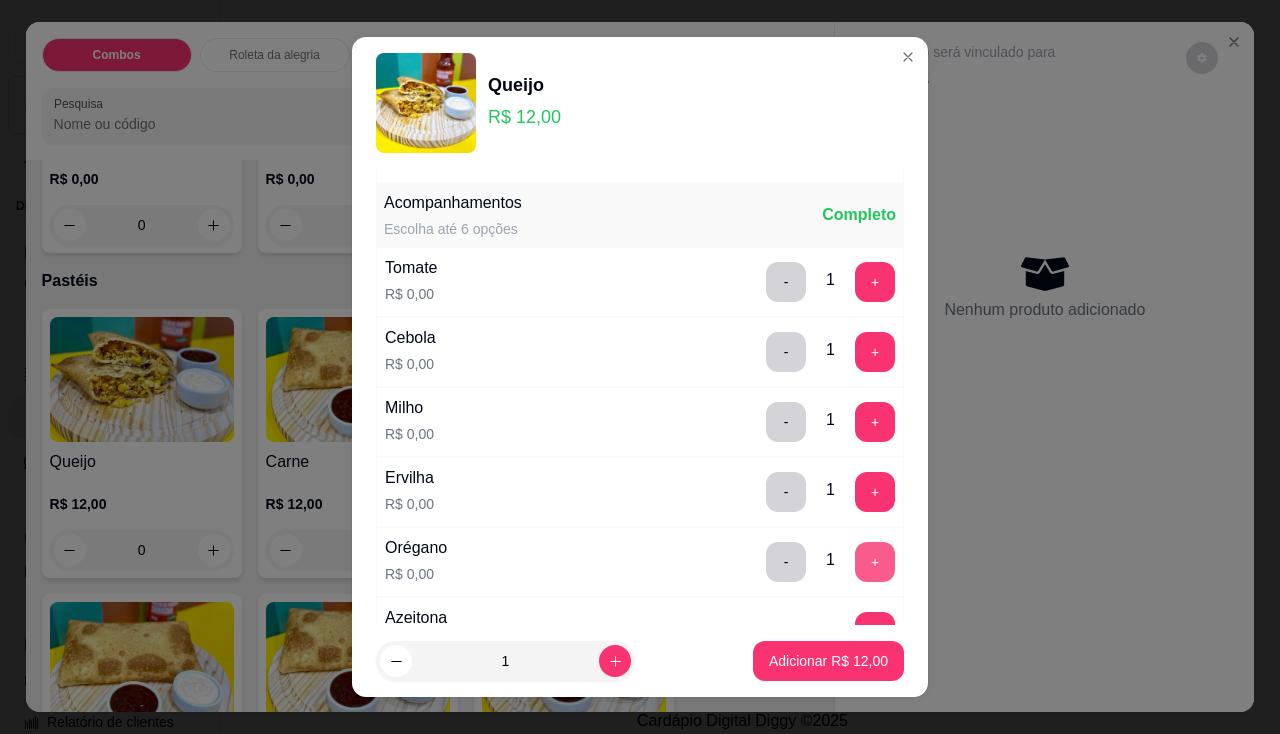scroll, scrollTop: 300, scrollLeft: 0, axis: vertical 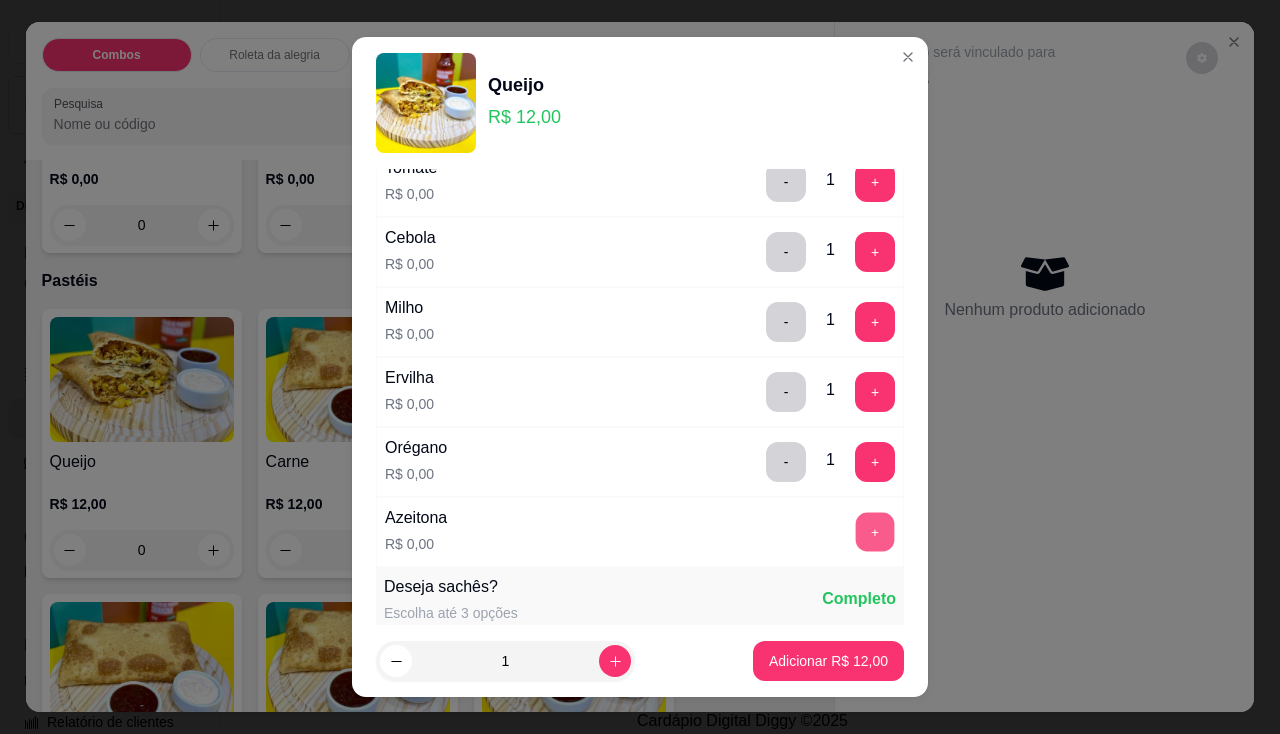 click on "+" at bounding box center (875, 531) 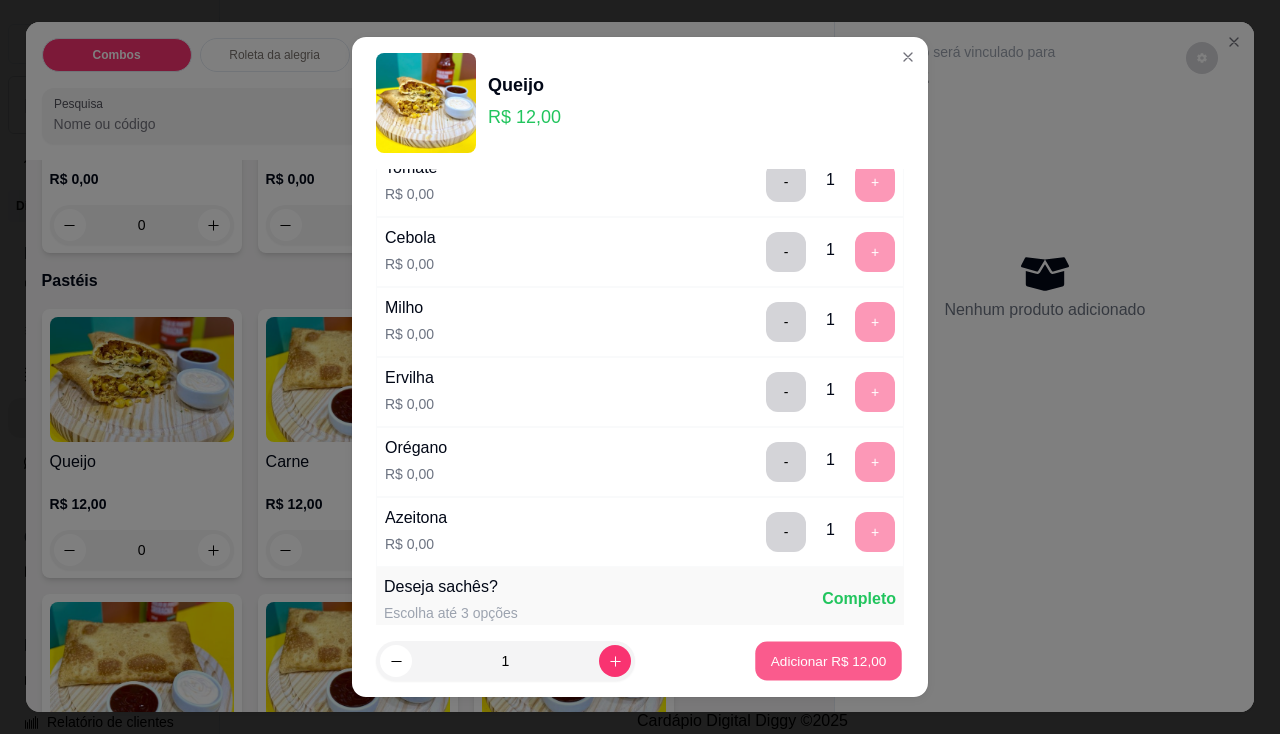 click on "Adicionar   R$ 12,00" at bounding box center [829, 661] 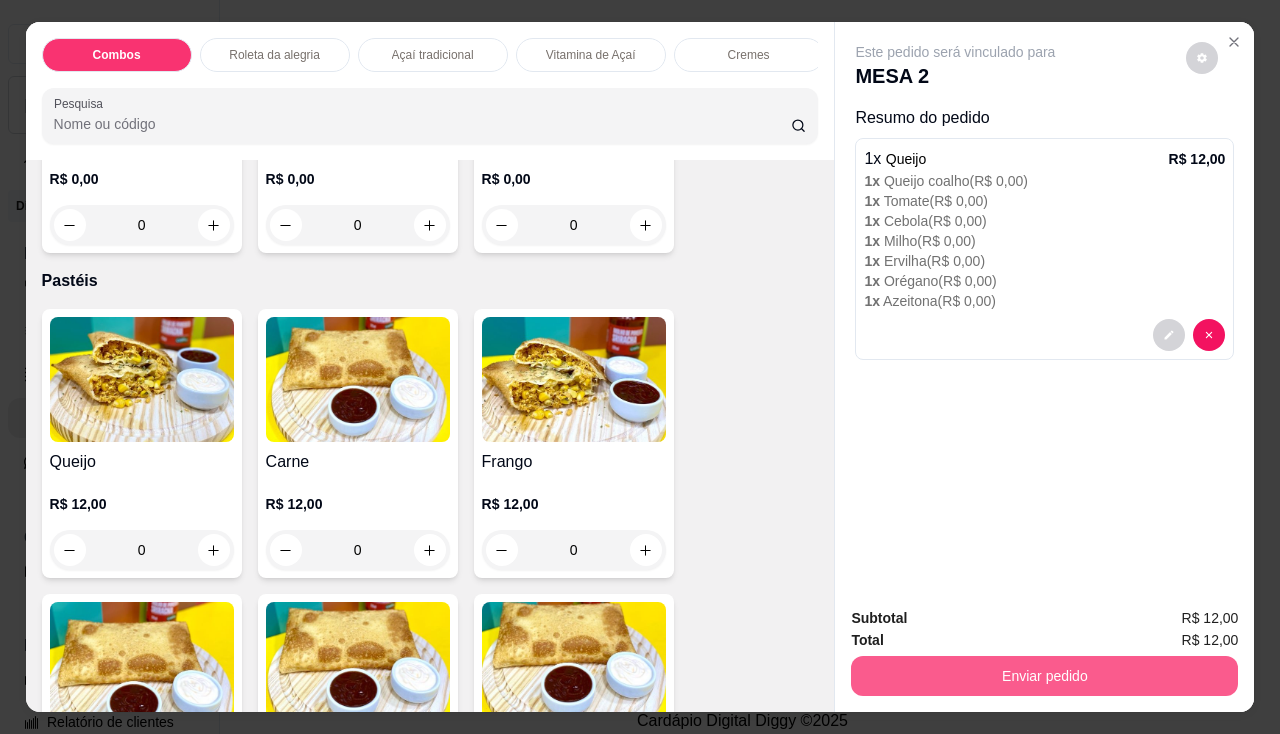 click on "Enviar pedido" at bounding box center (1044, 676) 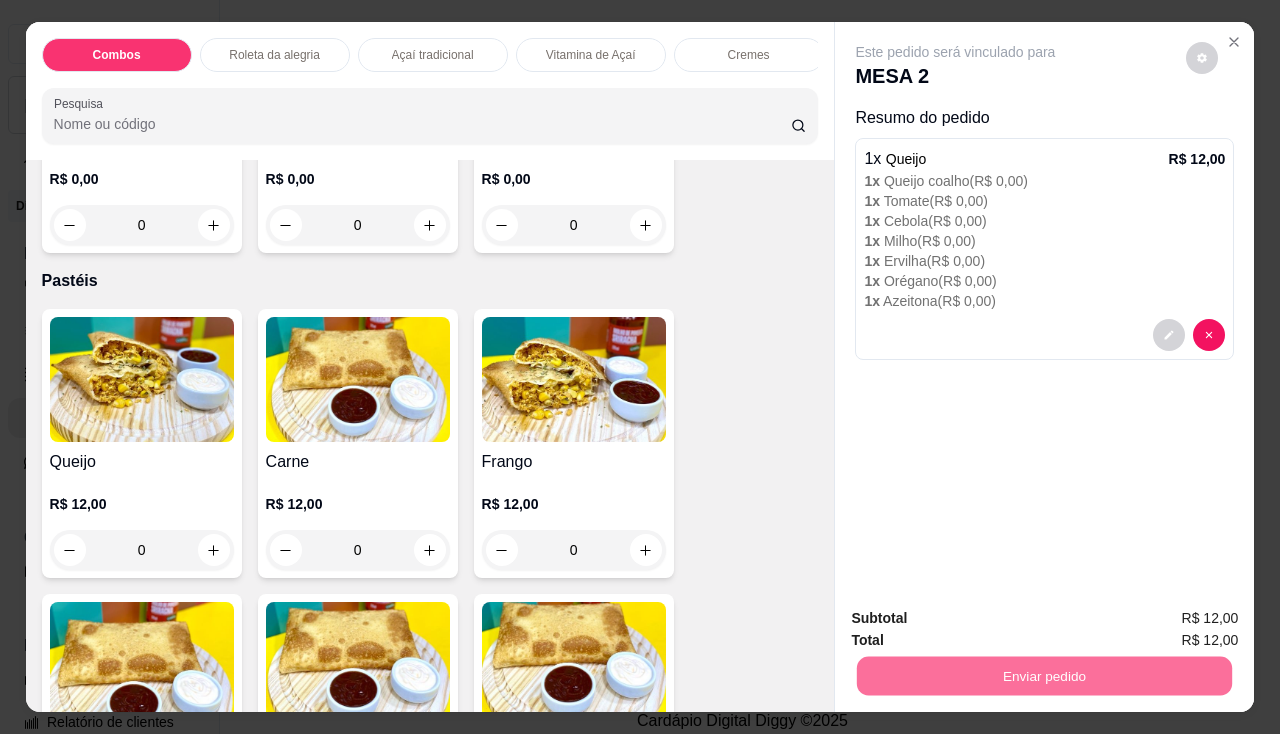 click on "Não registrar e enviar pedido" at bounding box center [979, 619] 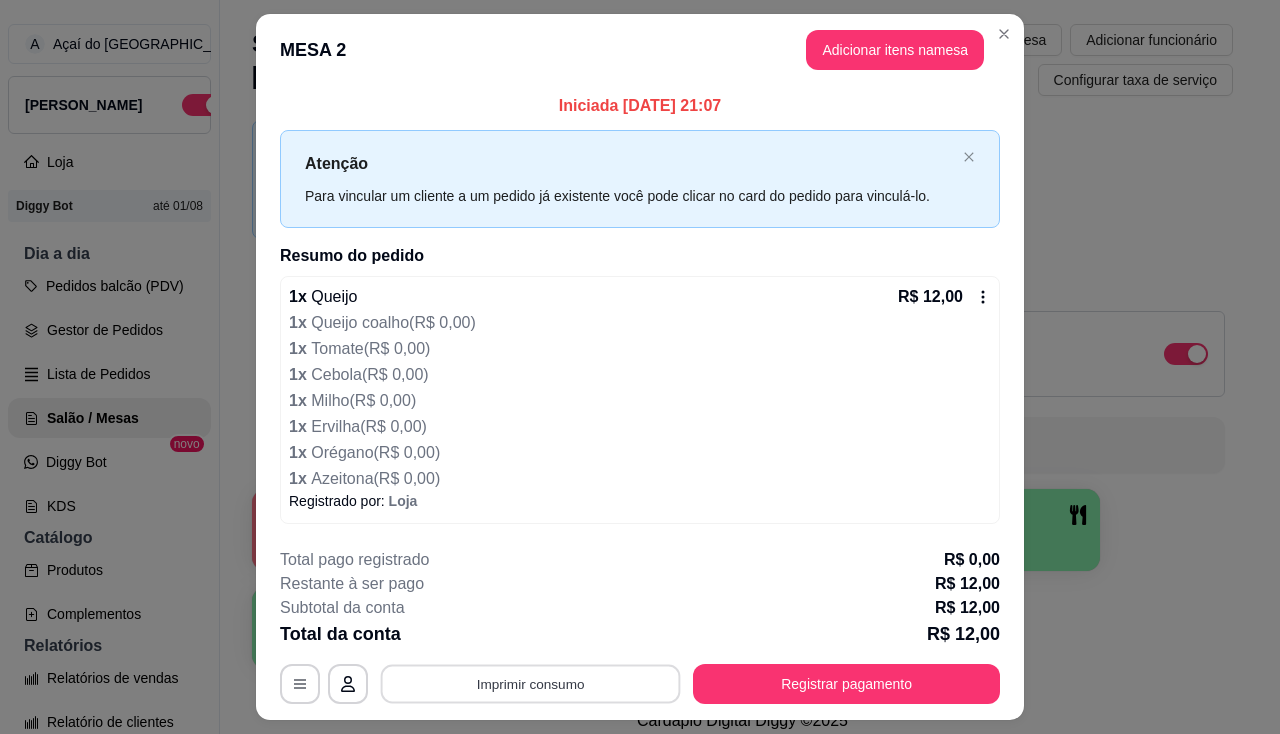 click on "Imprimir consumo" at bounding box center (531, 683) 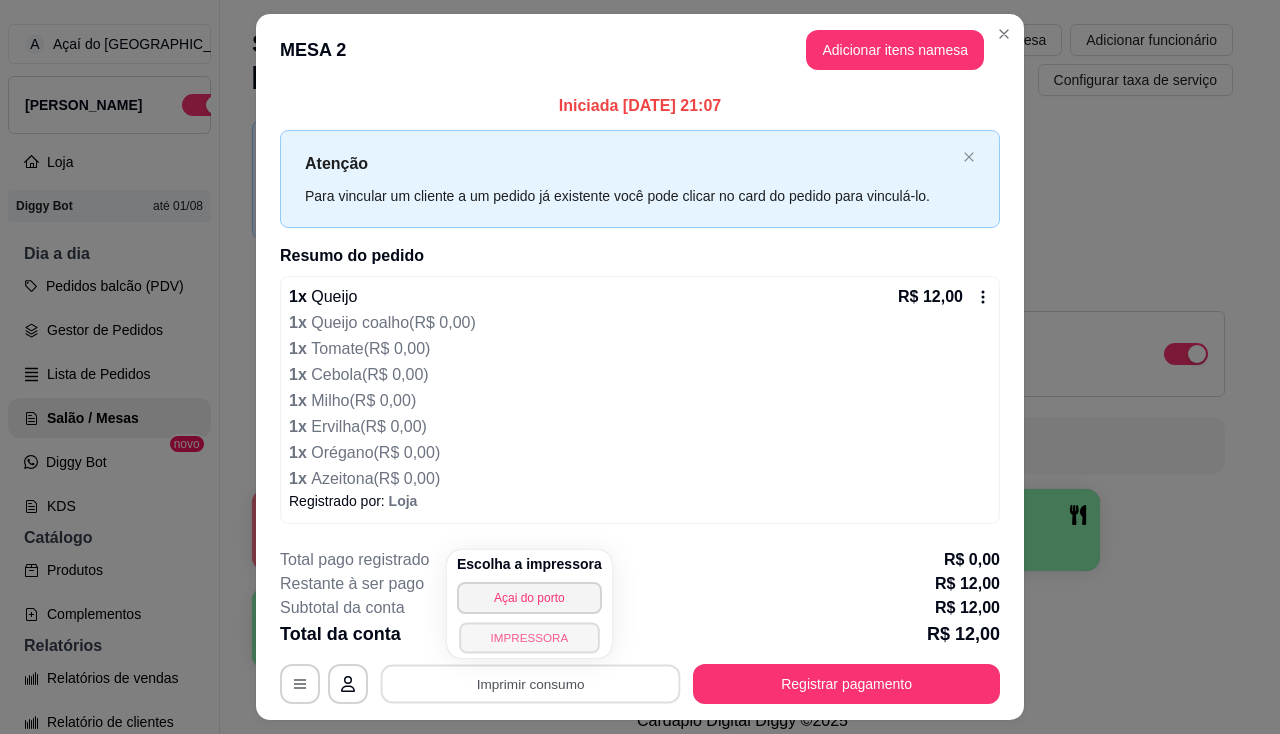 click on "IMPRESSORA" at bounding box center (529, 637) 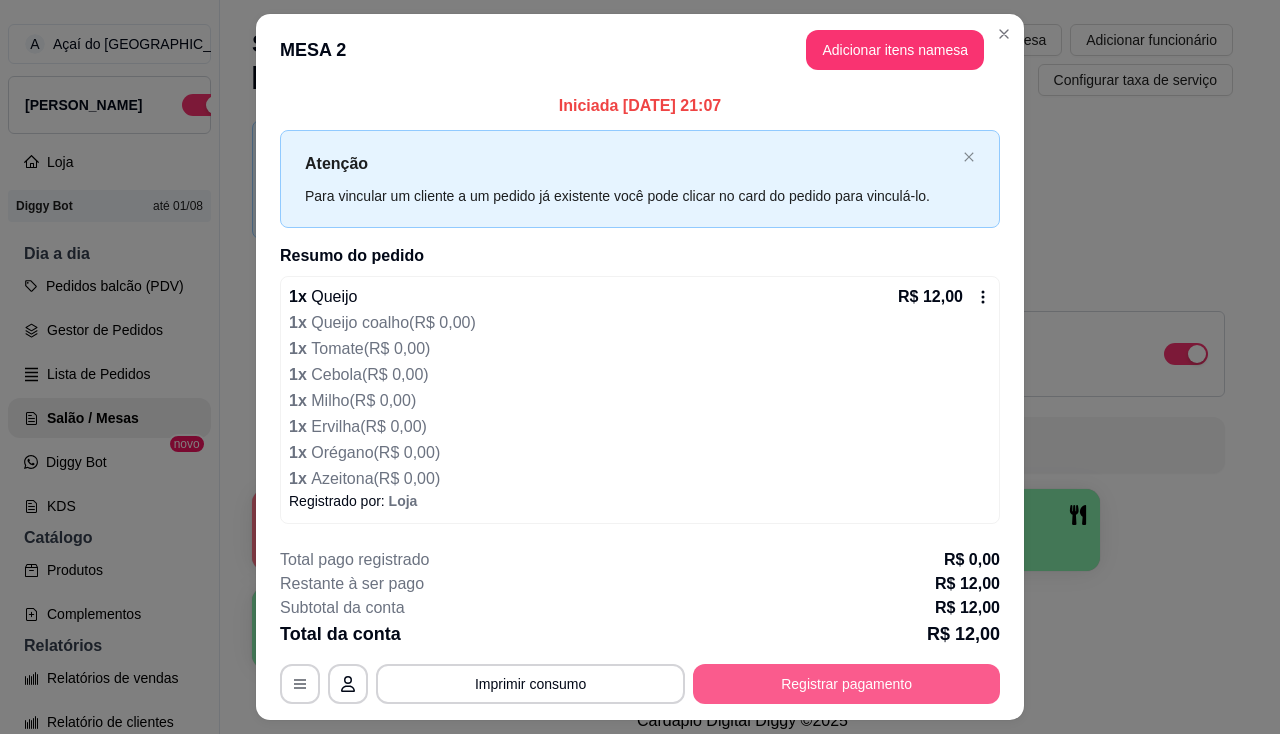 click on "Registrar pagamento" at bounding box center [846, 684] 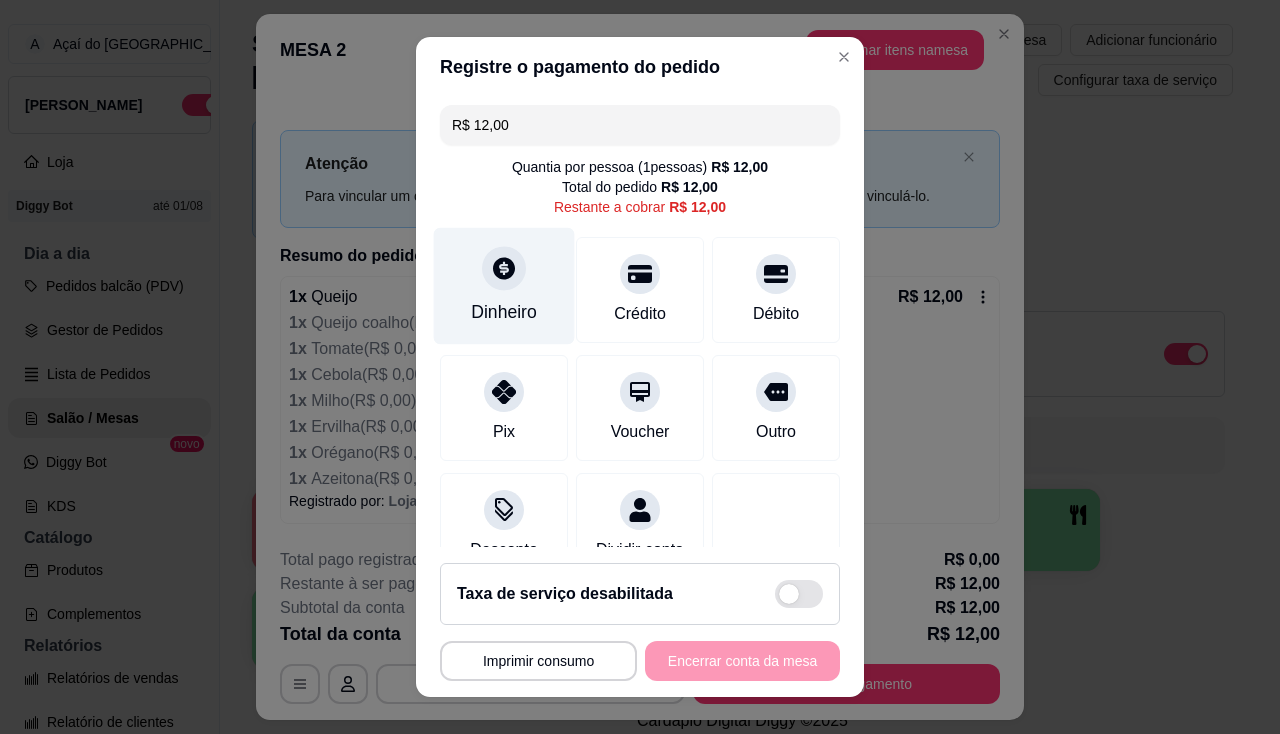 click on "Dinheiro" at bounding box center [504, 285] 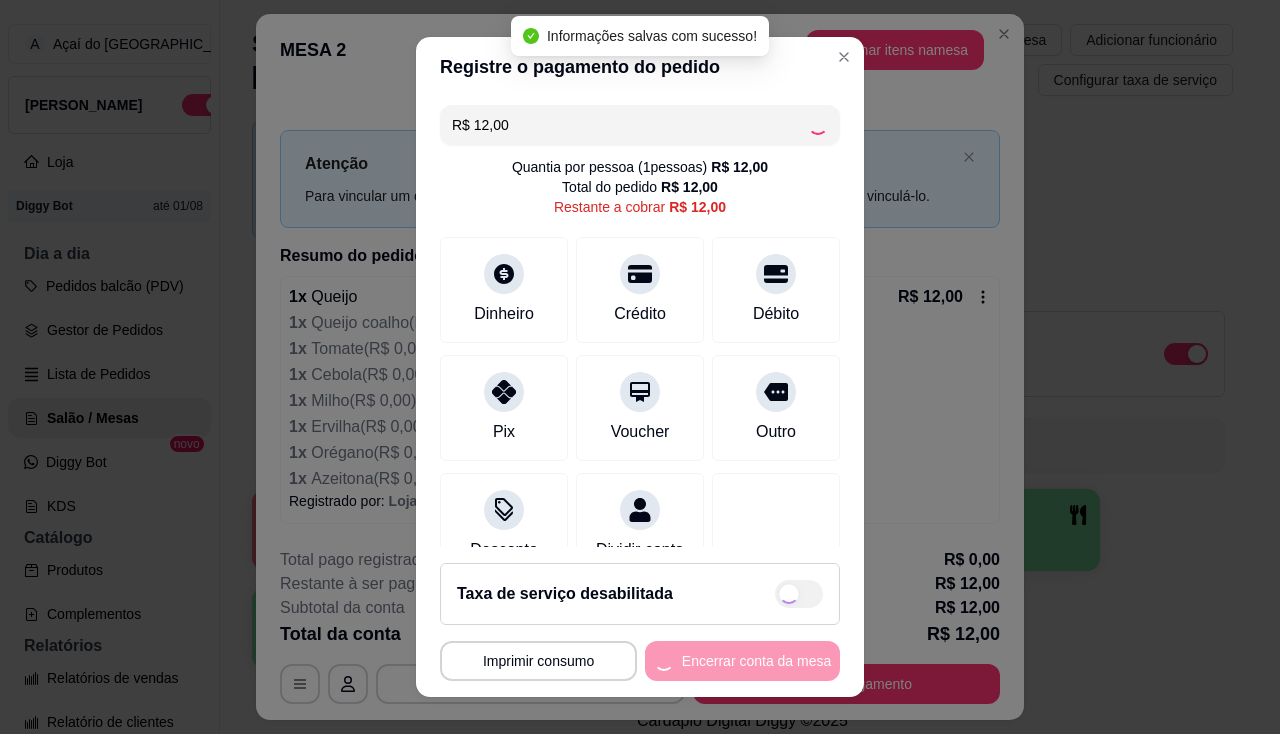 type on "R$ 0,00" 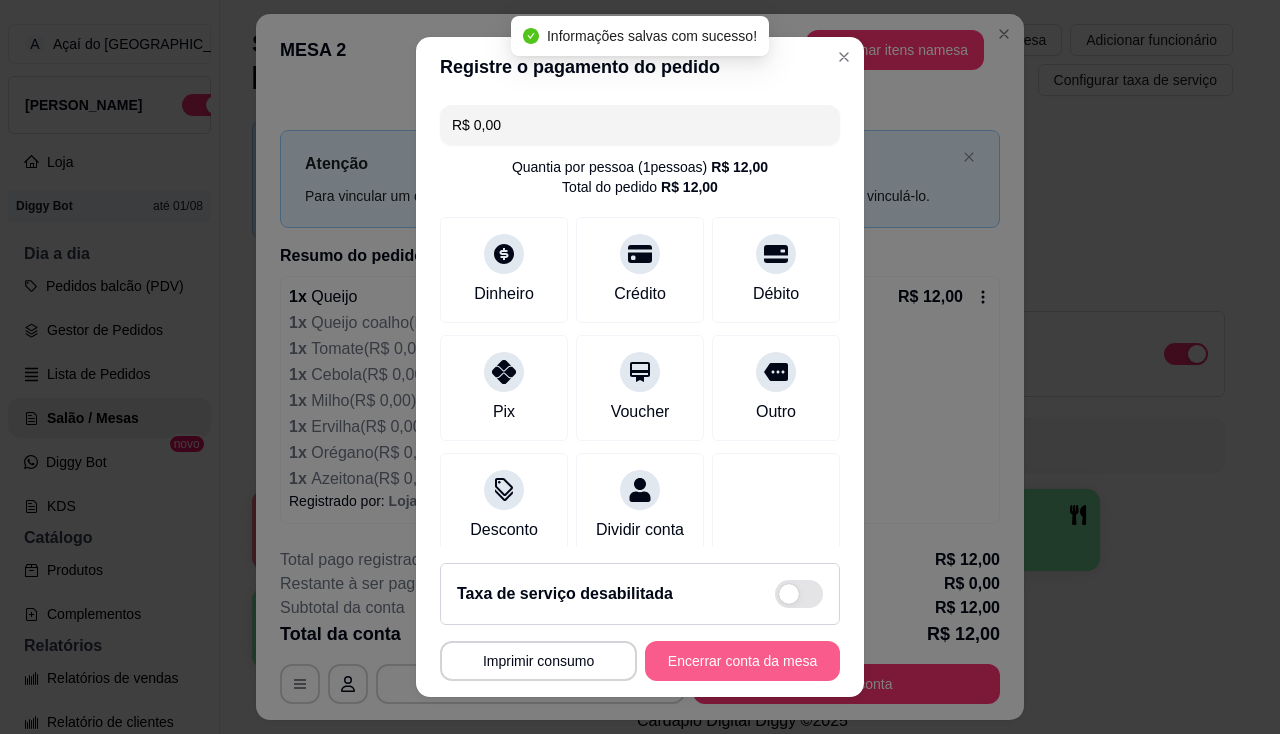 click on "Encerrar conta da mesa" at bounding box center [742, 661] 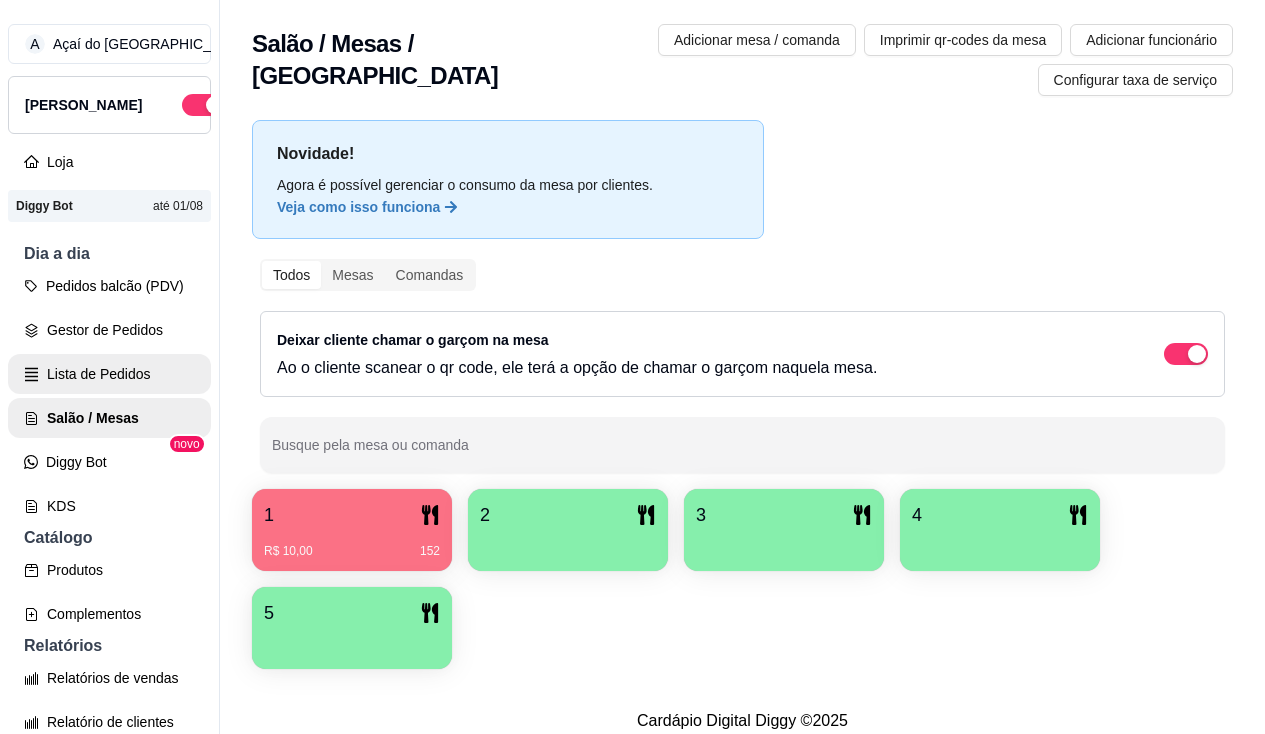 click on "Lista de Pedidos" at bounding box center (109, 374) 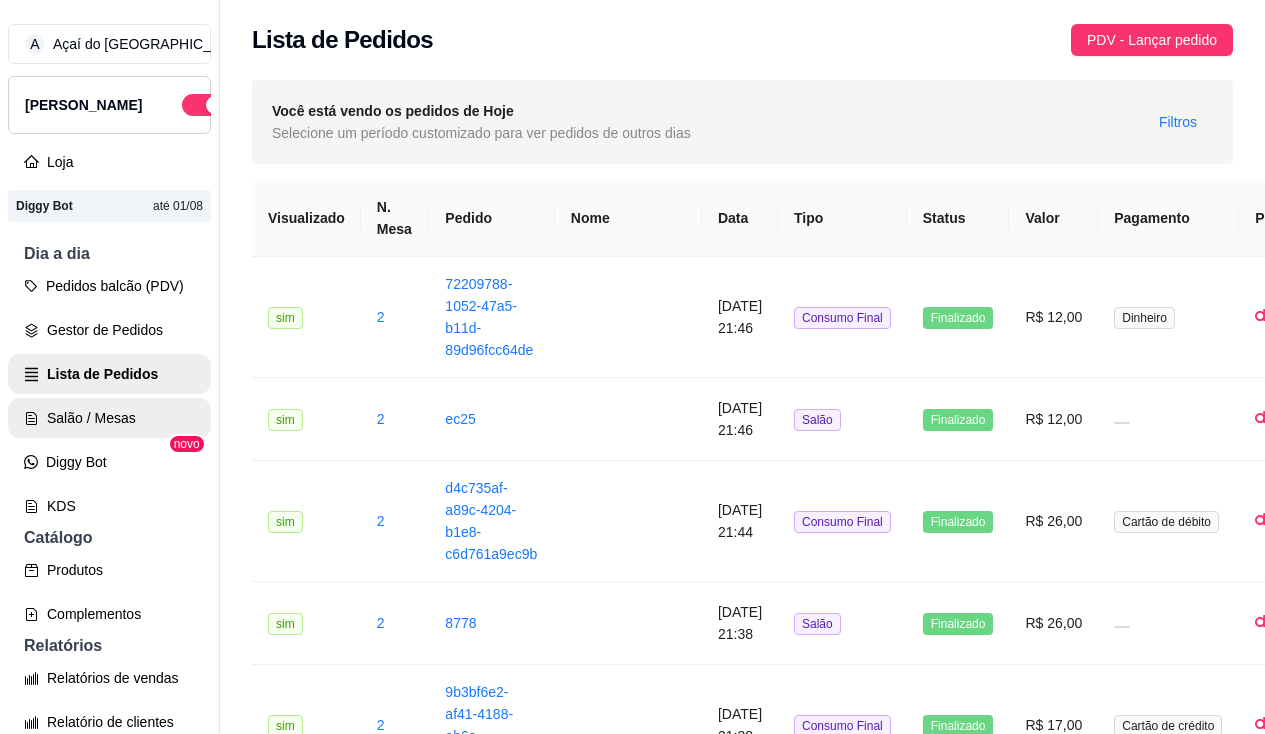 click on "Salão / Mesas" at bounding box center (109, 418) 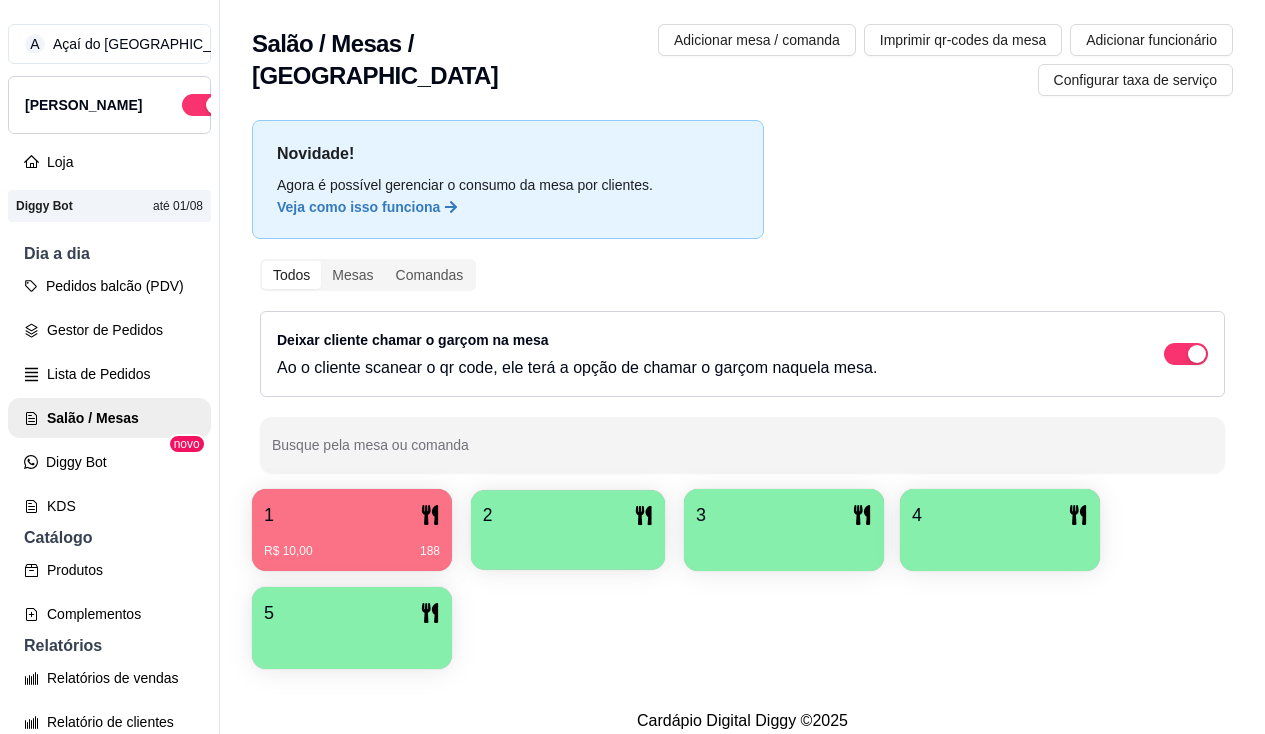click at bounding box center [568, 543] 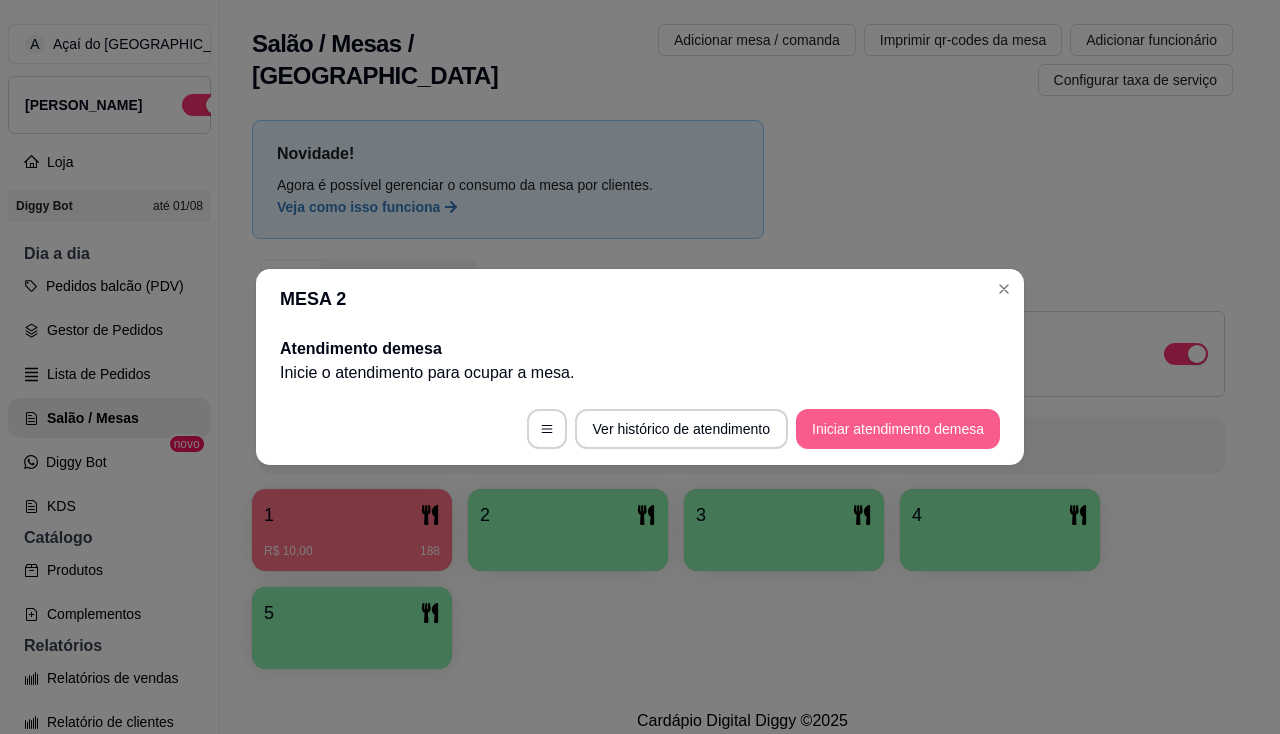 click on "Iniciar atendimento de  mesa" at bounding box center [898, 429] 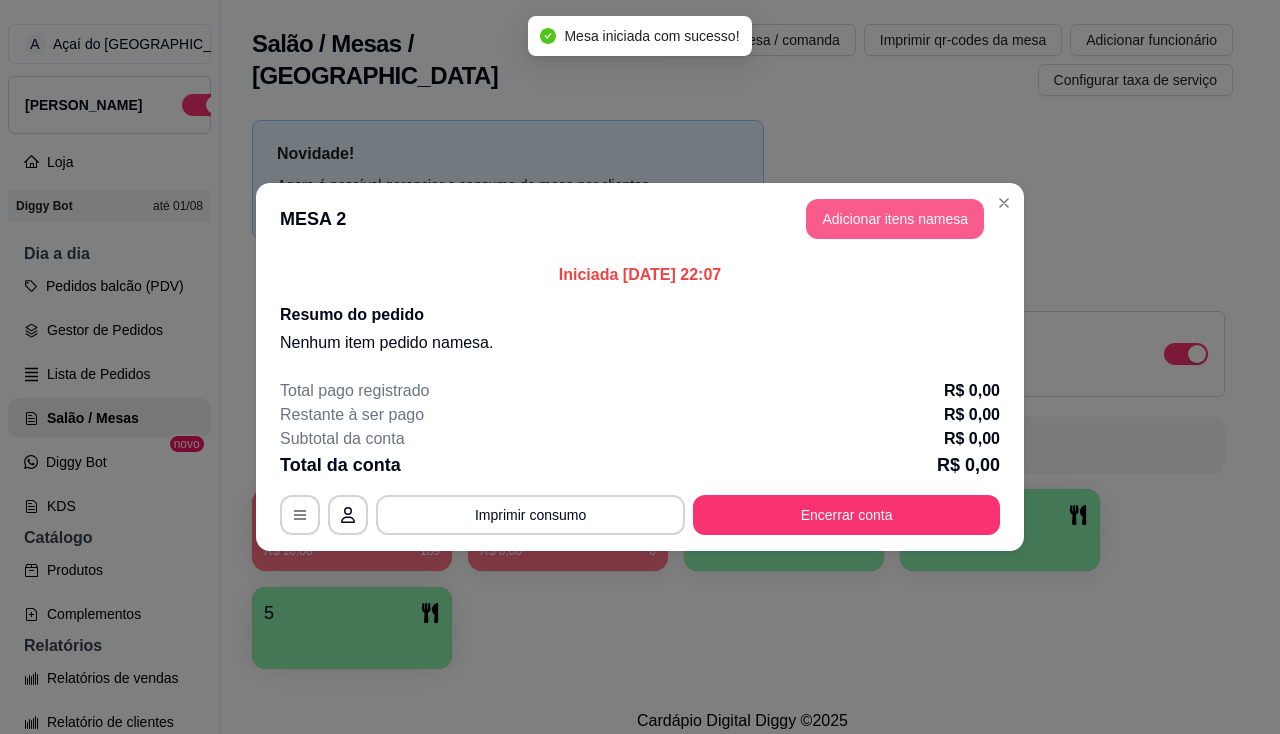 click on "Adicionar itens na  mesa" at bounding box center [895, 219] 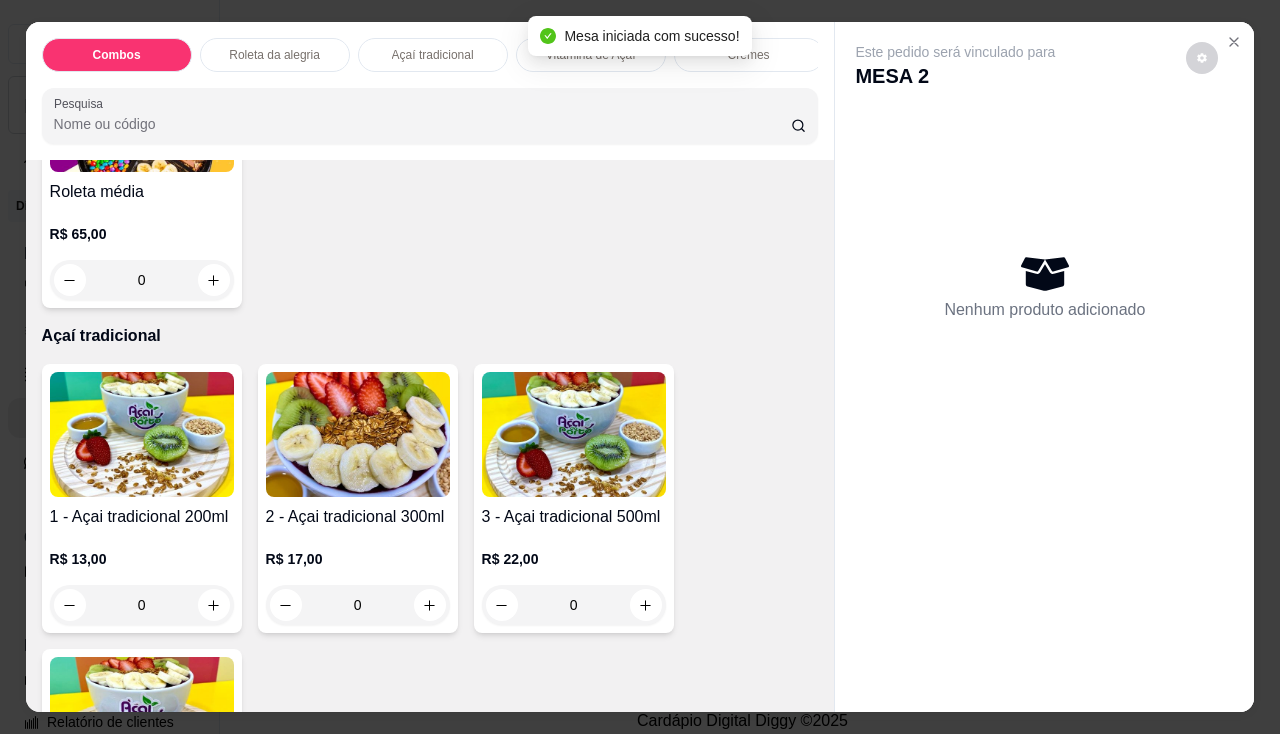 scroll, scrollTop: 800, scrollLeft: 0, axis: vertical 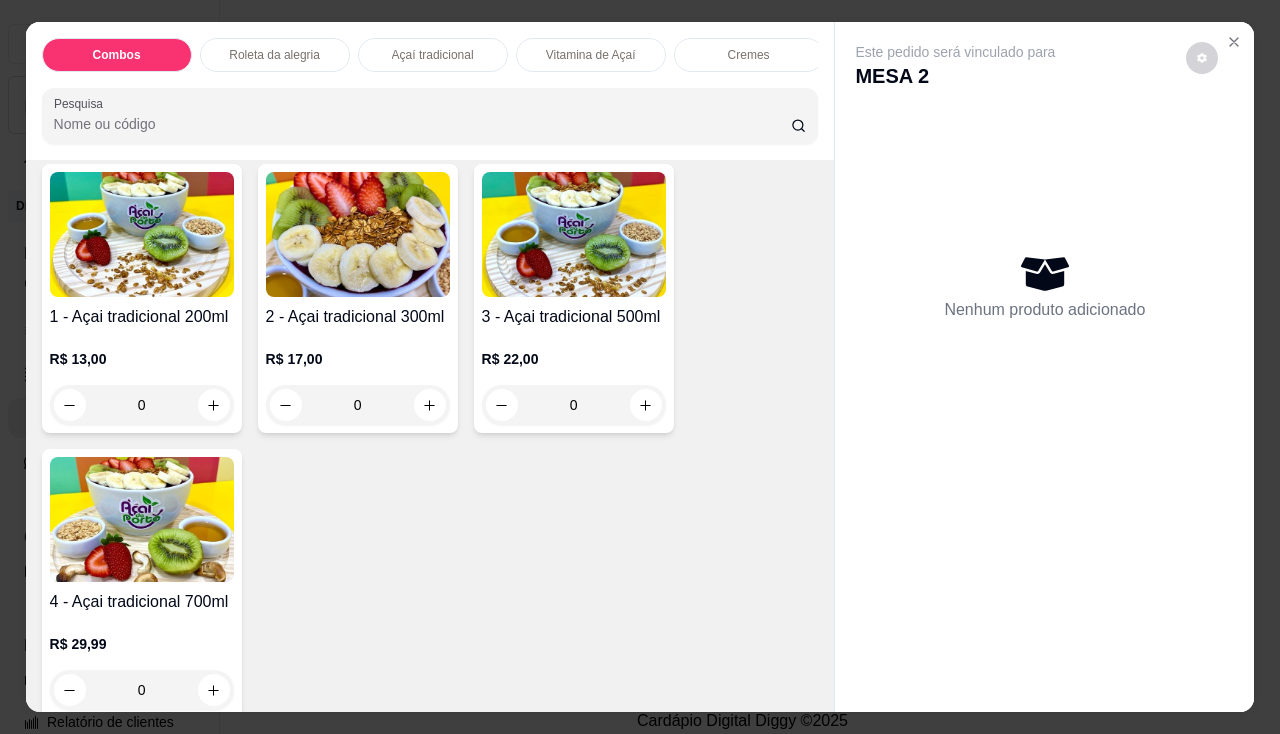 click on "0" at bounding box center [574, 405] 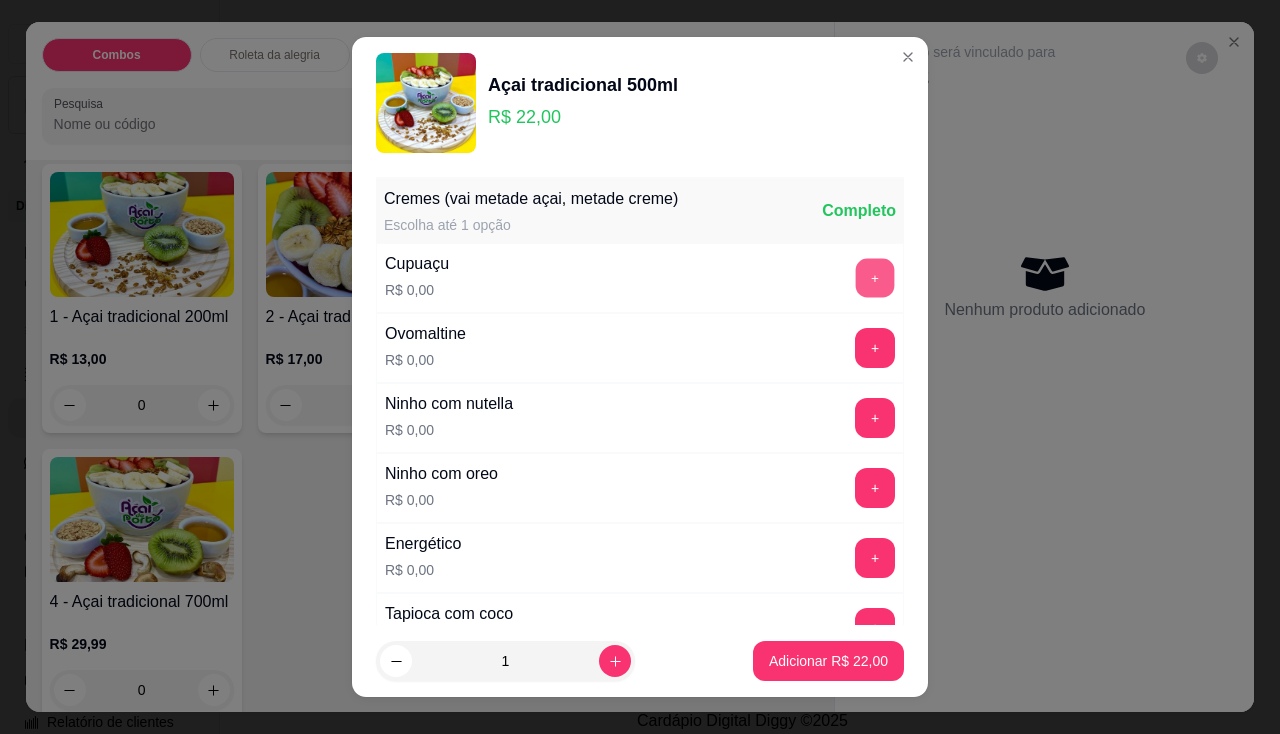 click on "+" at bounding box center (875, 277) 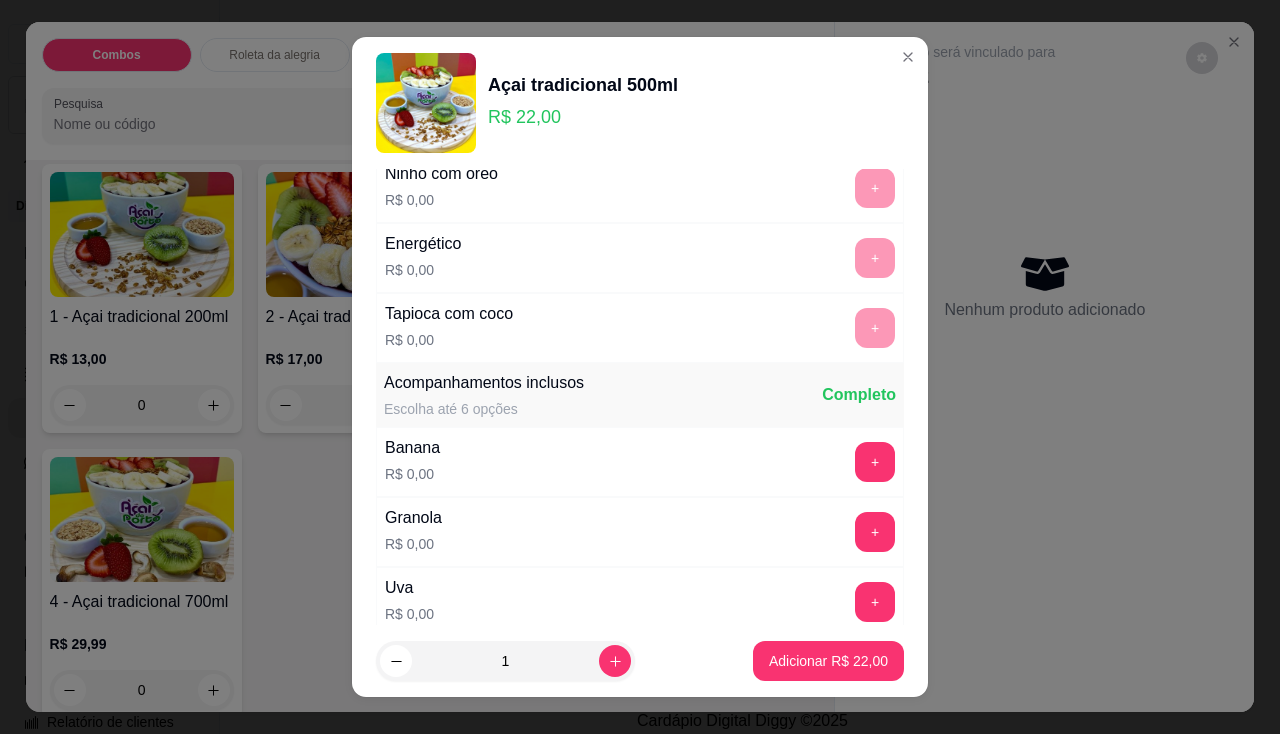 scroll, scrollTop: 400, scrollLeft: 0, axis: vertical 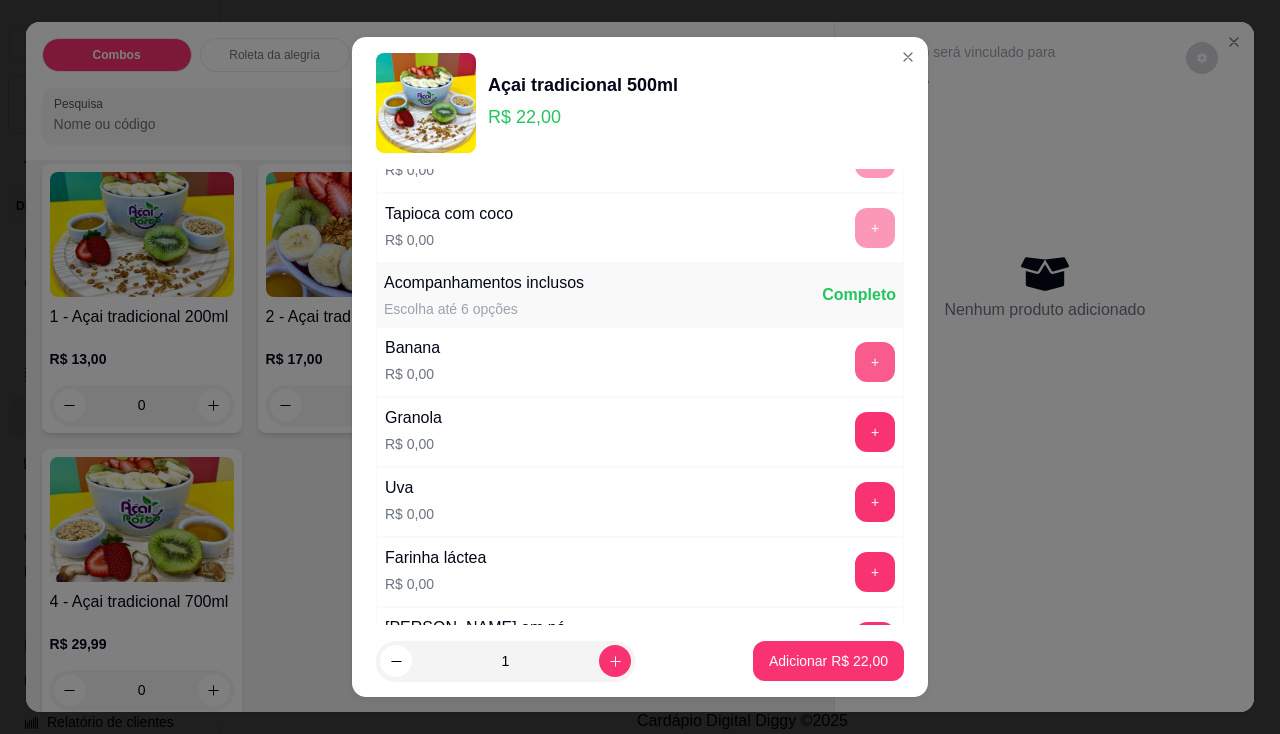 click on "+" at bounding box center (875, 362) 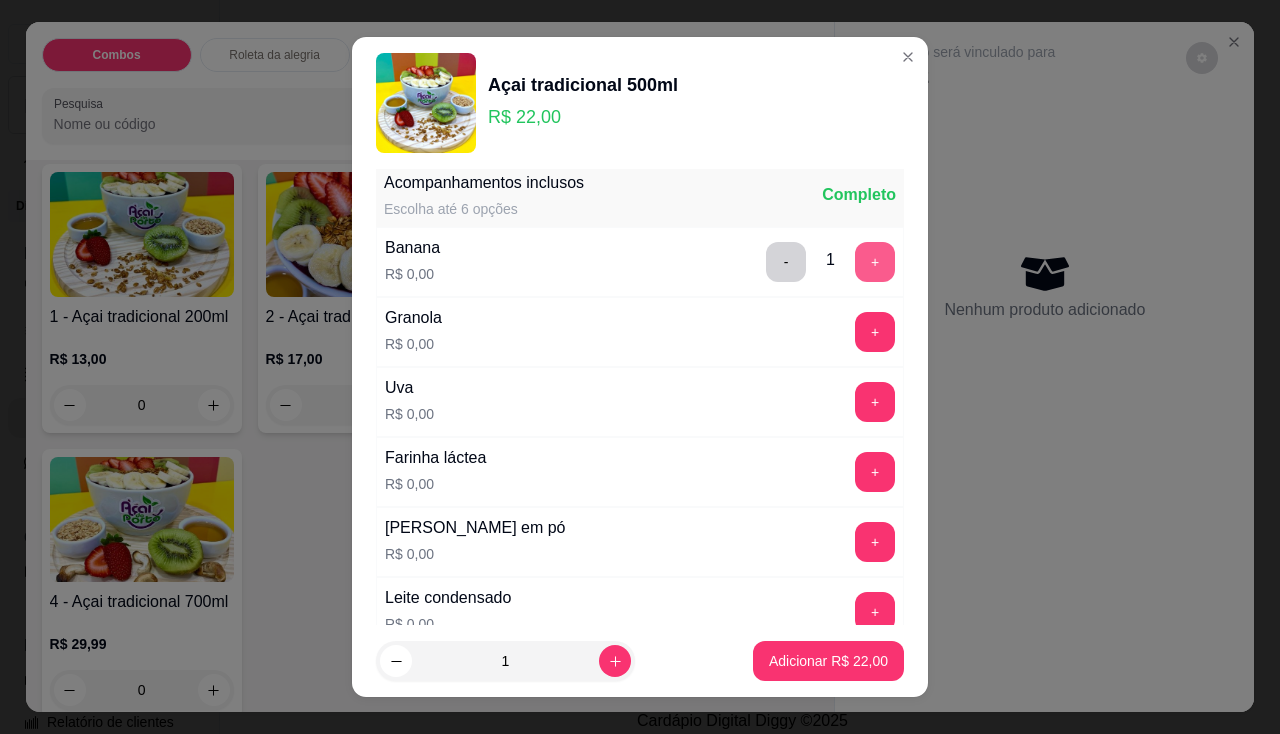 scroll, scrollTop: 600, scrollLeft: 0, axis: vertical 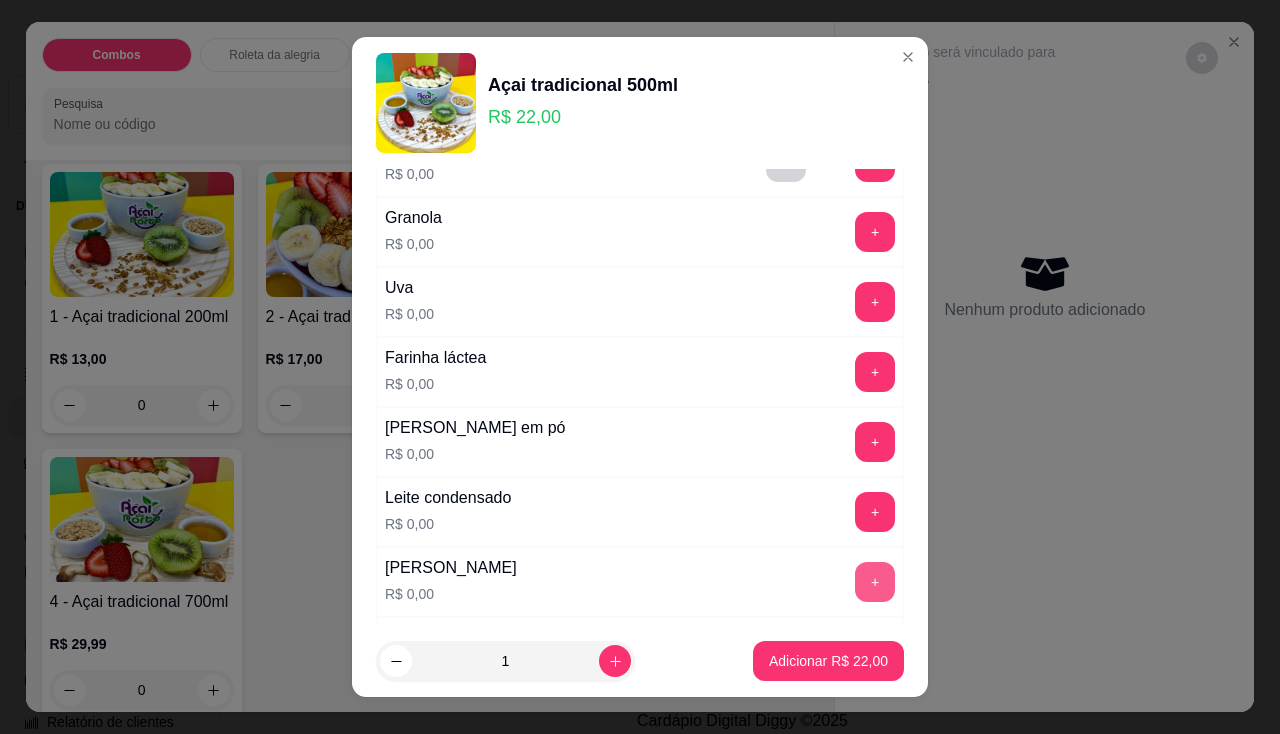 click on "+" at bounding box center [875, 582] 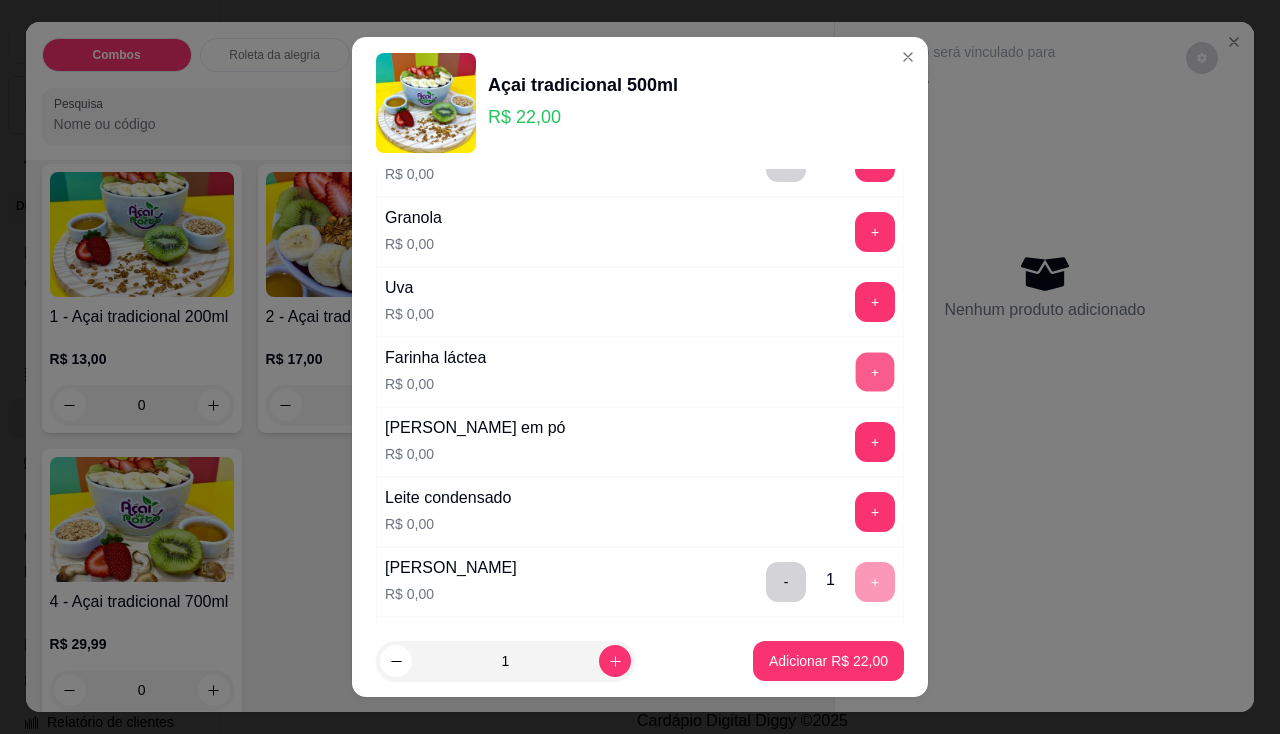 click on "+" at bounding box center [875, 371] 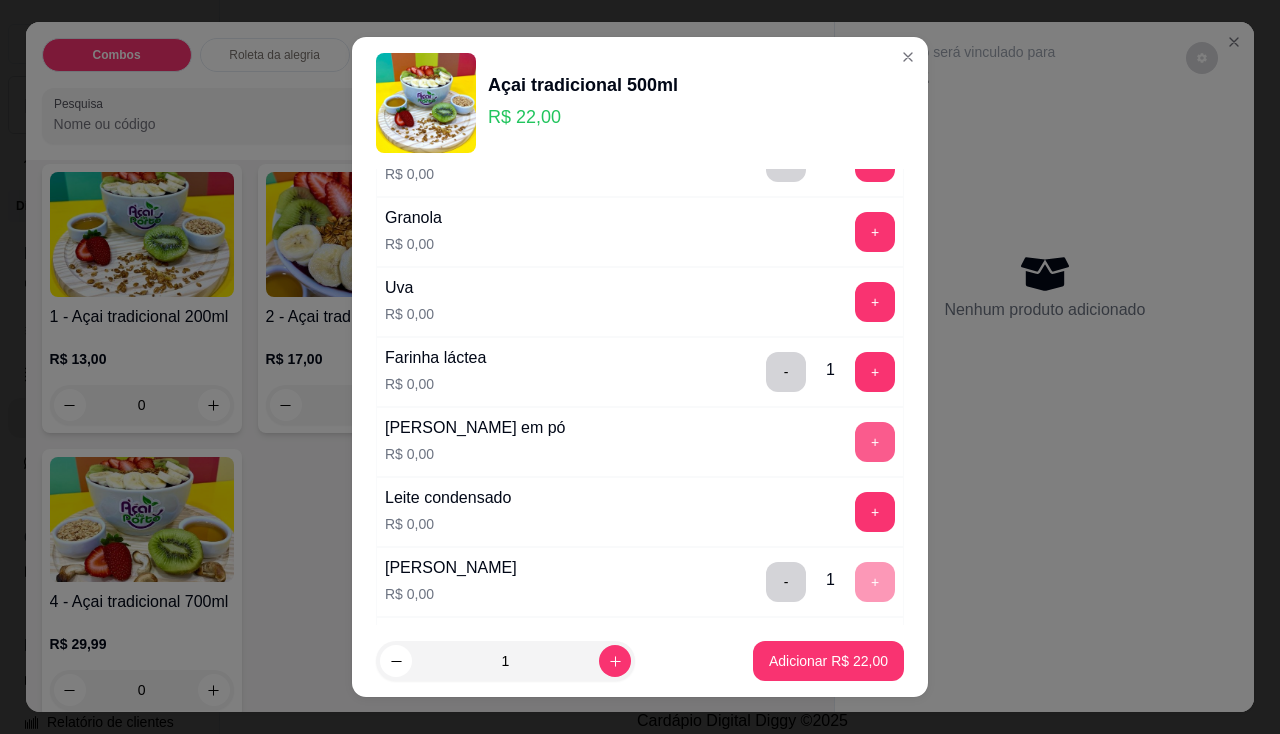 click on "+" at bounding box center (875, 442) 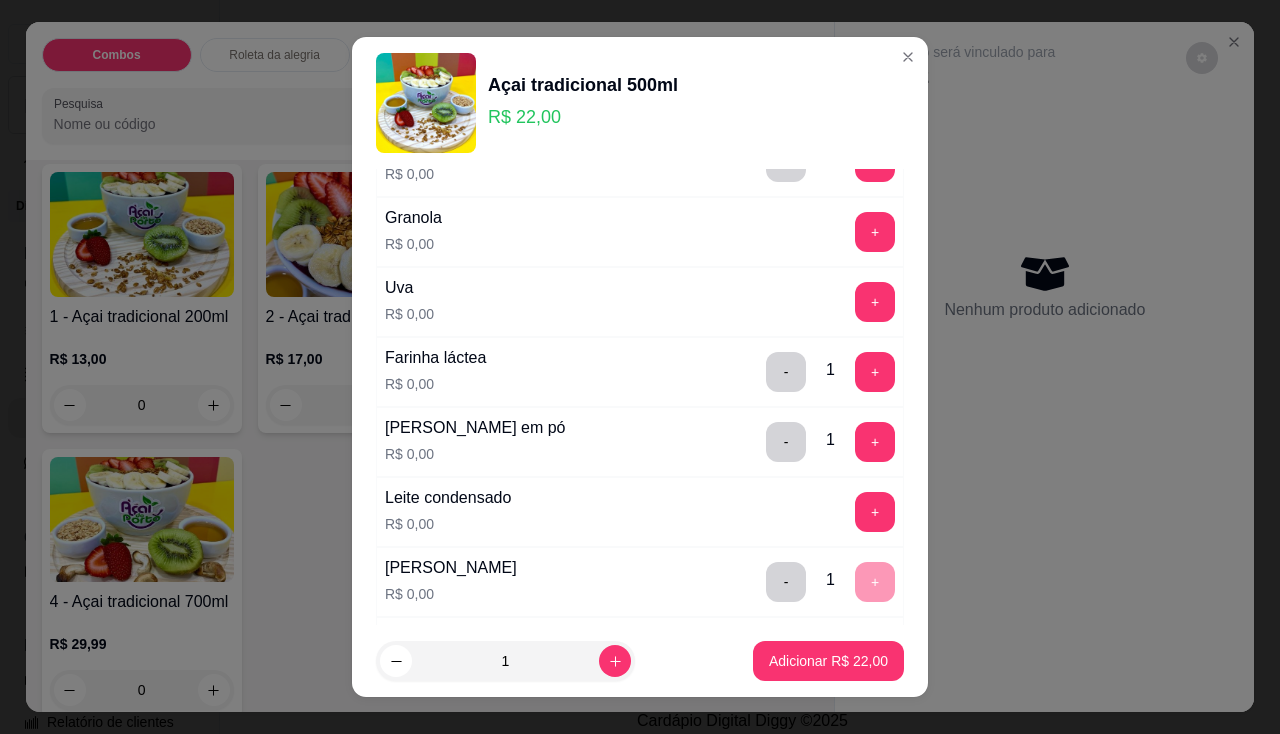 click on "Leite condensado  R$ 0,00 +" at bounding box center (640, 512) 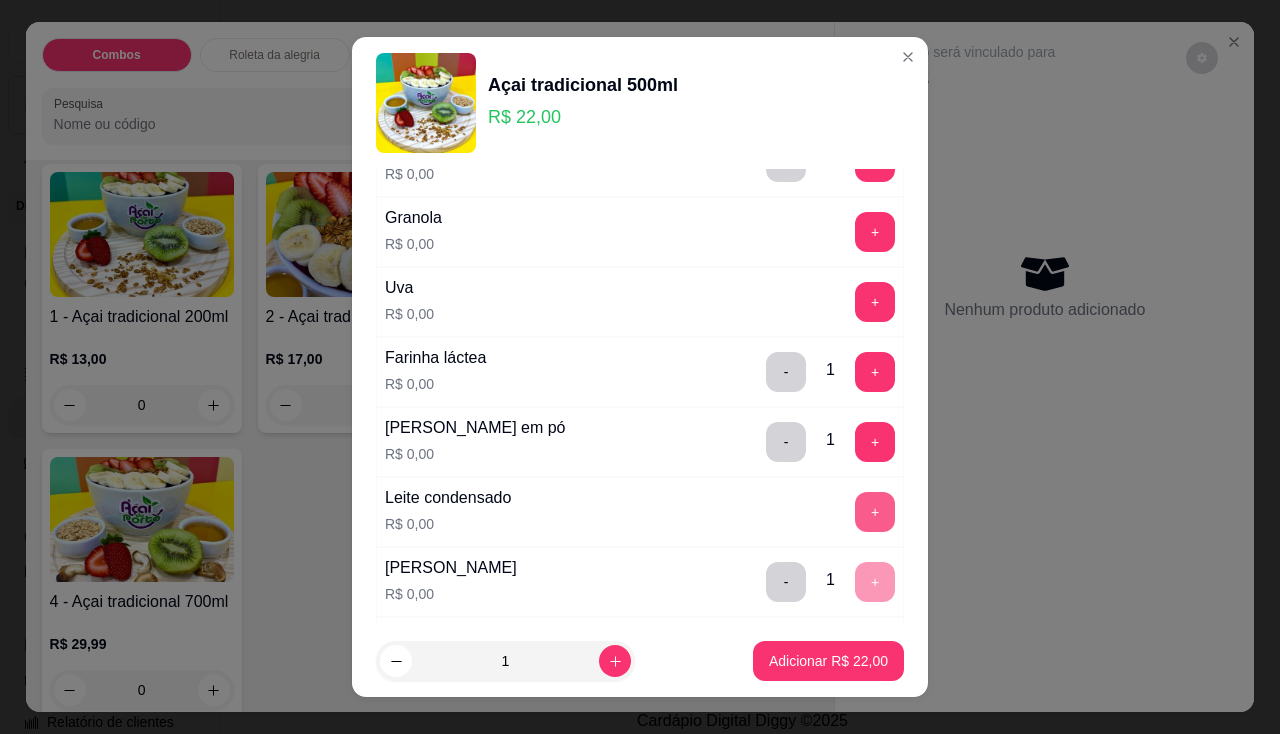 click on "+" at bounding box center (875, 512) 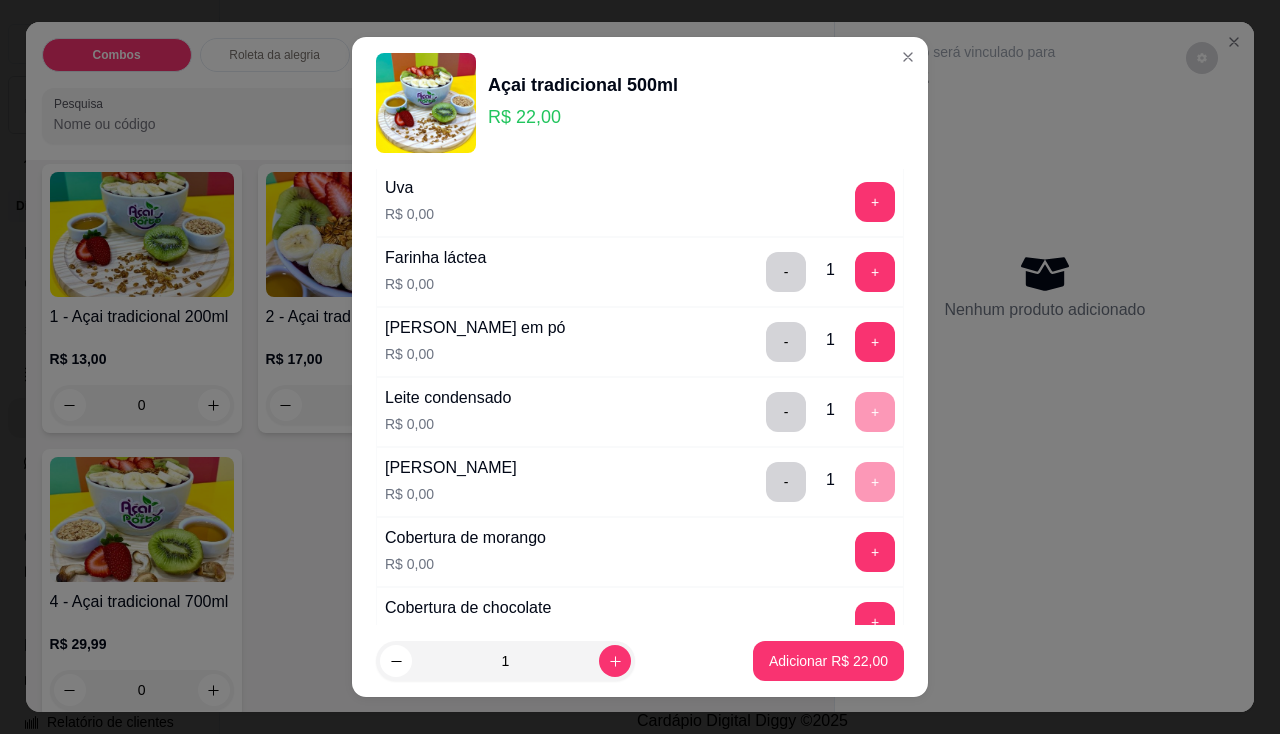 scroll, scrollTop: 500, scrollLeft: 0, axis: vertical 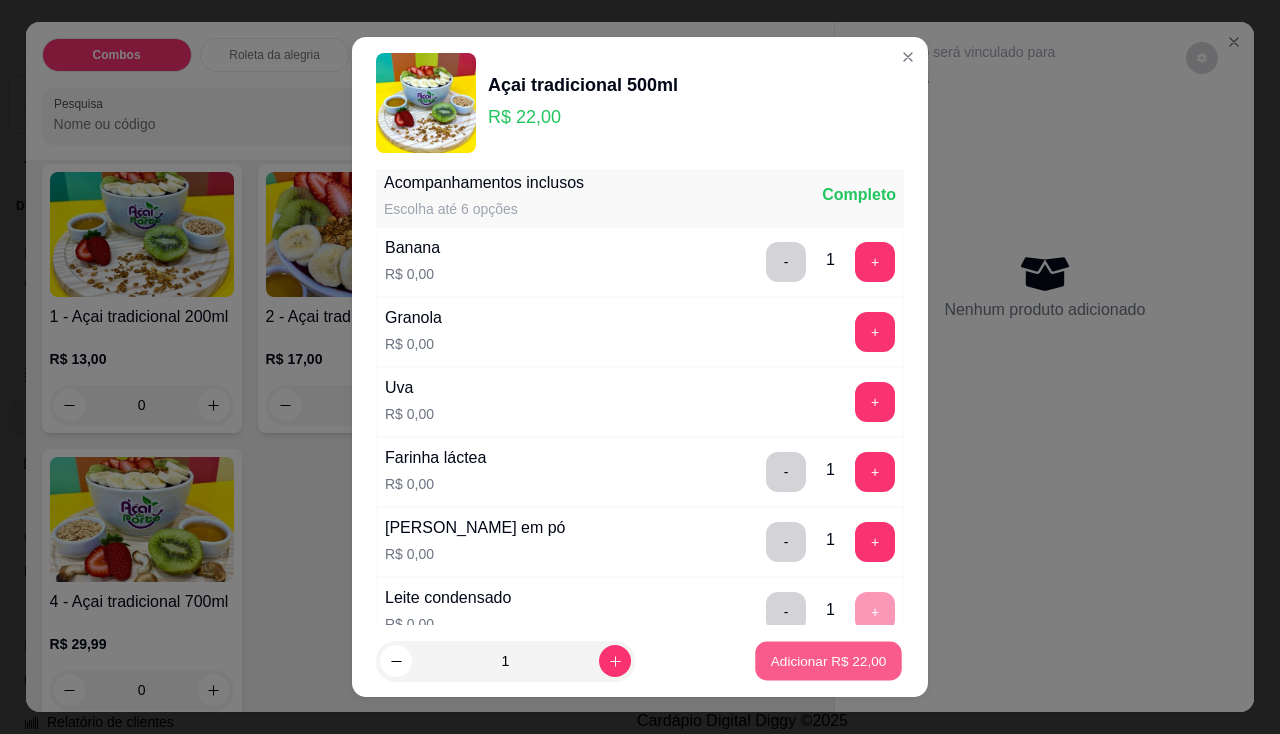 click on "Adicionar   R$ 22,00" at bounding box center (829, 661) 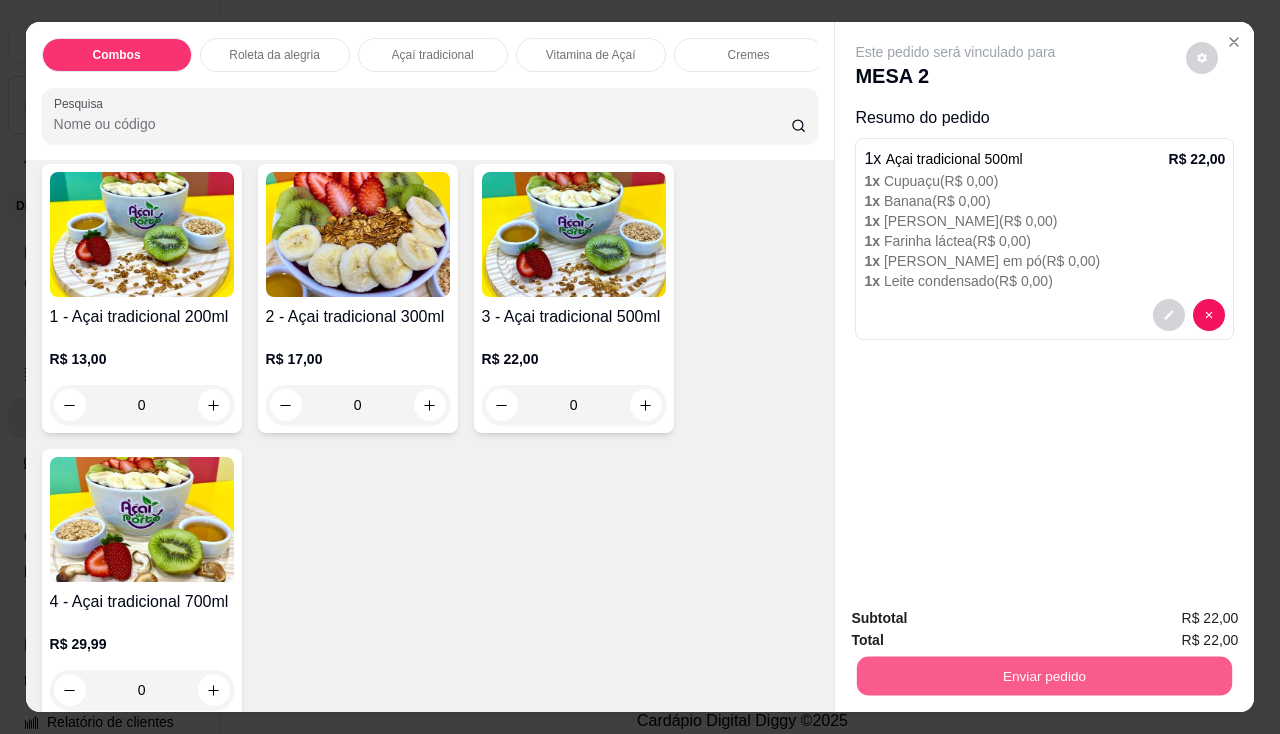 click on "Enviar pedido" at bounding box center (1044, 676) 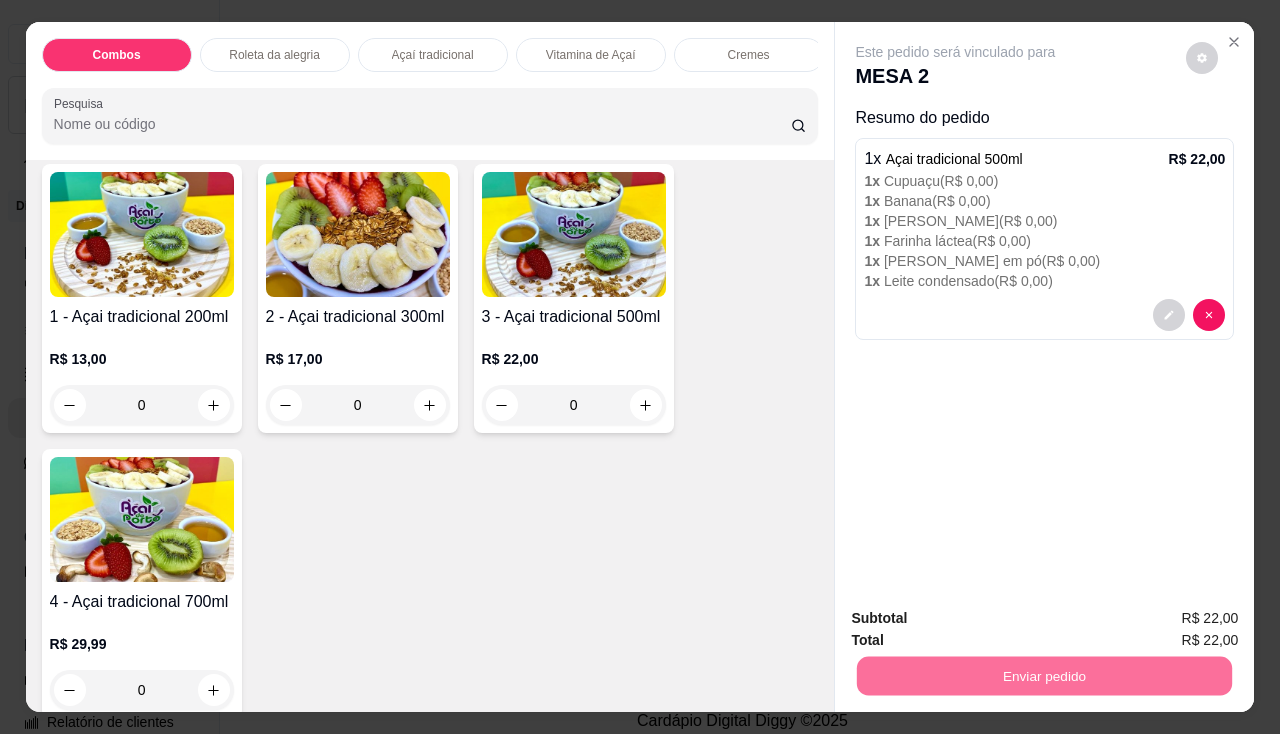 click on "Não registrar e enviar pedido" at bounding box center (979, 620) 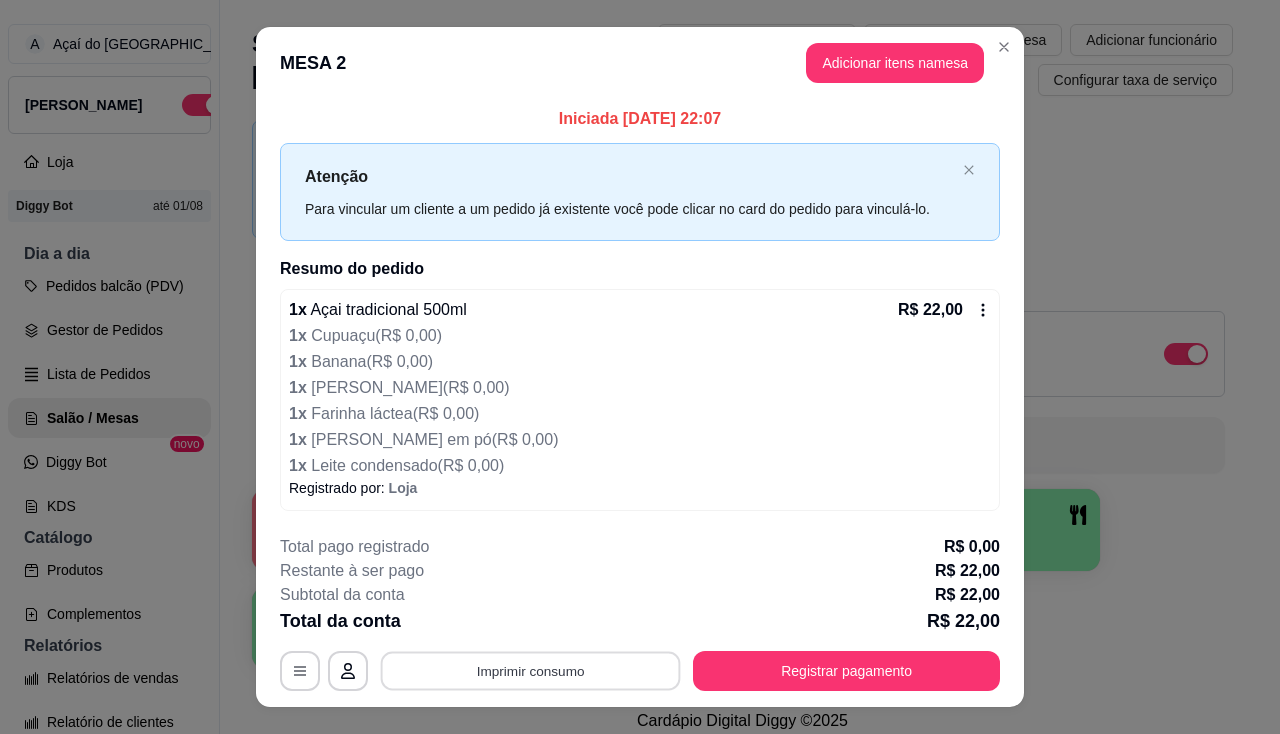 click on "Imprimir consumo" at bounding box center [531, 670] 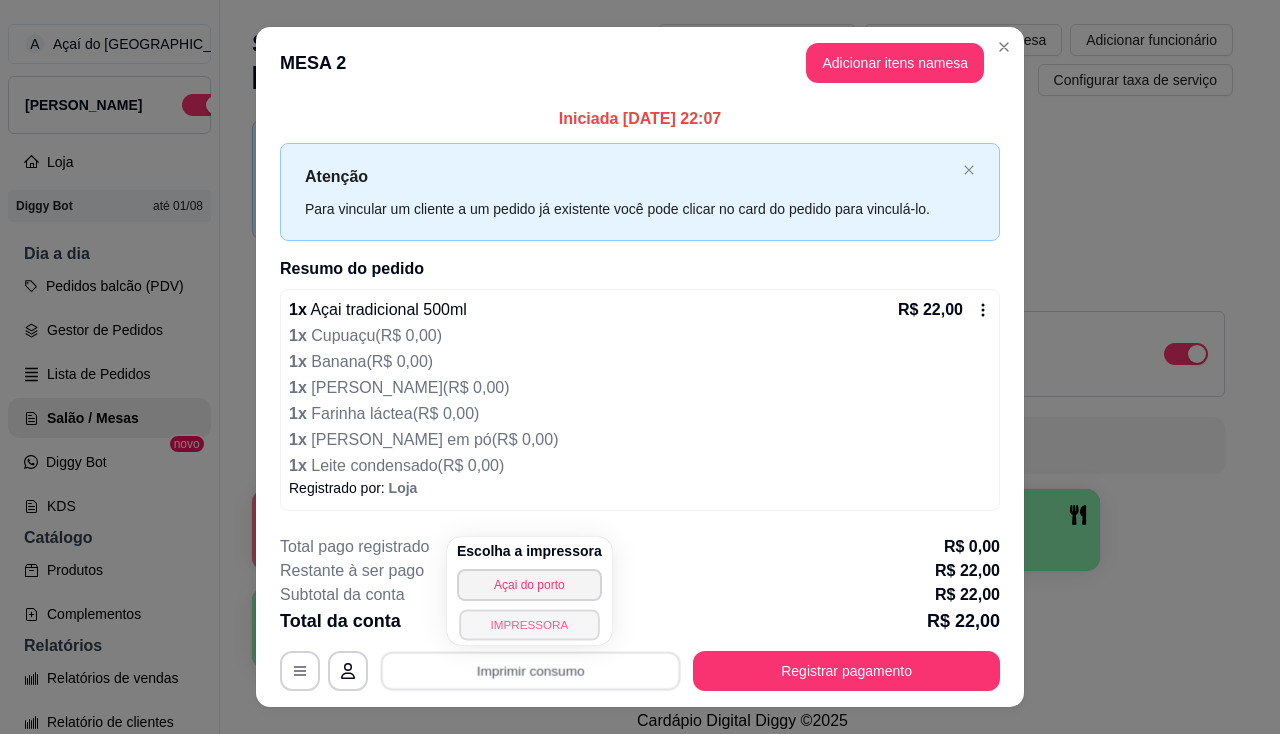 click on "IMPRESSORA" at bounding box center [529, 624] 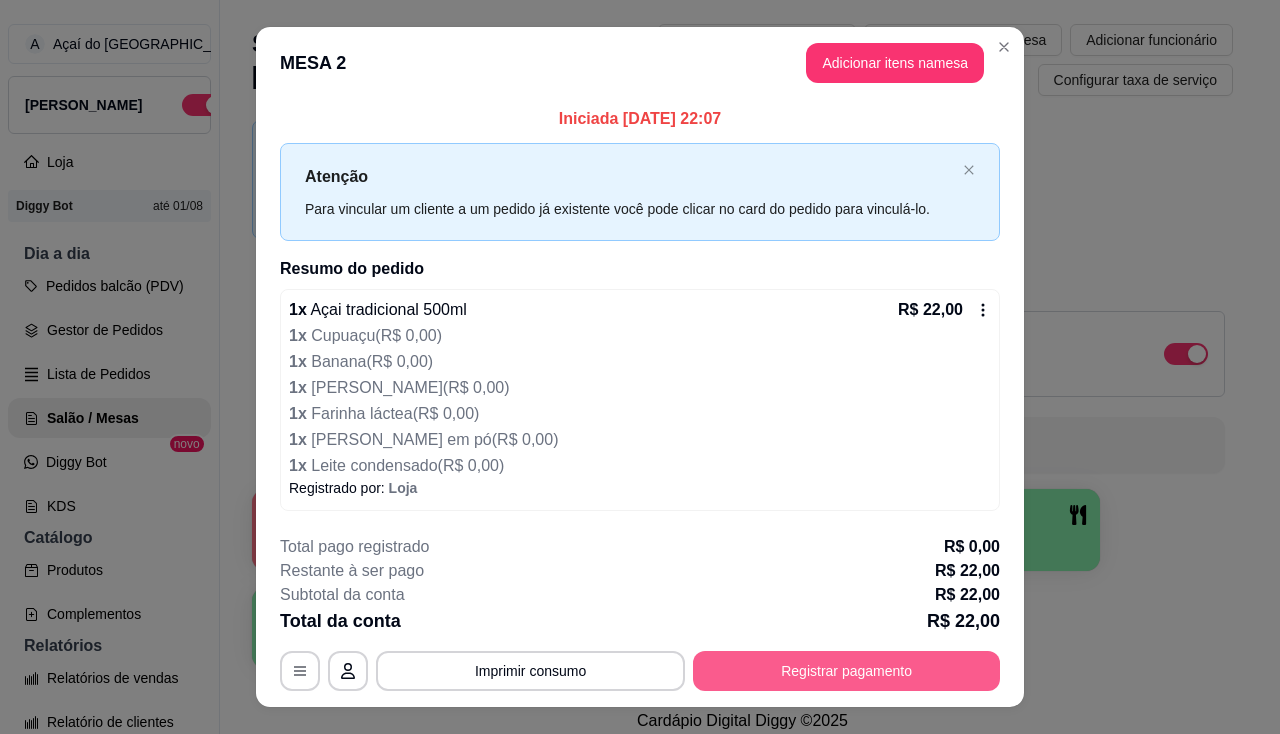 click on "Registrar pagamento" at bounding box center [846, 671] 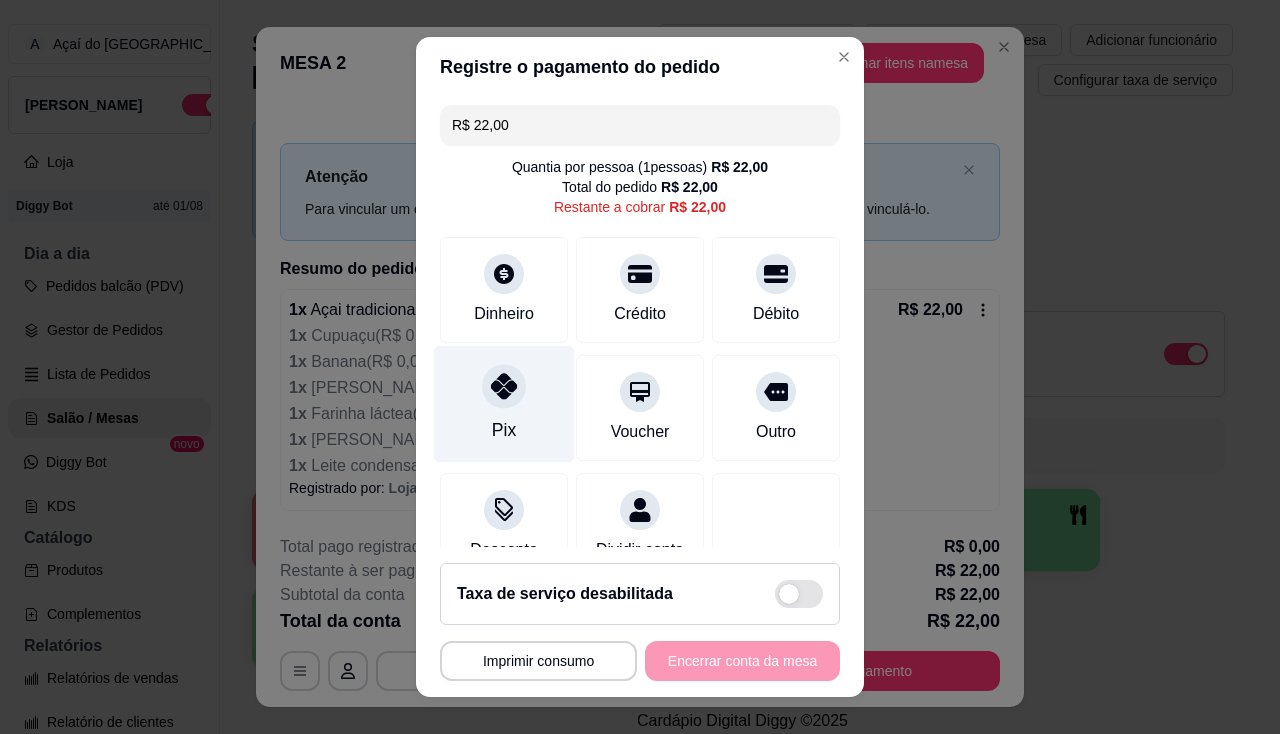 click on "Pix" at bounding box center (504, 403) 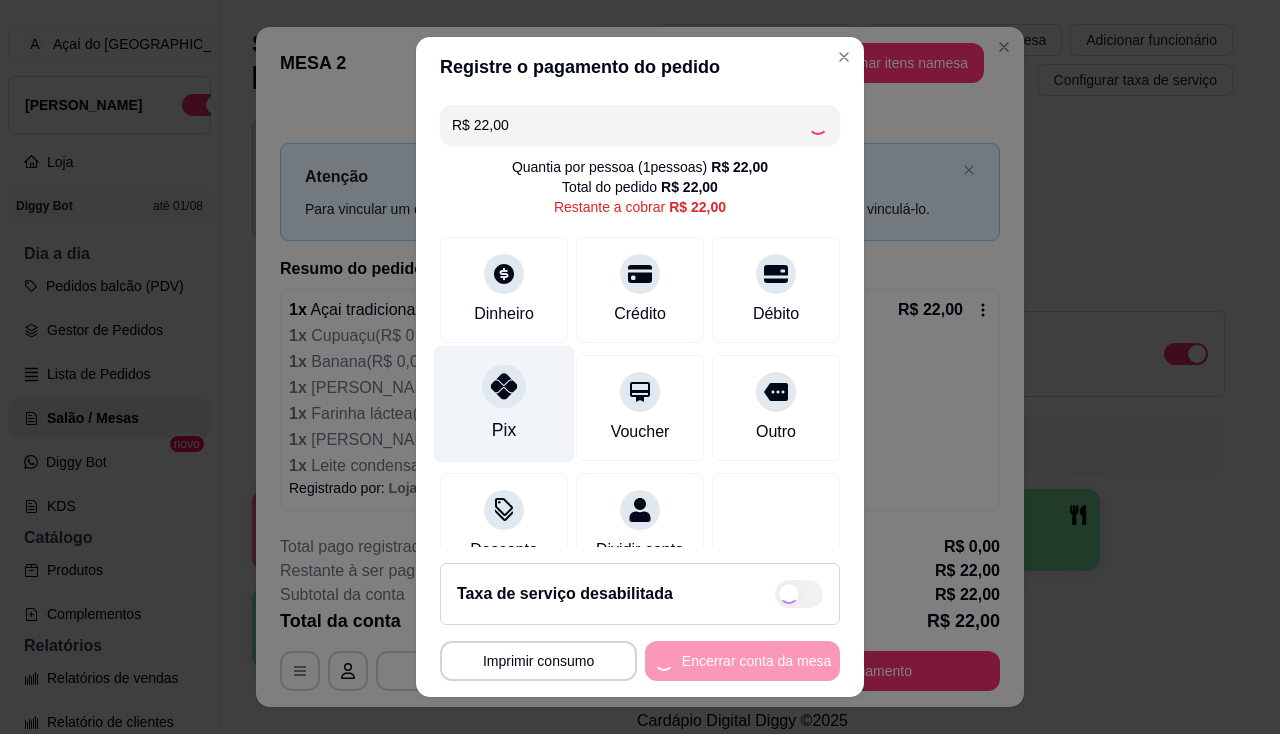 type on "R$ 0,00" 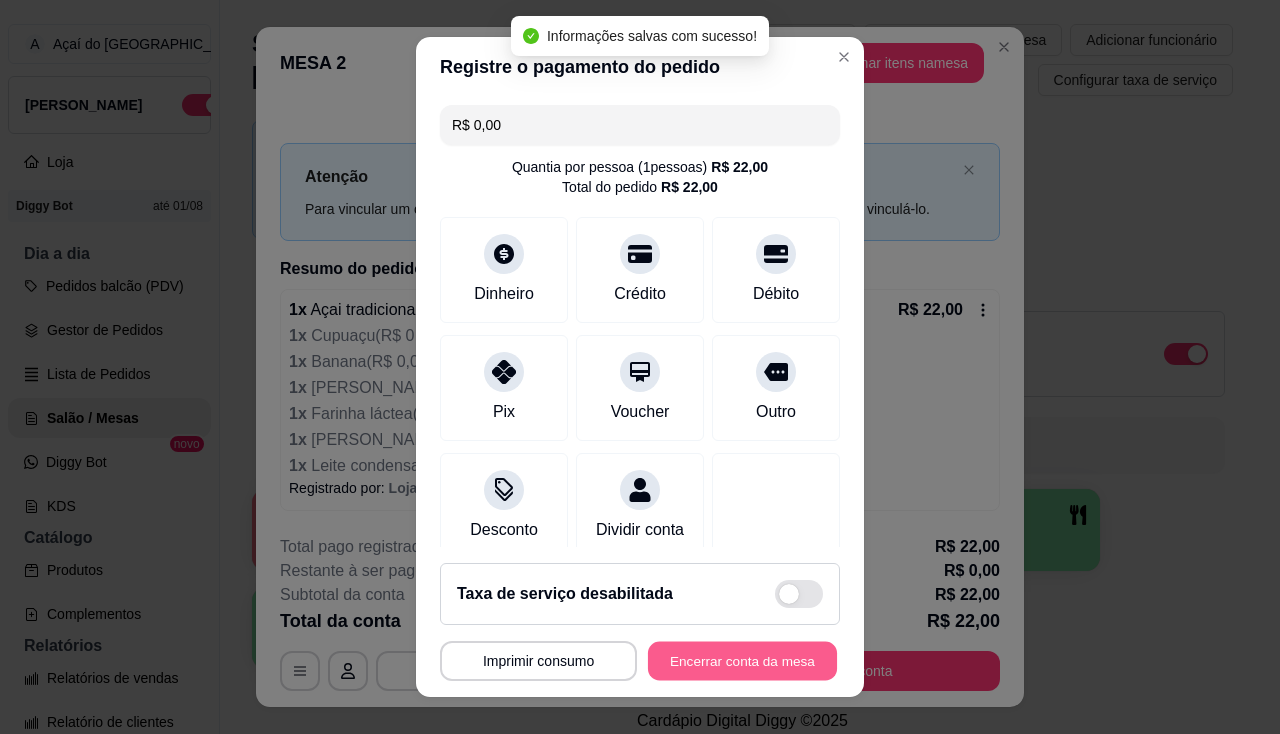 click on "Encerrar conta da mesa" at bounding box center [742, 661] 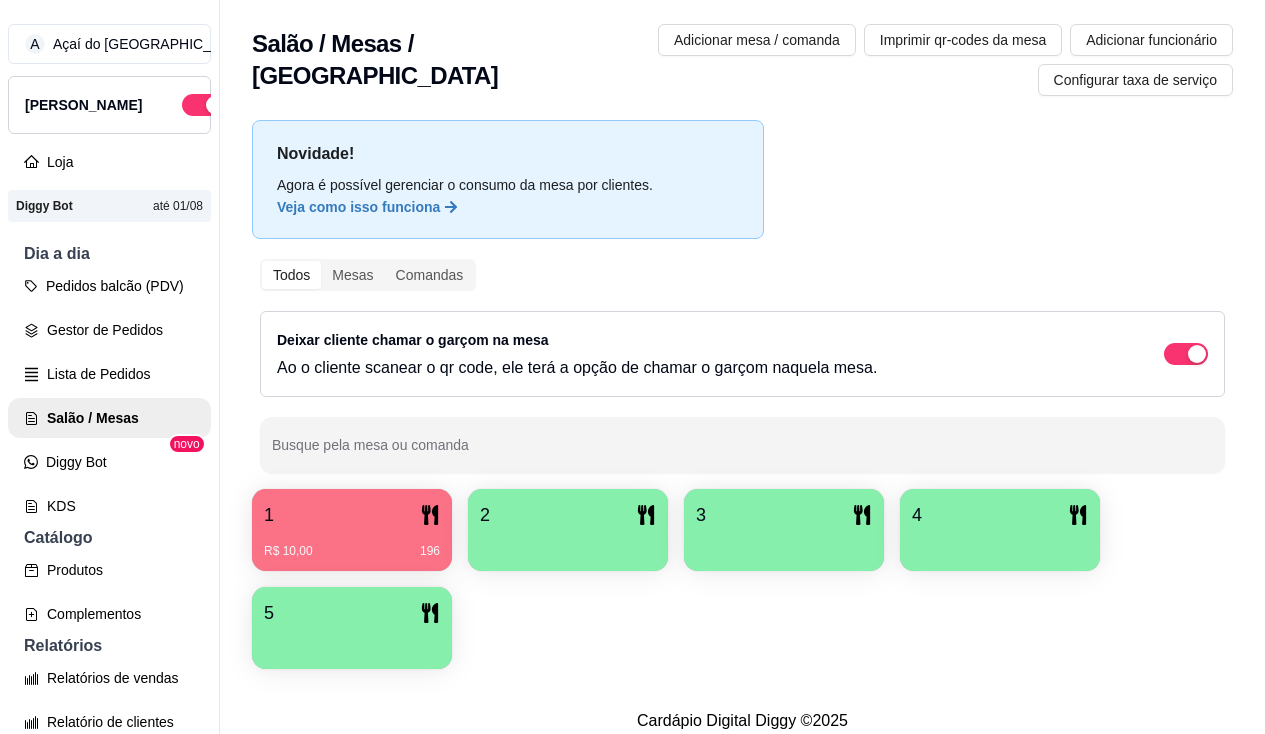 click on "R$ 10,00 196" at bounding box center (352, 551) 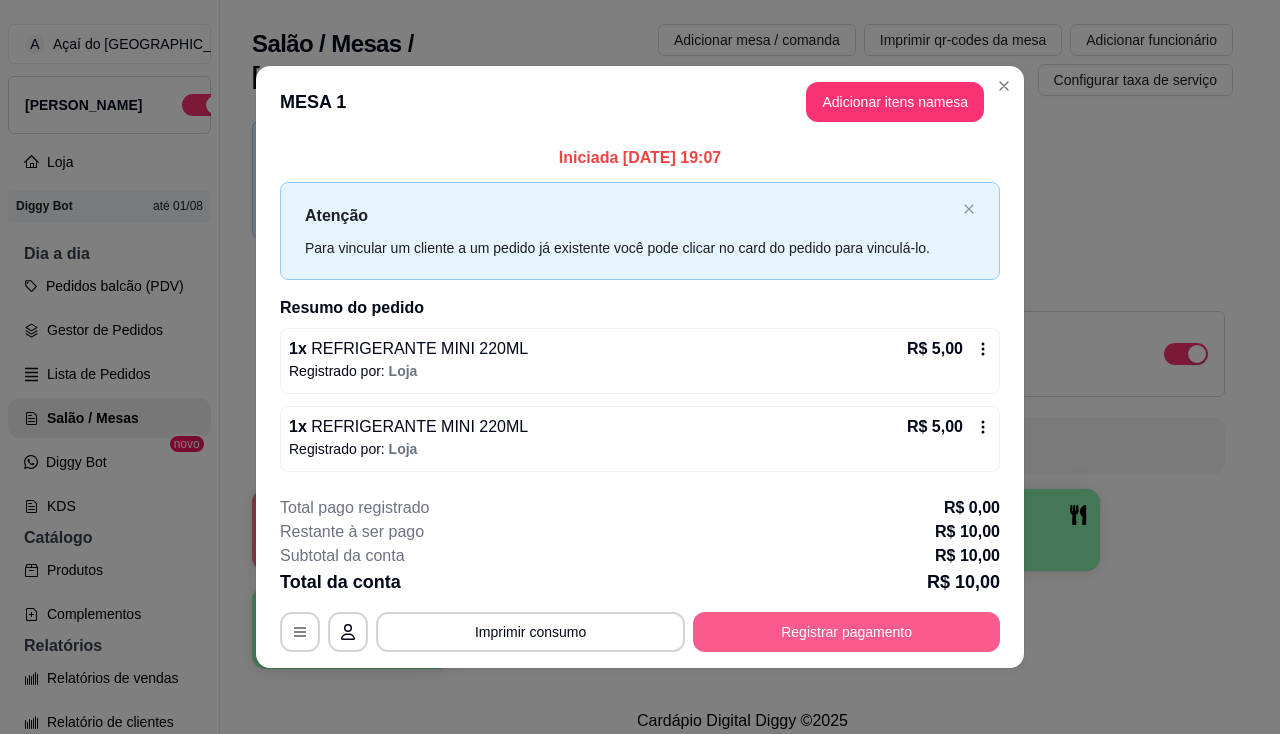 click on "Registrar pagamento" at bounding box center (846, 632) 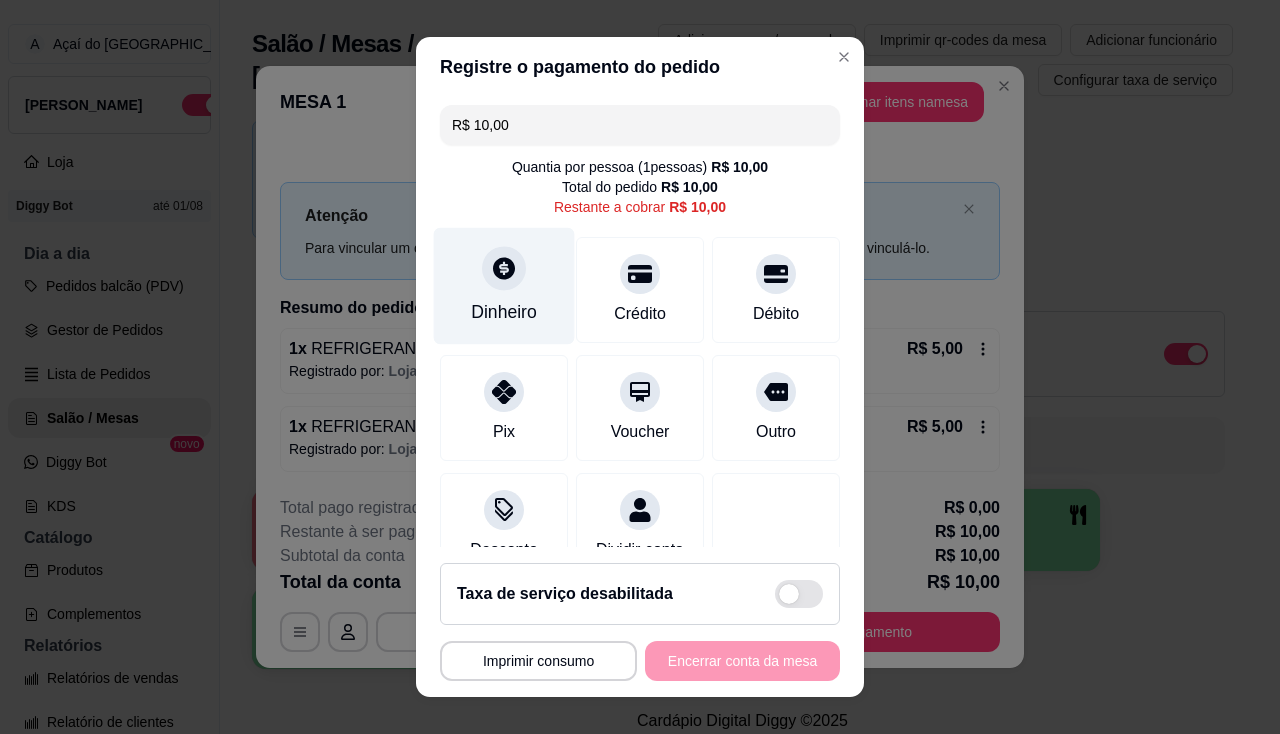 click on "Dinheiro" at bounding box center [504, 285] 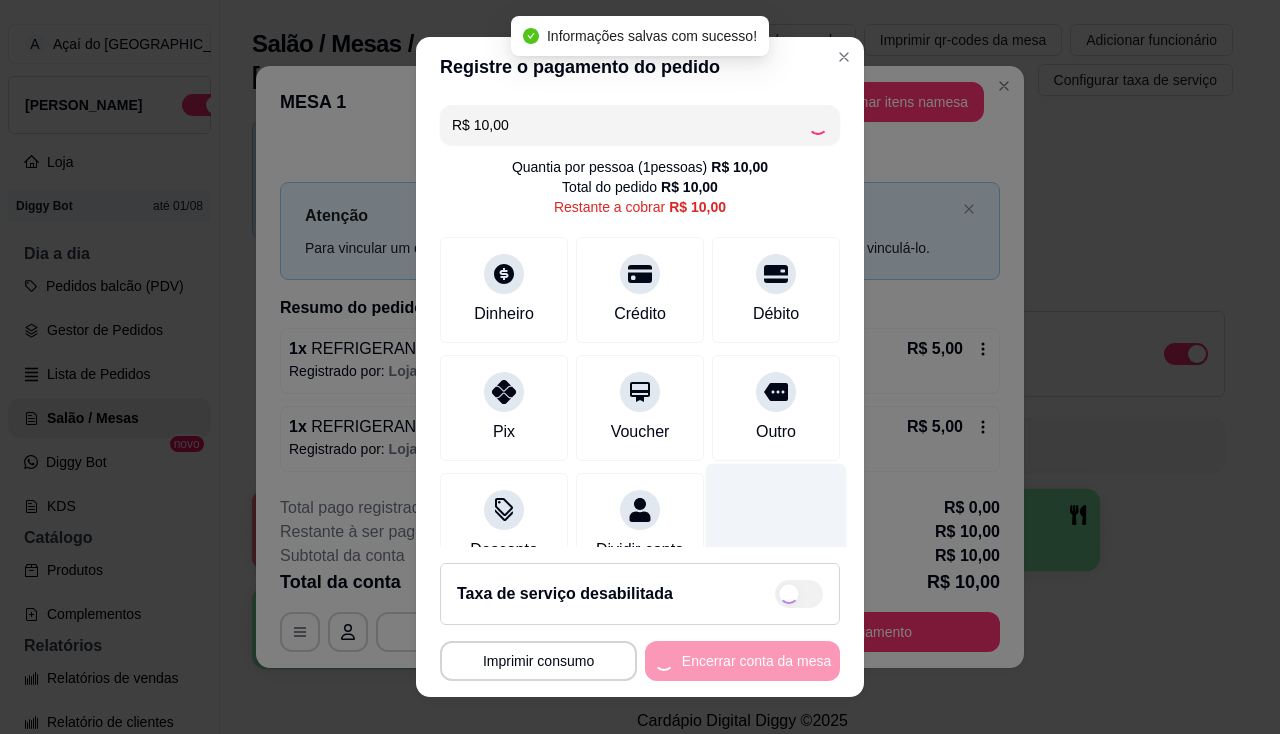 type on "R$ 0,00" 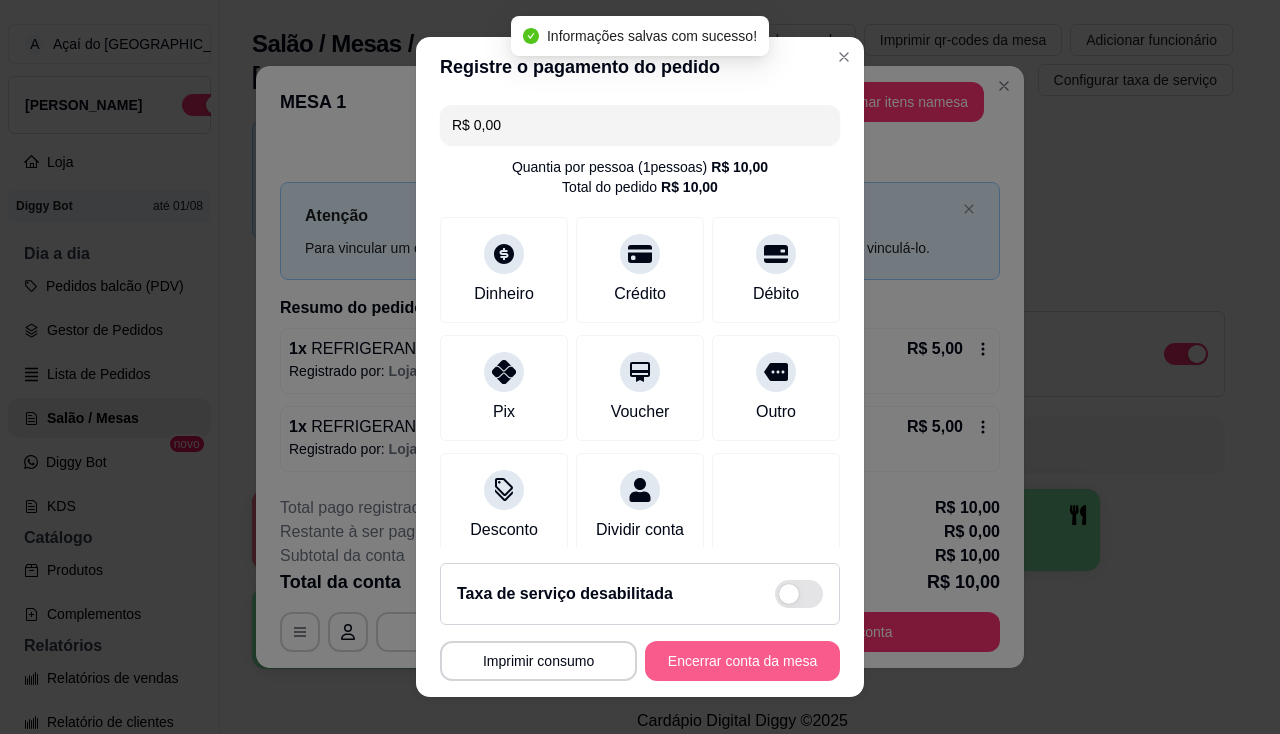 click on "Encerrar conta da mesa" at bounding box center [742, 661] 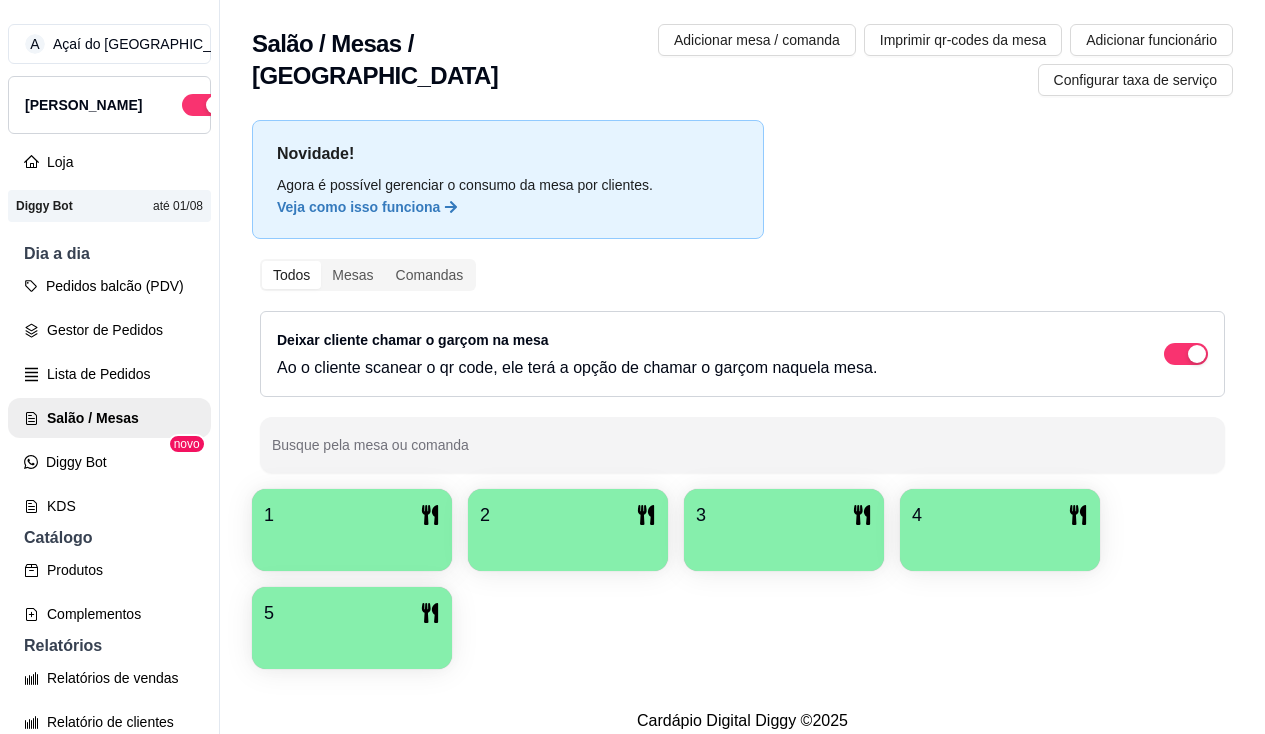 click on "1" at bounding box center [352, 515] 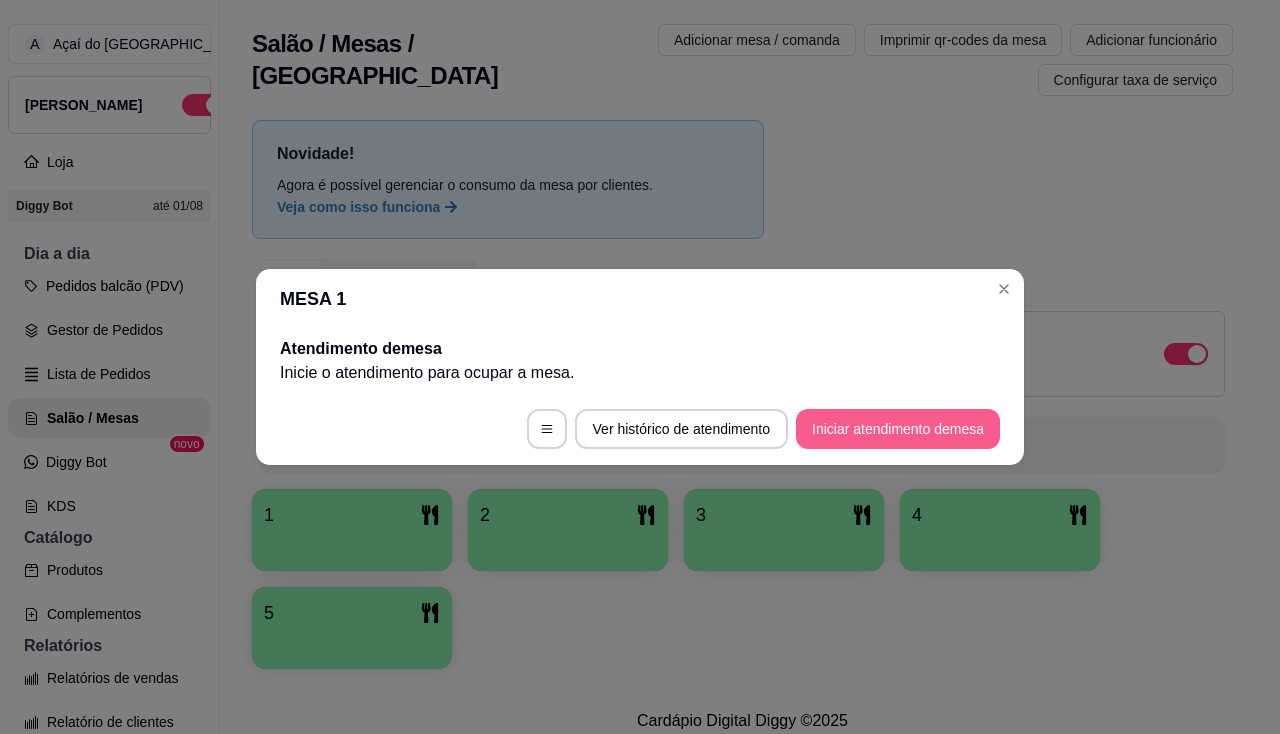 click on "Iniciar atendimento de  mesa" at bounding box center [898, 429] 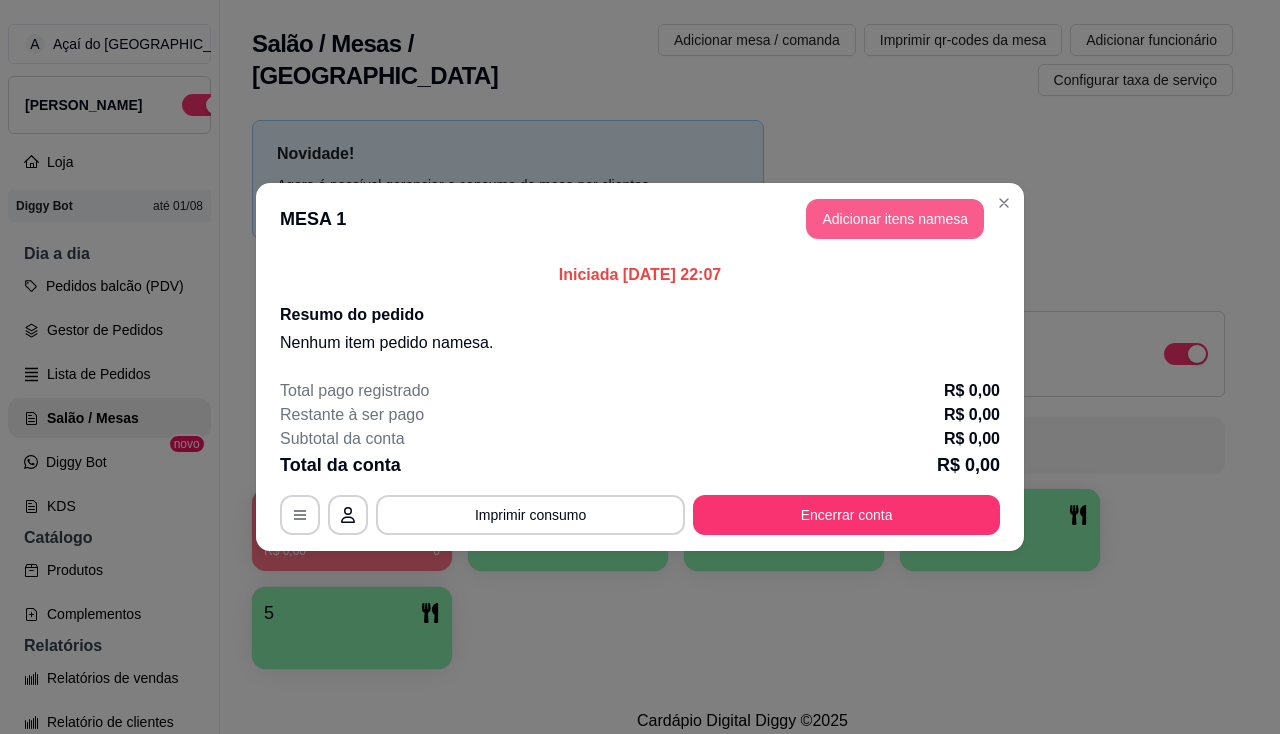 click on "Adicionar itens na  mesa" at bounding box center [895, 219] 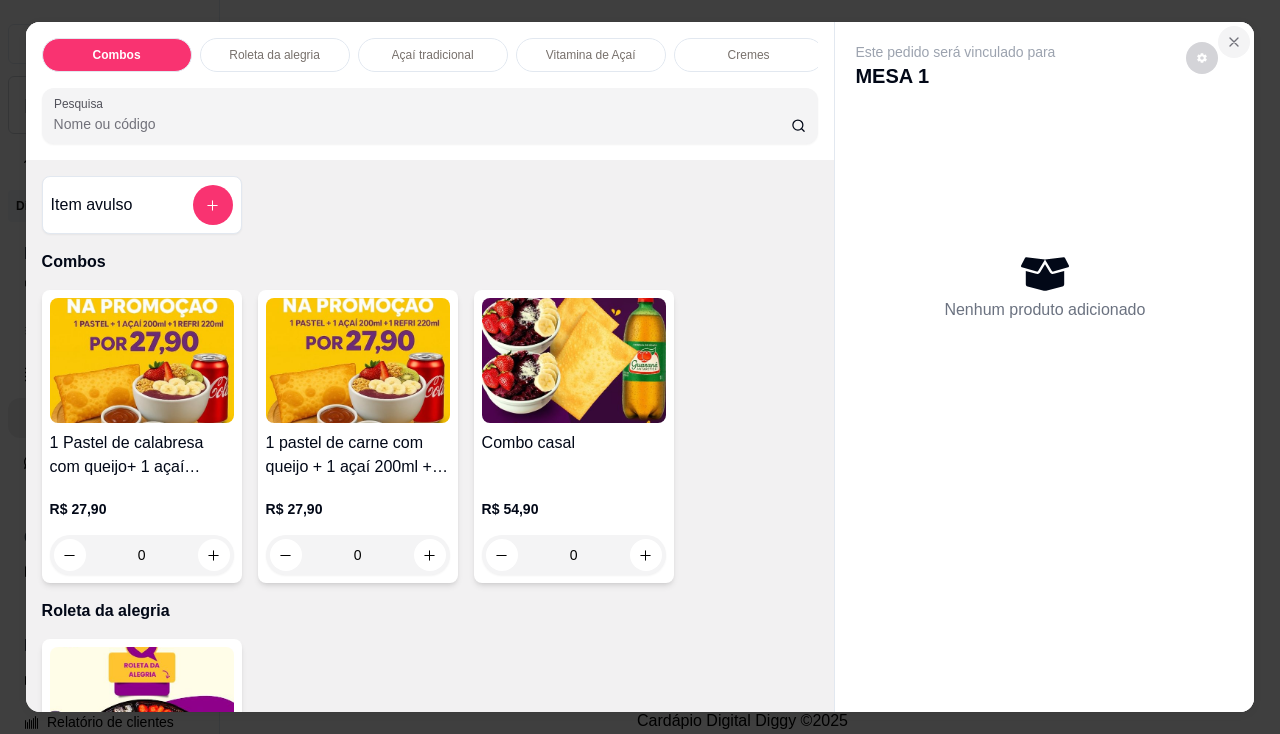 click 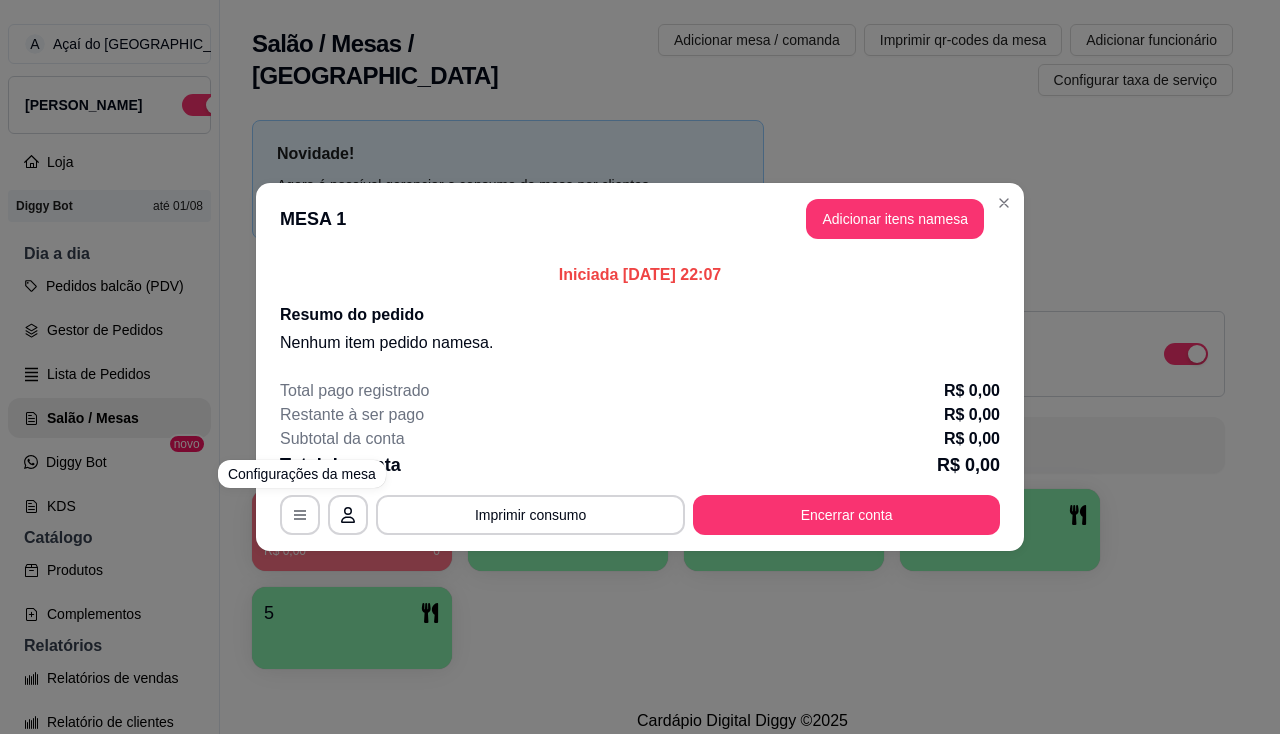 click on "MESA 1 Adicionar itens na  mesa Iniciada   [DATE] 22:07 Resumo do pedido Nenhum item pedido na  mesa . Total pago registrado R$ 0,00 Restante à ser pago R$ 0,00 Subtotal da conta R$ 0,00 Total da conta R$ 0,00 MESA  1 Tempo de permanência:   6  minutos Cod. Segurança:   1343 Qtd. de Pedidos:   0 Clientes da mesa:   ** CONSUMO ** ** TOTAL ** Subtotal 0,00 Total 0,00 Imprimir consumo Encerrar conta" at bounding box center [640, 367] 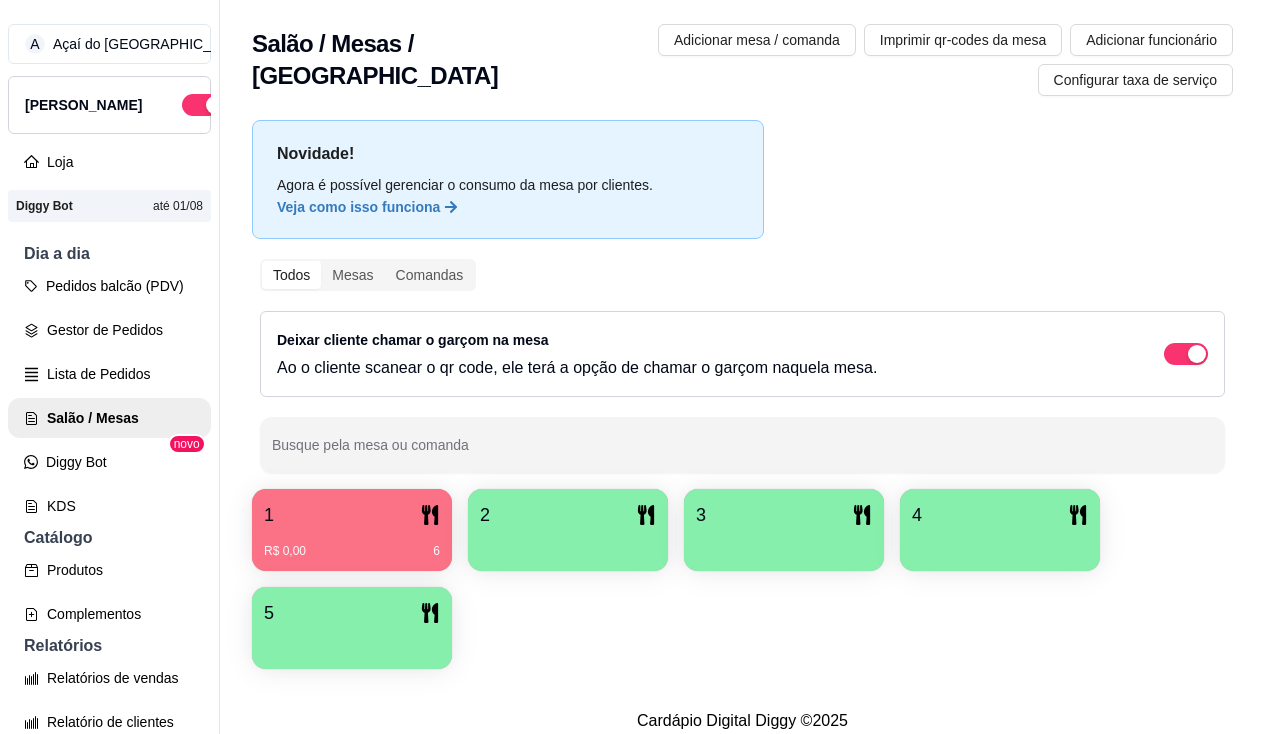 click on "R$ 0,00 6" at bounding box center (352, 544) 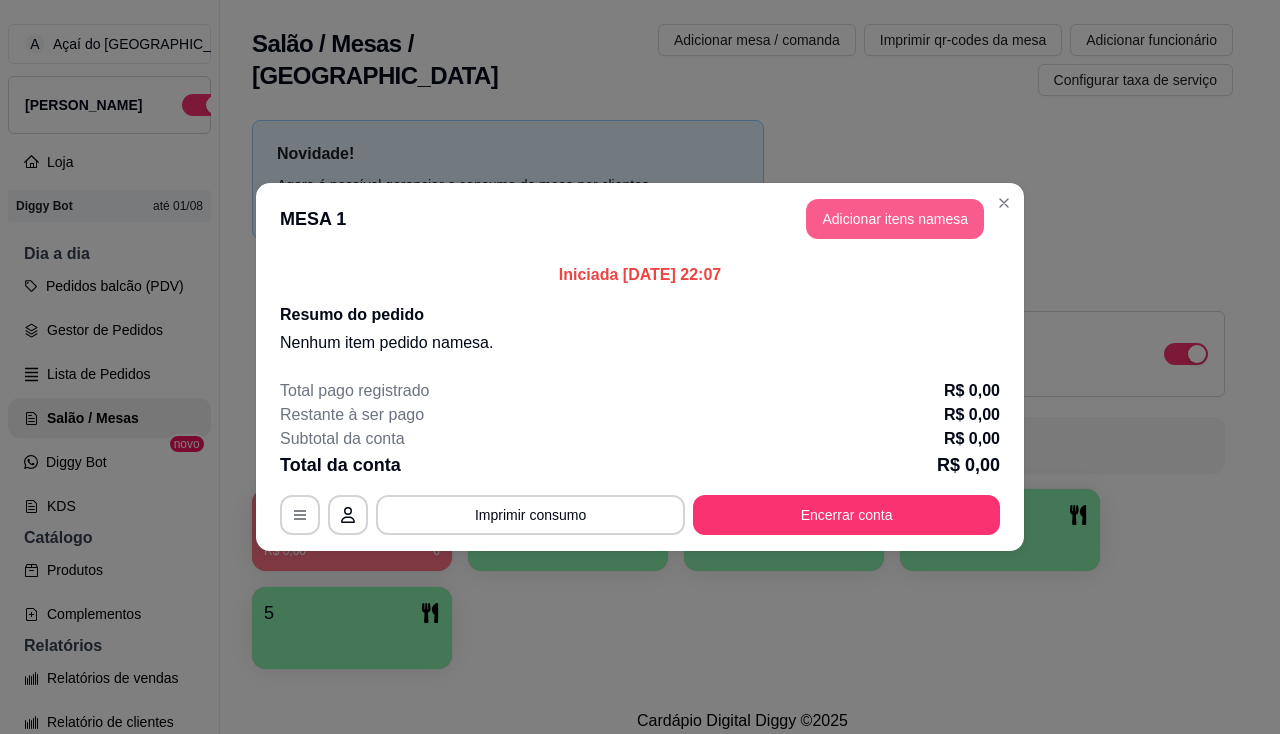 click on "Adicionar itens na  mesa" at bounding box center (895, 219) 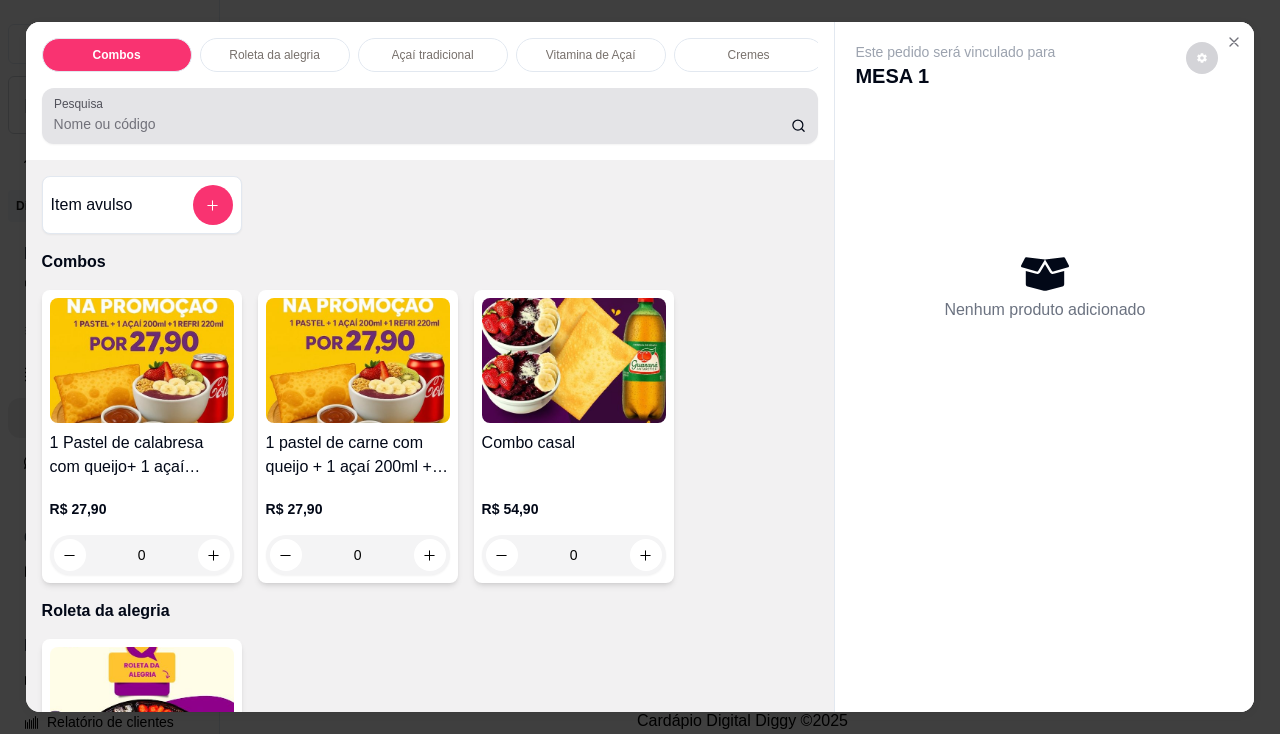 scroll, scrollTop: 49, scrollLeft: 0, axis: vertical 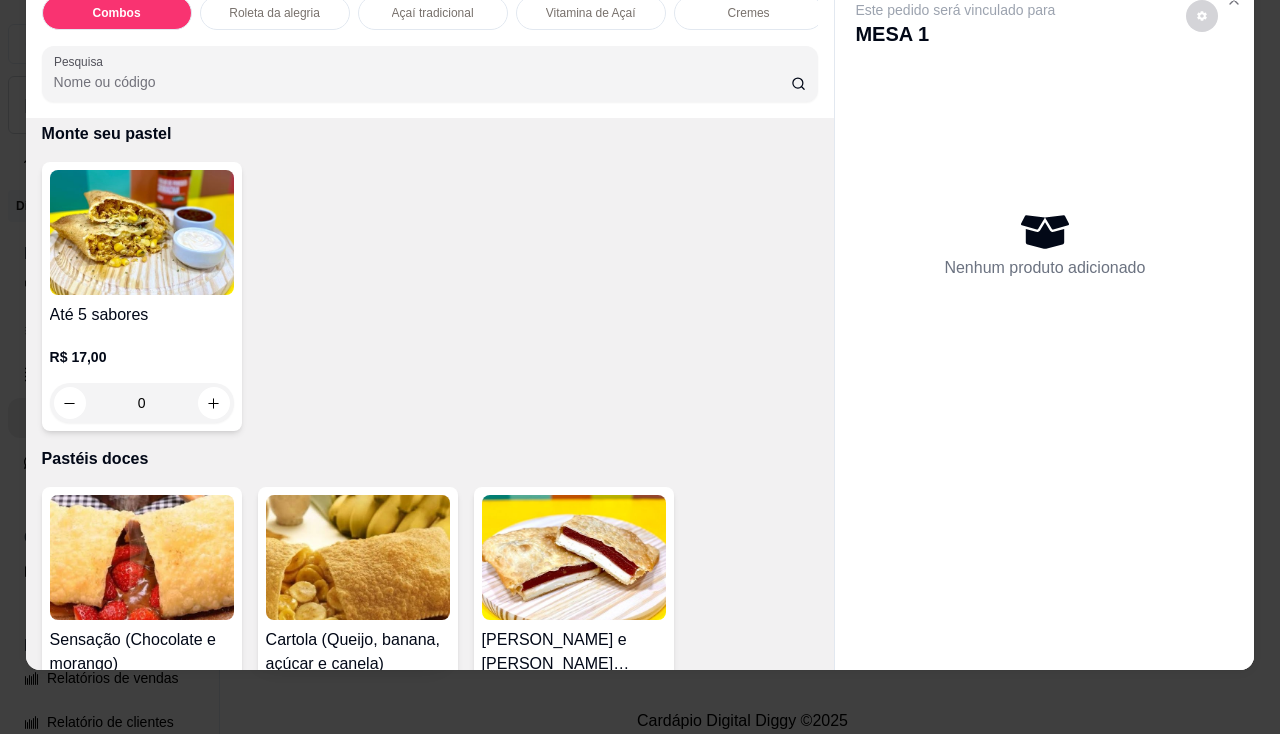 click on "R$ 17,00 0" at bounding box center (142, 375) 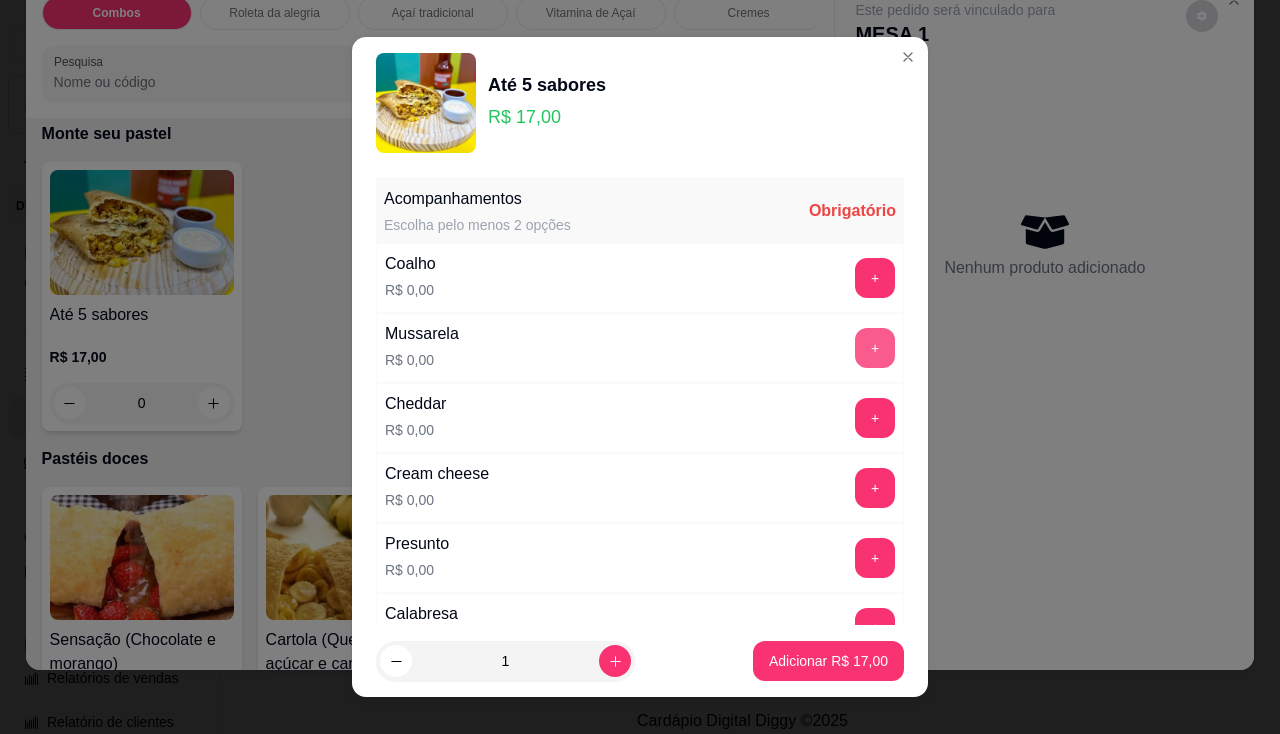 click on "+" at bounding box center (875, 348) 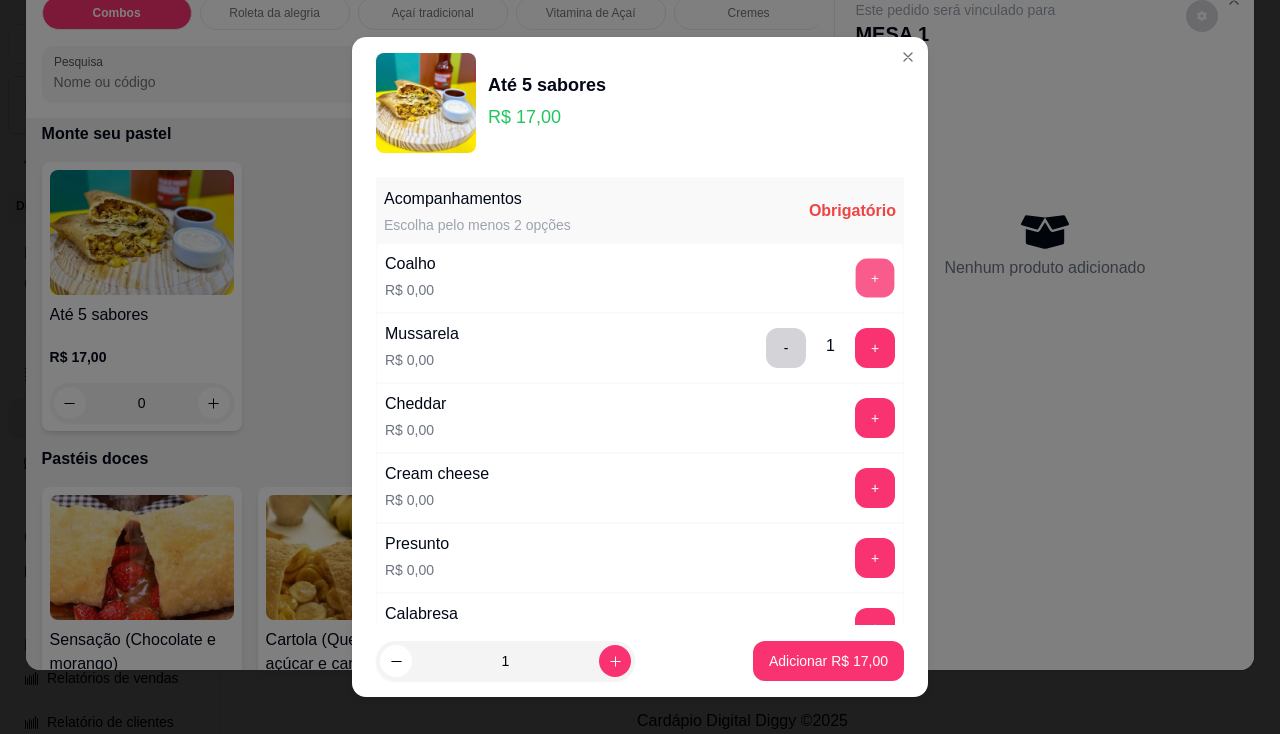 click on "+" at bounding box center (875, 277) 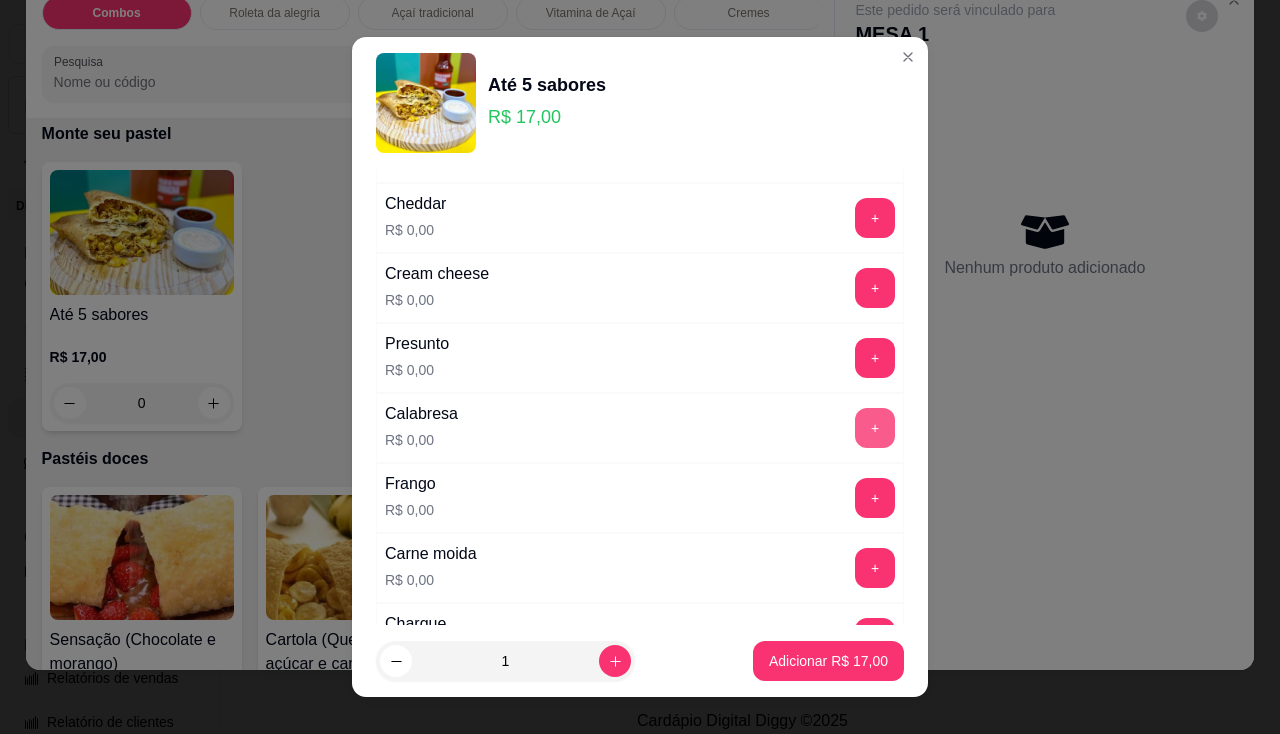 scroll, scrollTop: 300, scrollLeft: 0, axis: vertical 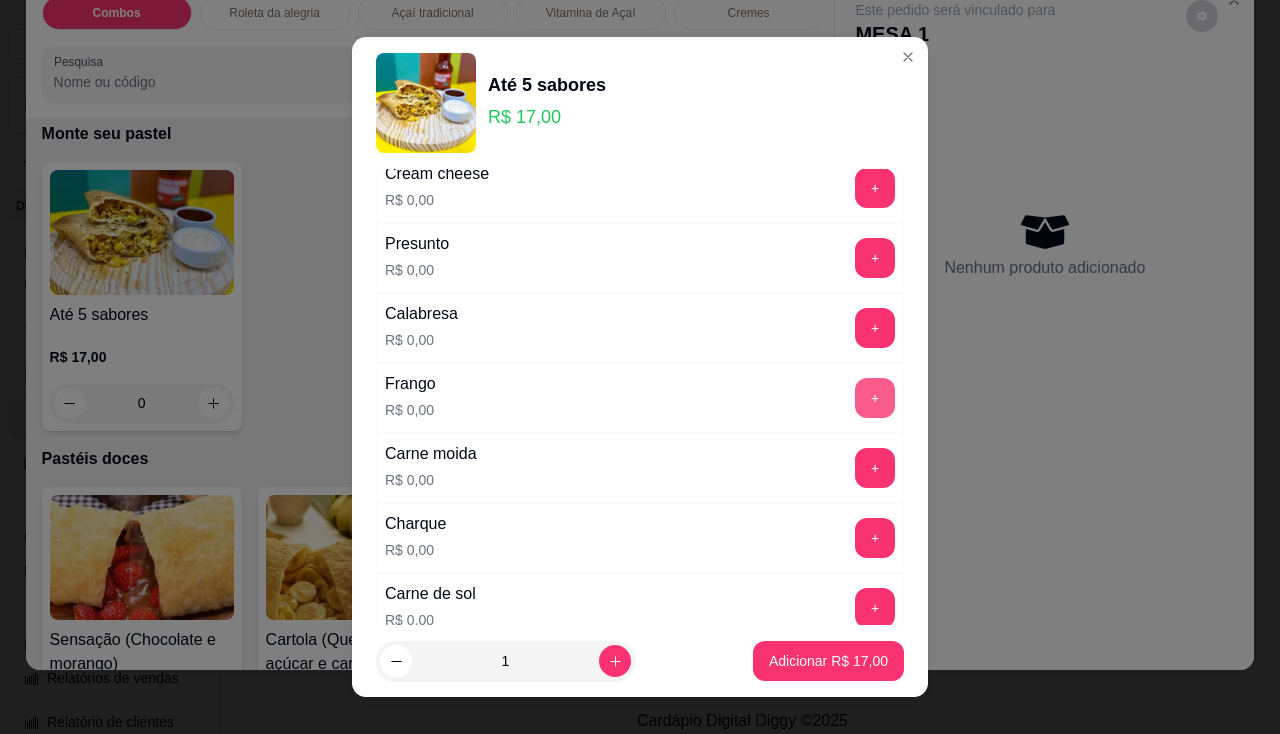 click on "+" at bounding box center [875, 398] 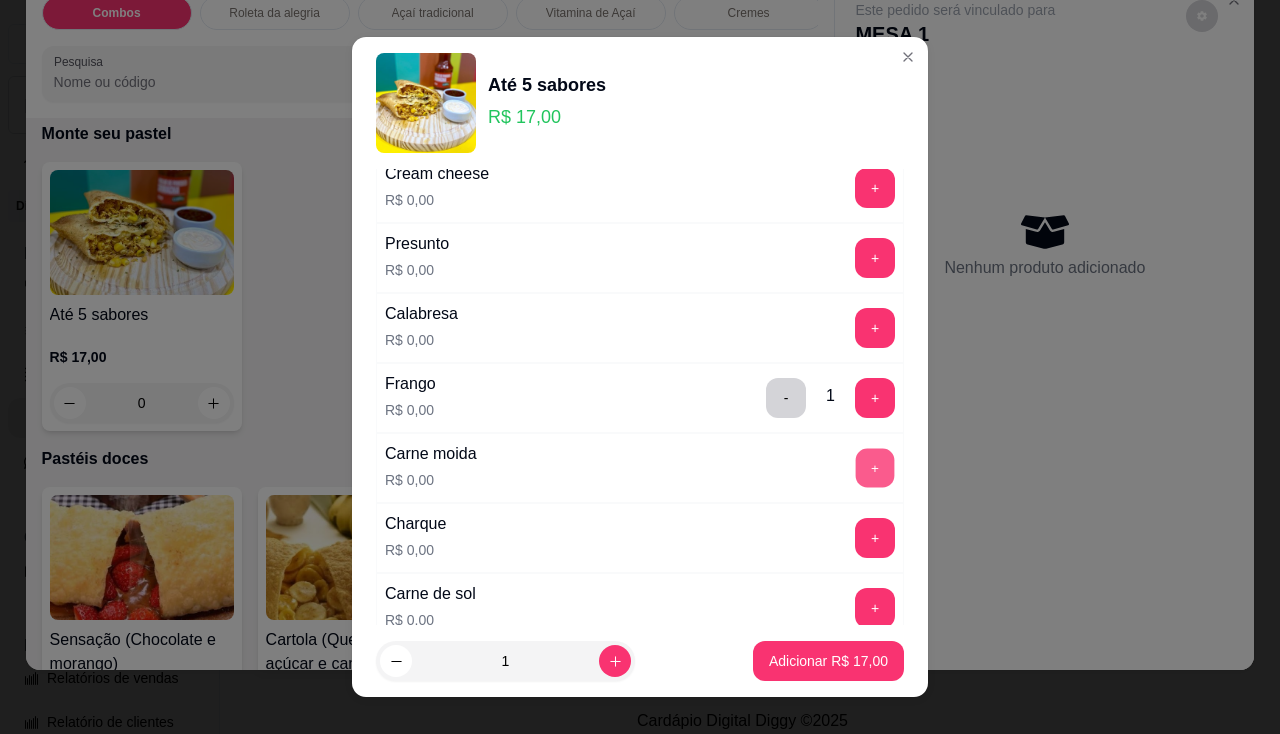 click on "+" at bounding box center (875, 467) 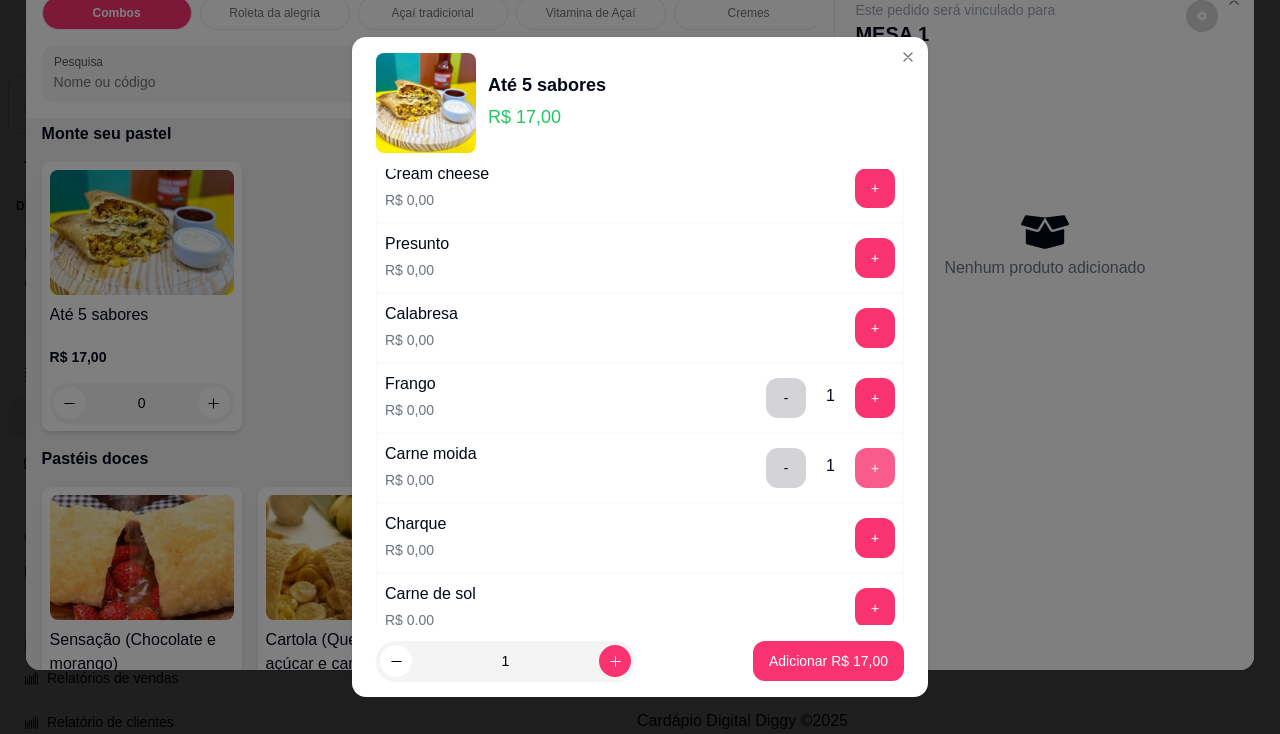 scroll, scrollTop: 500, scrollLeft: 0, axis: vertical 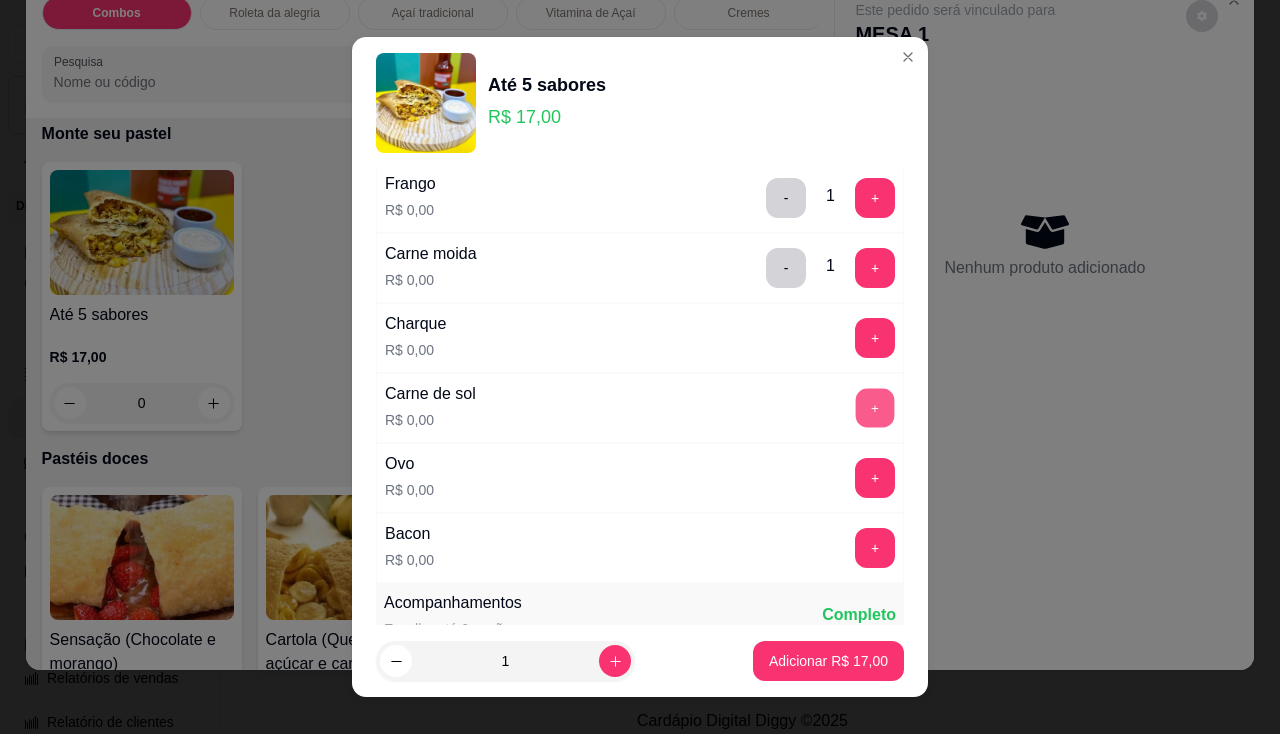 click on "+" at bounding box center [875, 407] 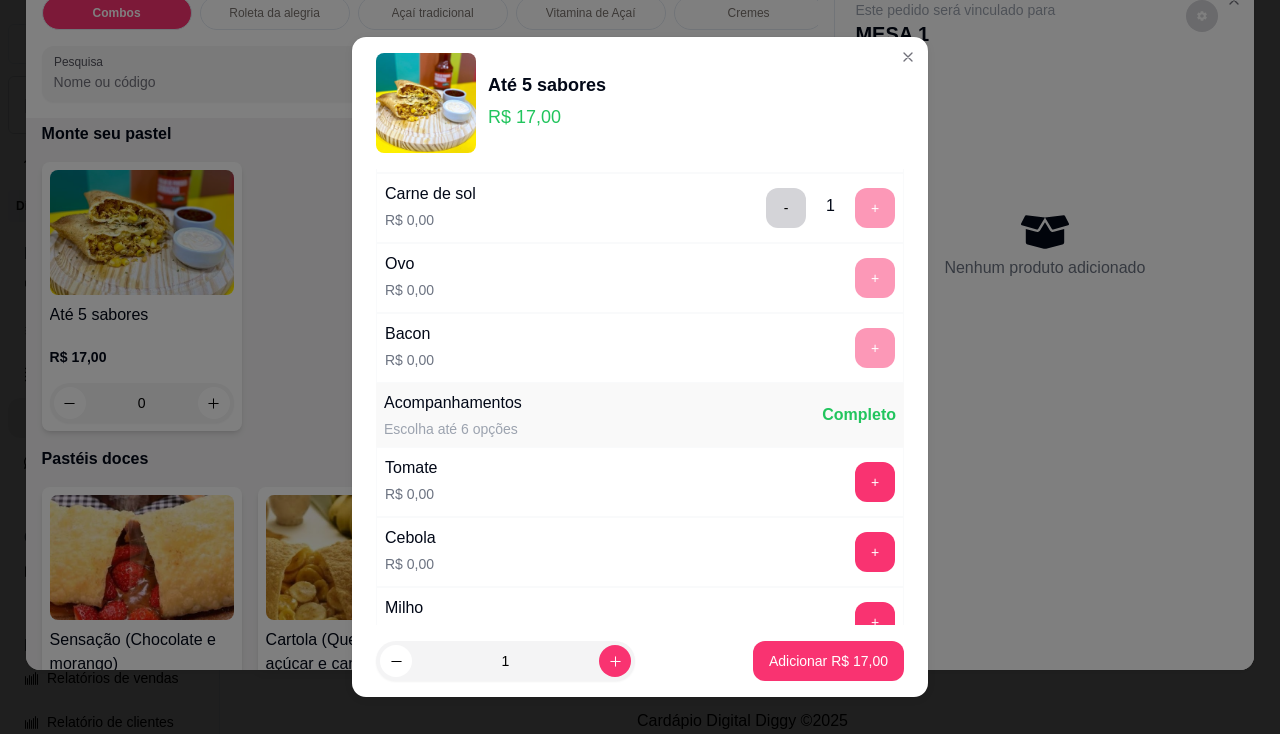 scroll, scrollTop: 800, scrollLeft: 0, axis: vertical 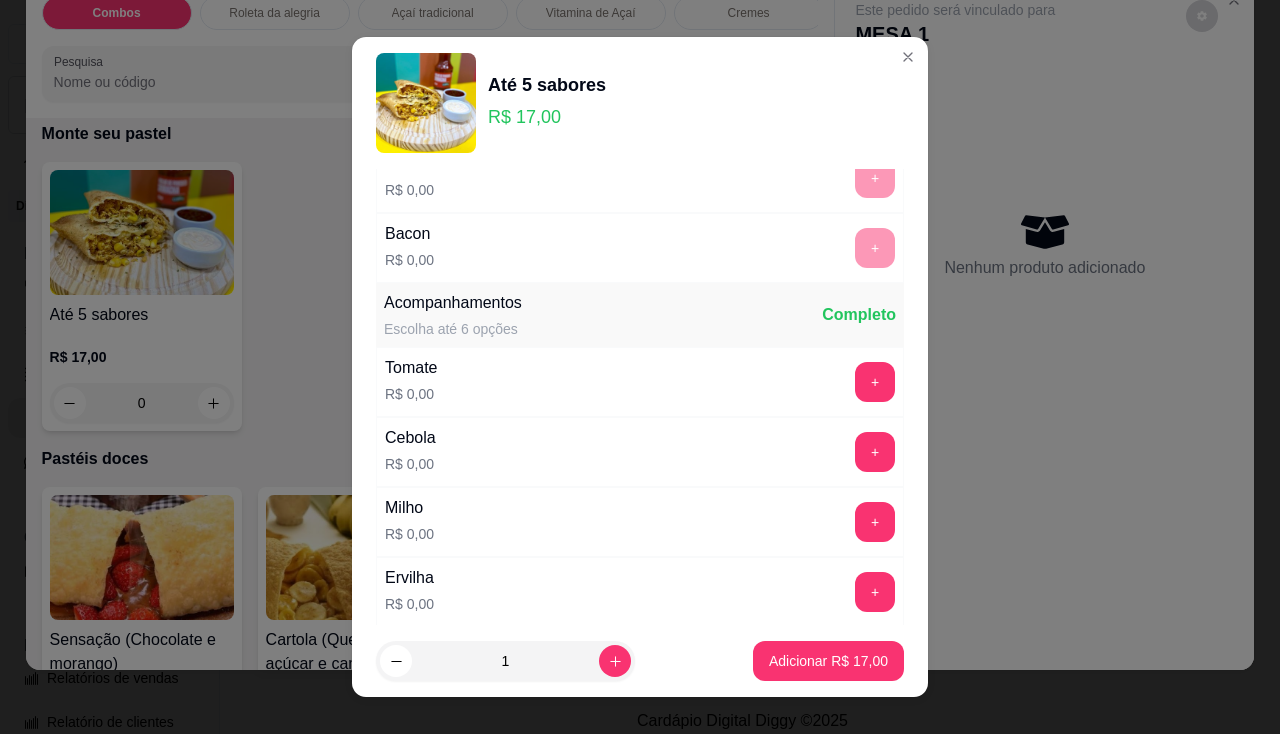 click on "Tomate R$ 0,00 +" at bounding box center [640, 382] 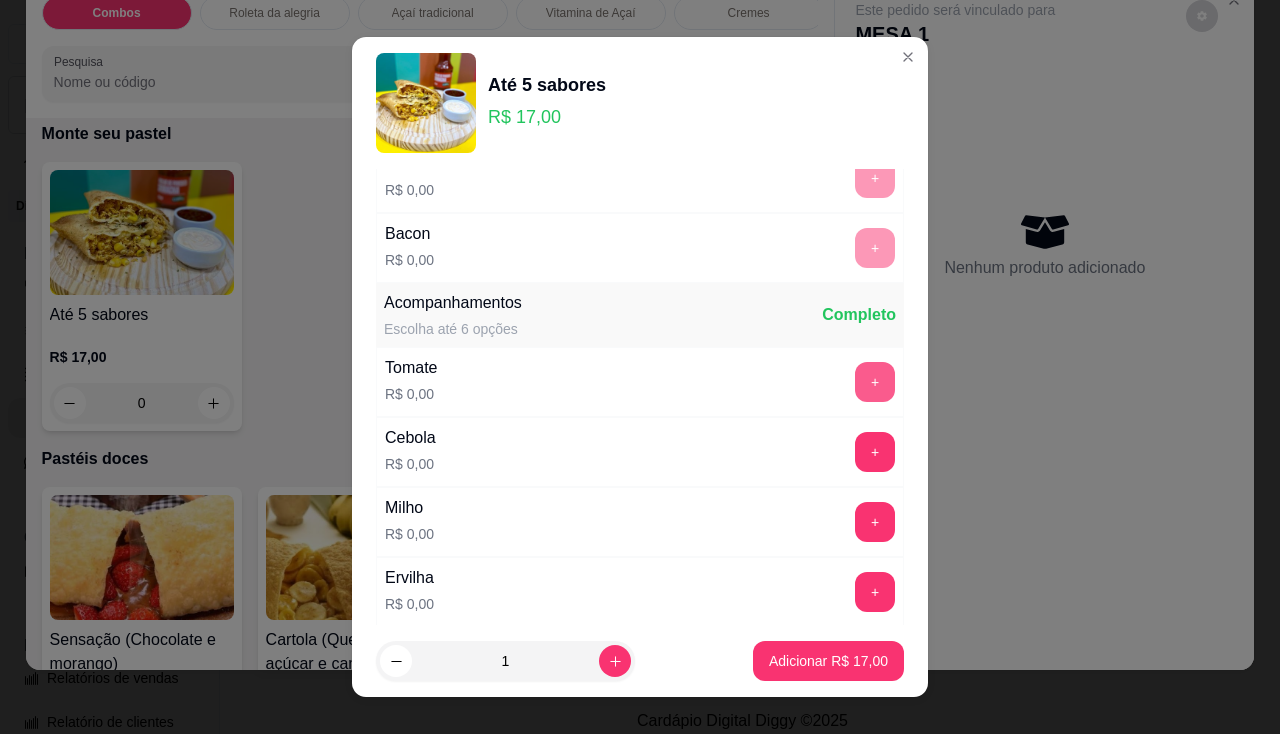 click on "+" at bounding box center (875, 382) 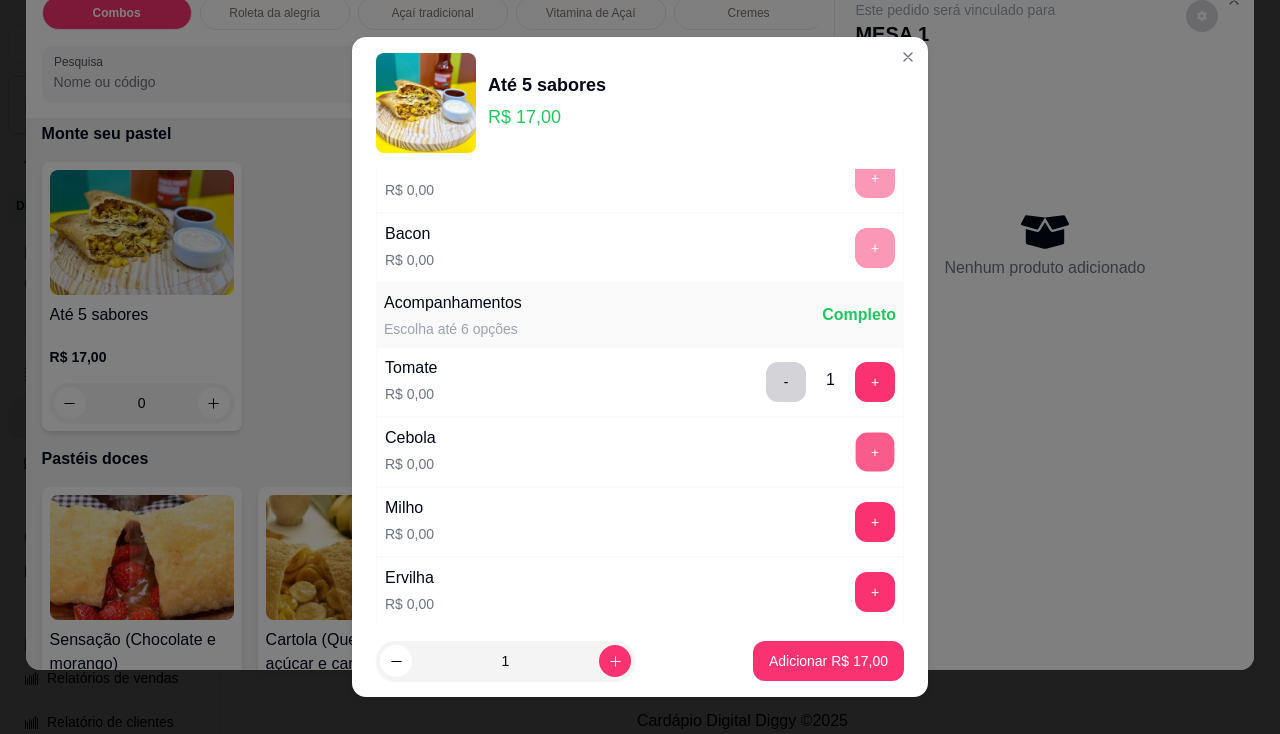 click on "+" at bounding box center (875, 451) 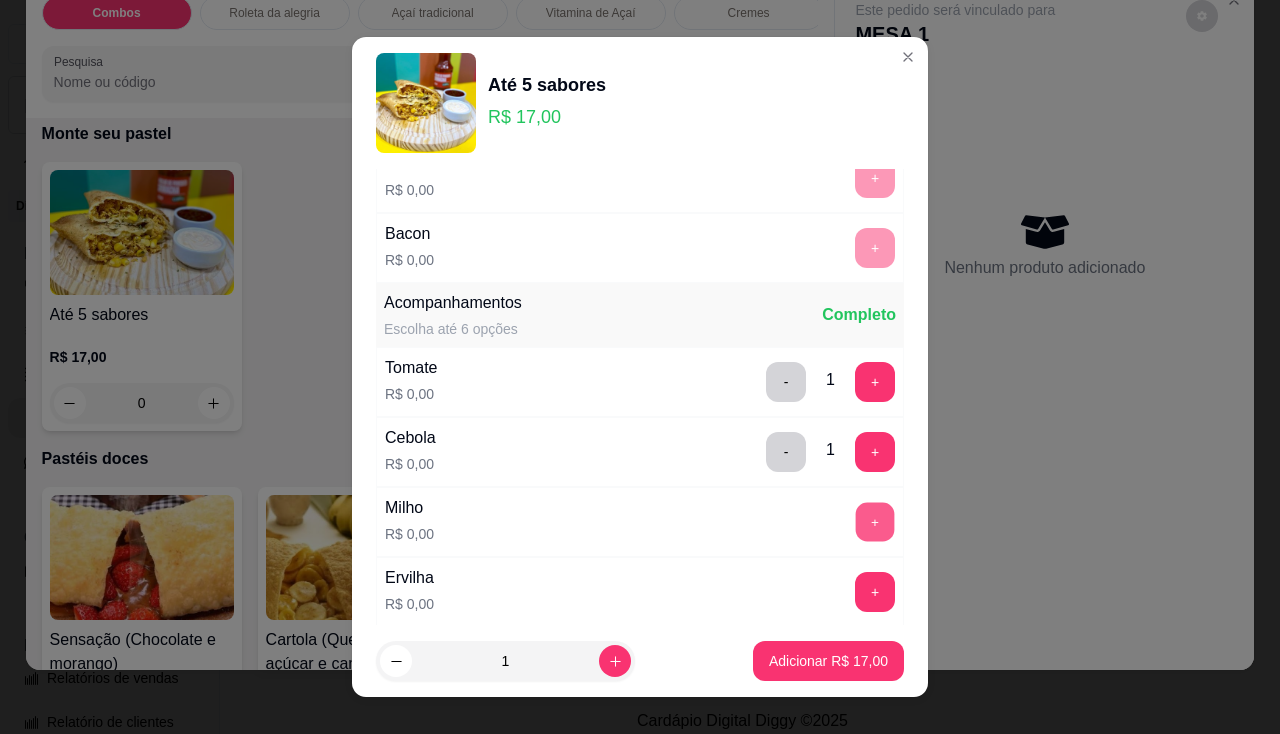 click on "+" at bounding box center [875, 521] 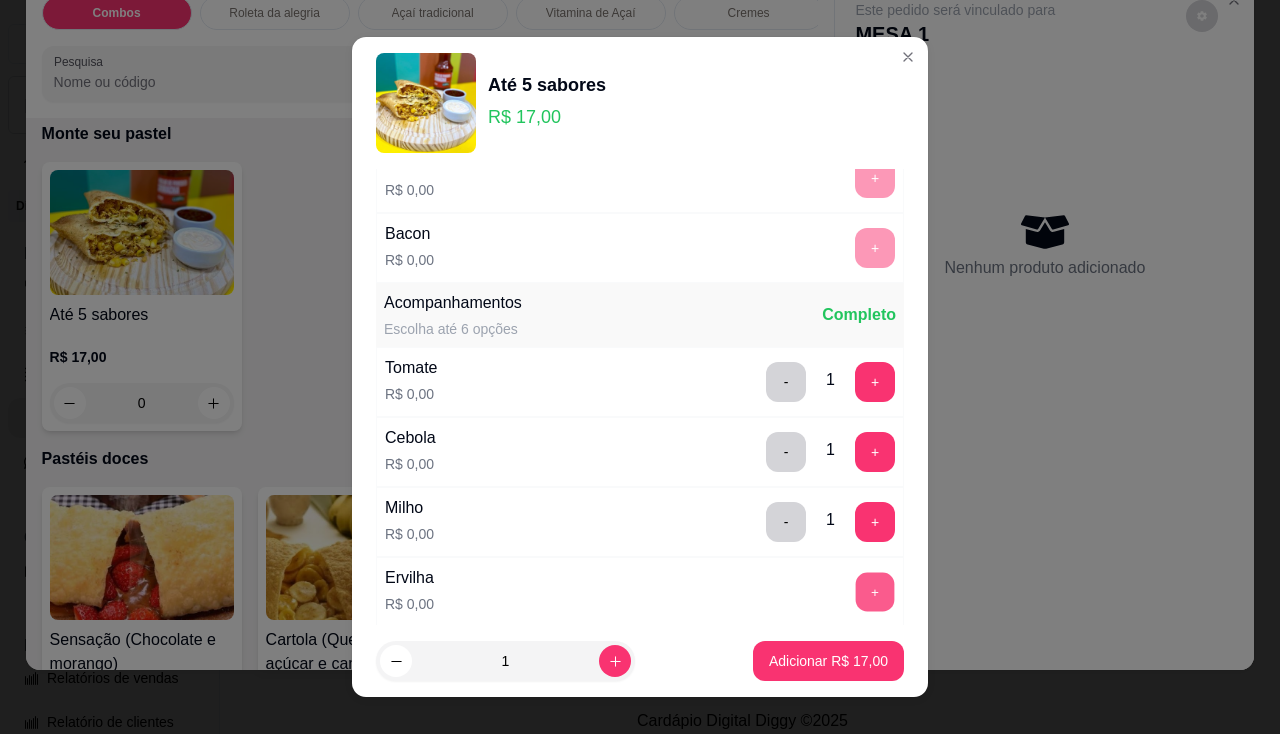 click on "+" at bounding box center [875, 591] 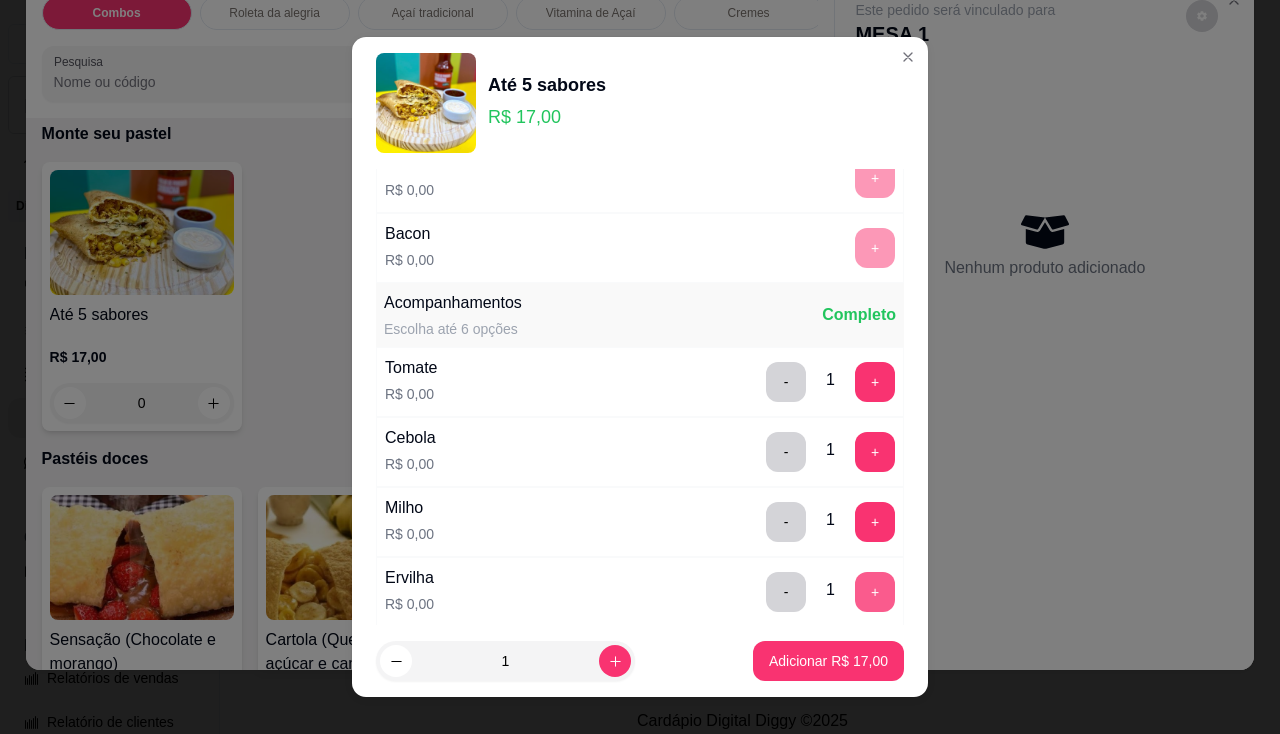 scroll, scrollTop: 1000, scrollLeft: 0, axis: vertical 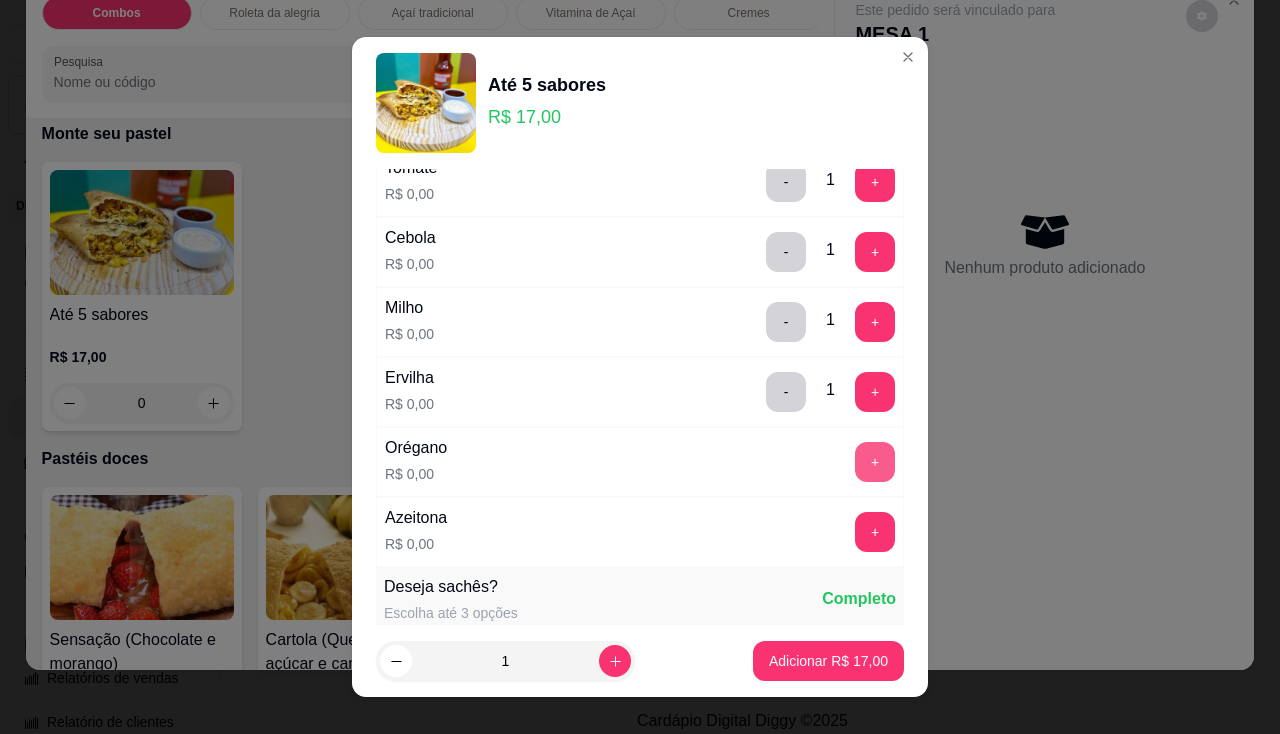 click on "+" at bounding box center [875, 462] 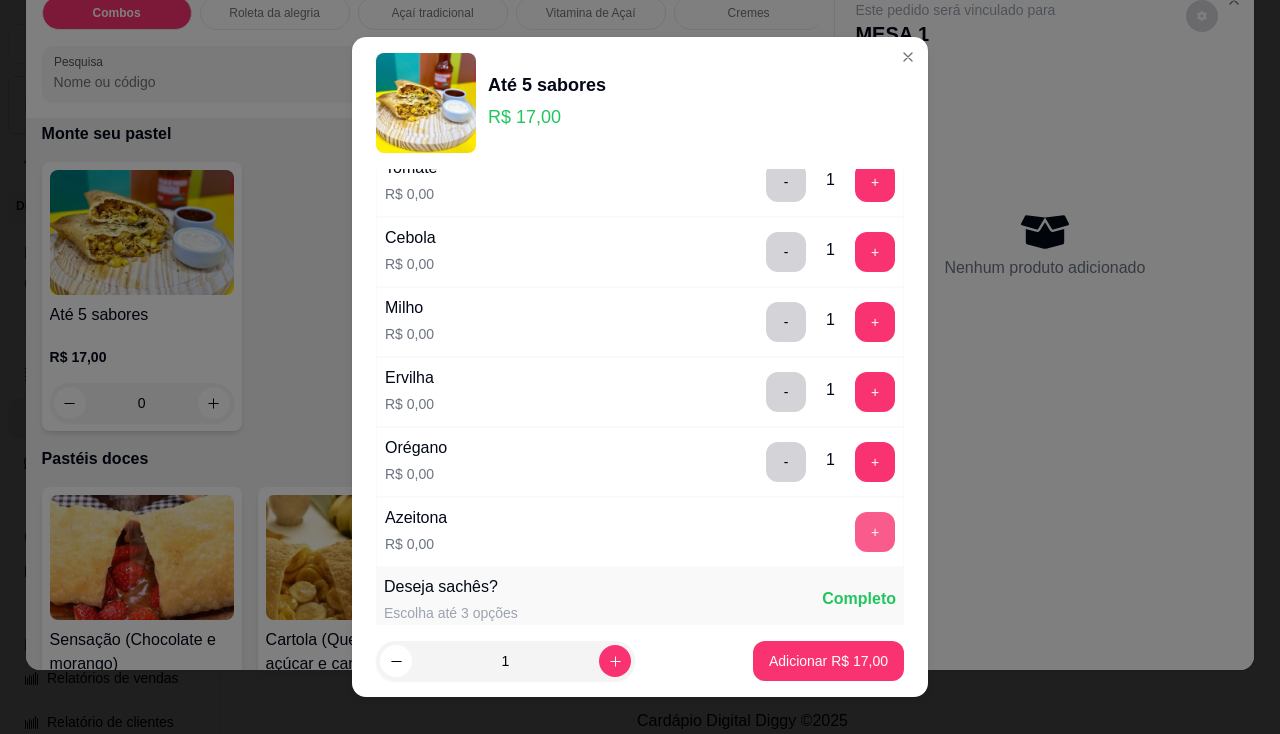 click on "+" at bounding box center (875, 532) 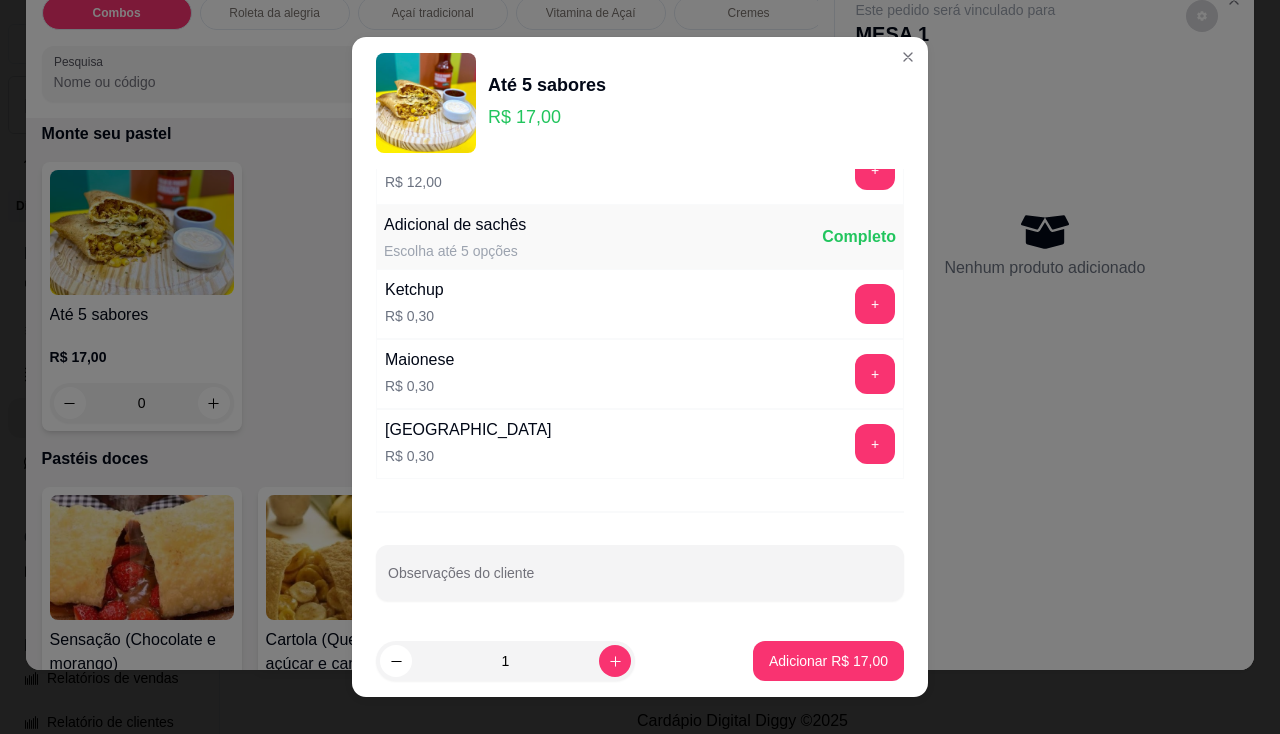scroll, scrollTop: 2403, scrollLeft: 0, axis: vertical 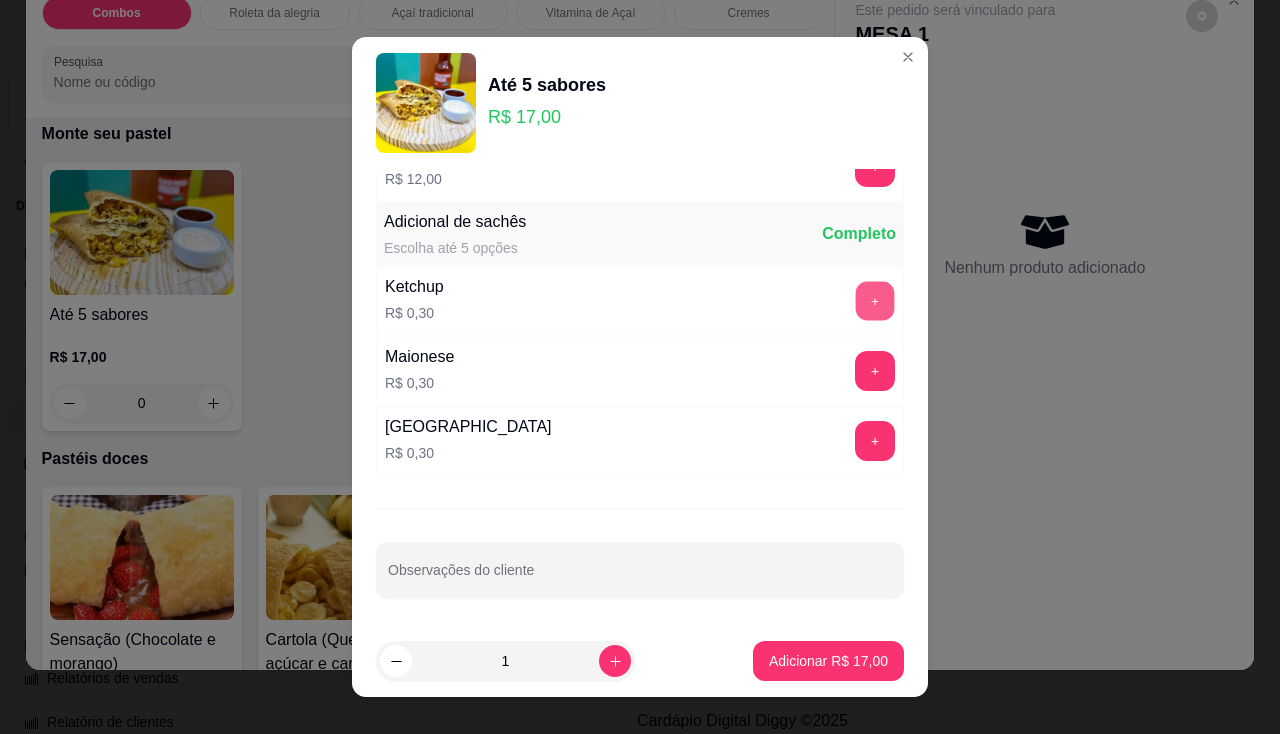 click on "+" at bounding box center (875, 300) 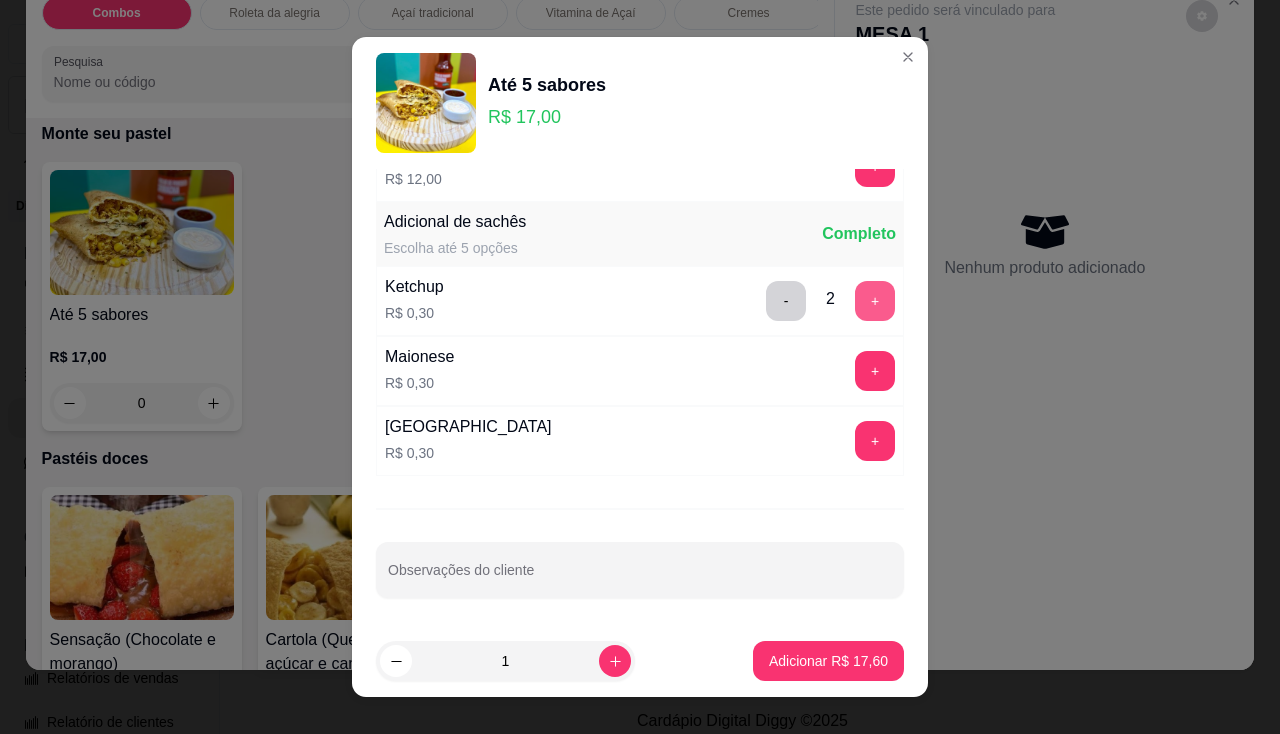 click on "+" at bounding box center (875, 301) 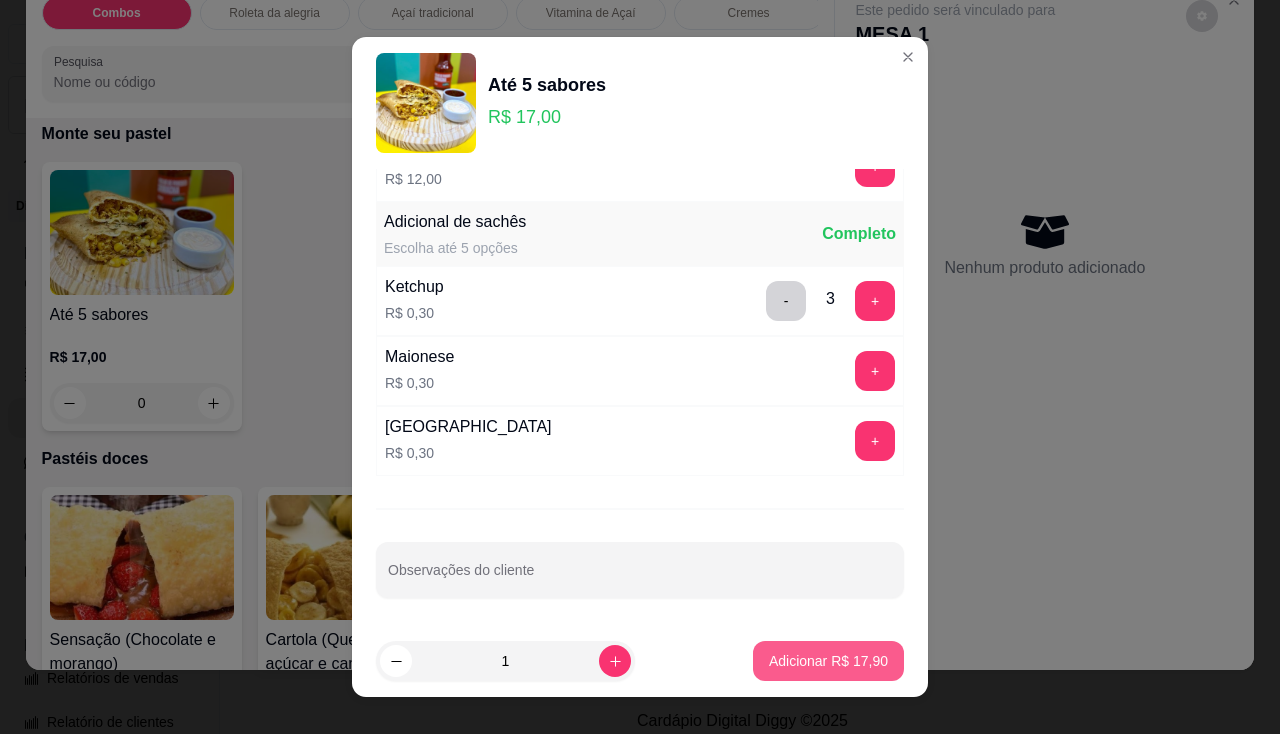 click on "Adicionar   R$ 17,90" at bounding box center [828, 661] 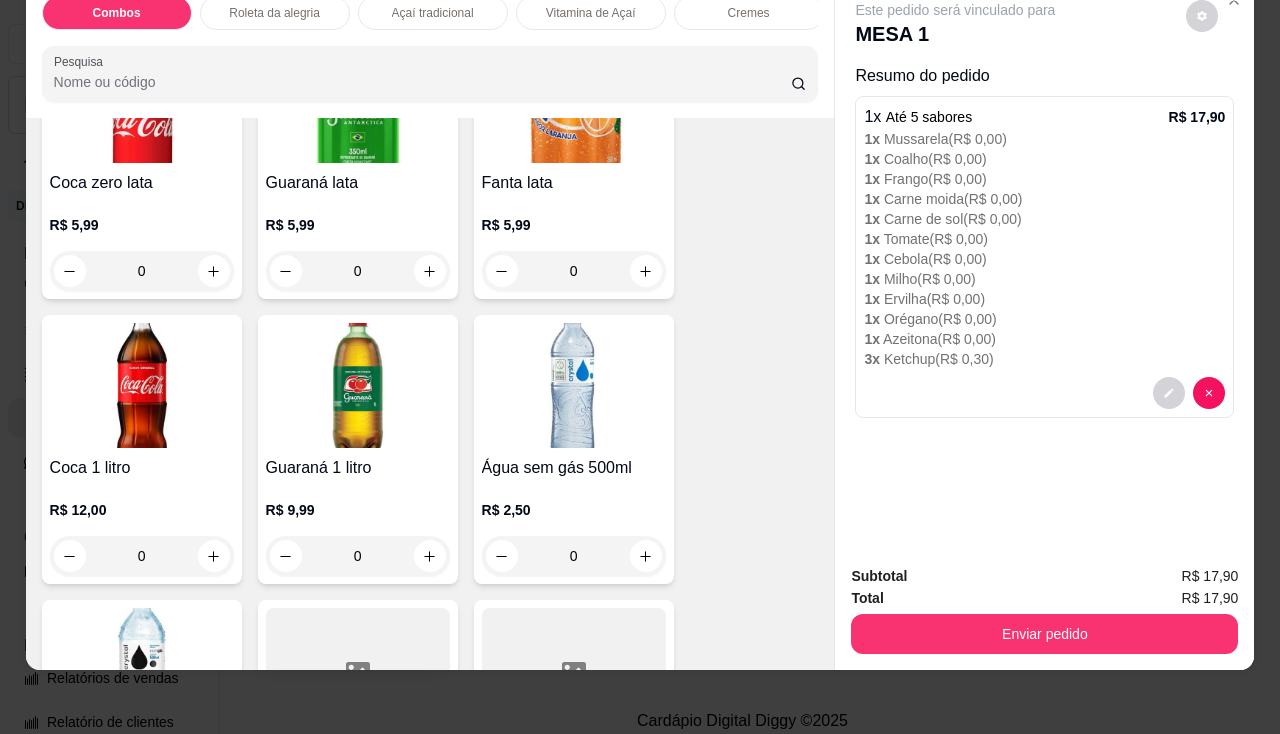 scroll, scrollTop: 4500, scrollLeft: 0, axis: vertical 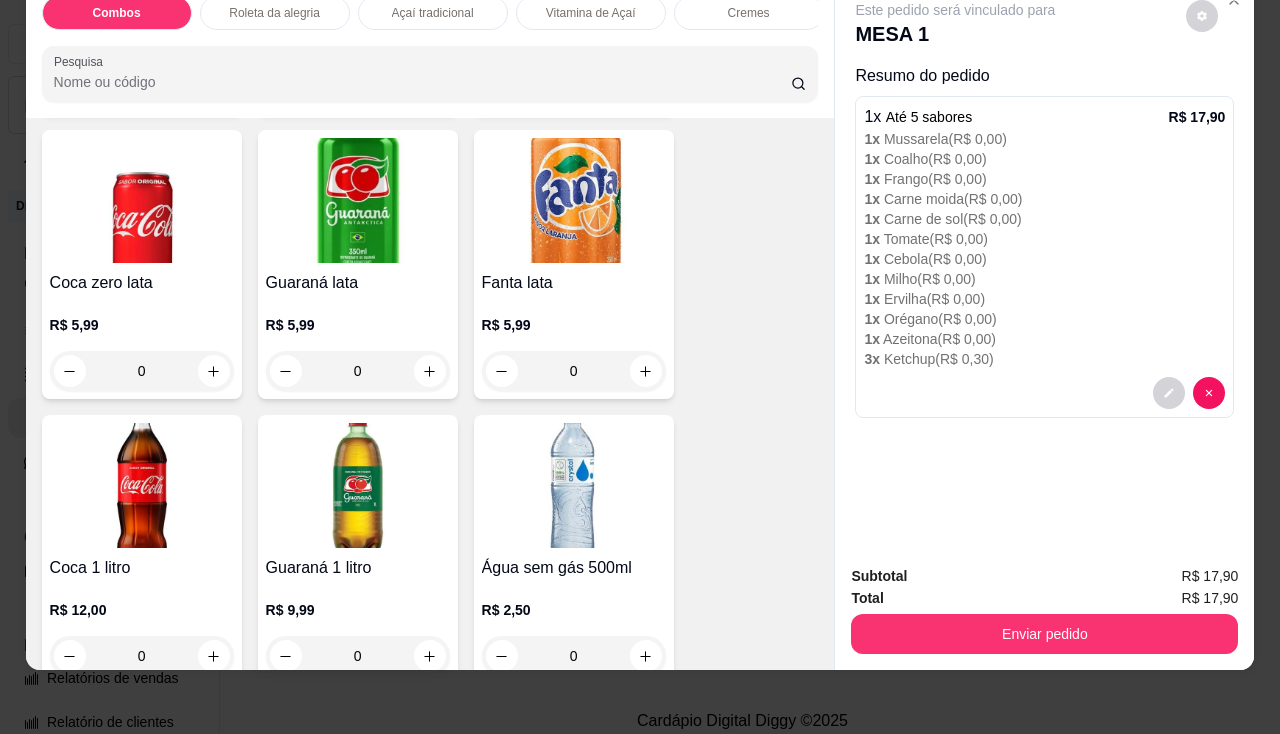 click at bounding box center (574, 200) 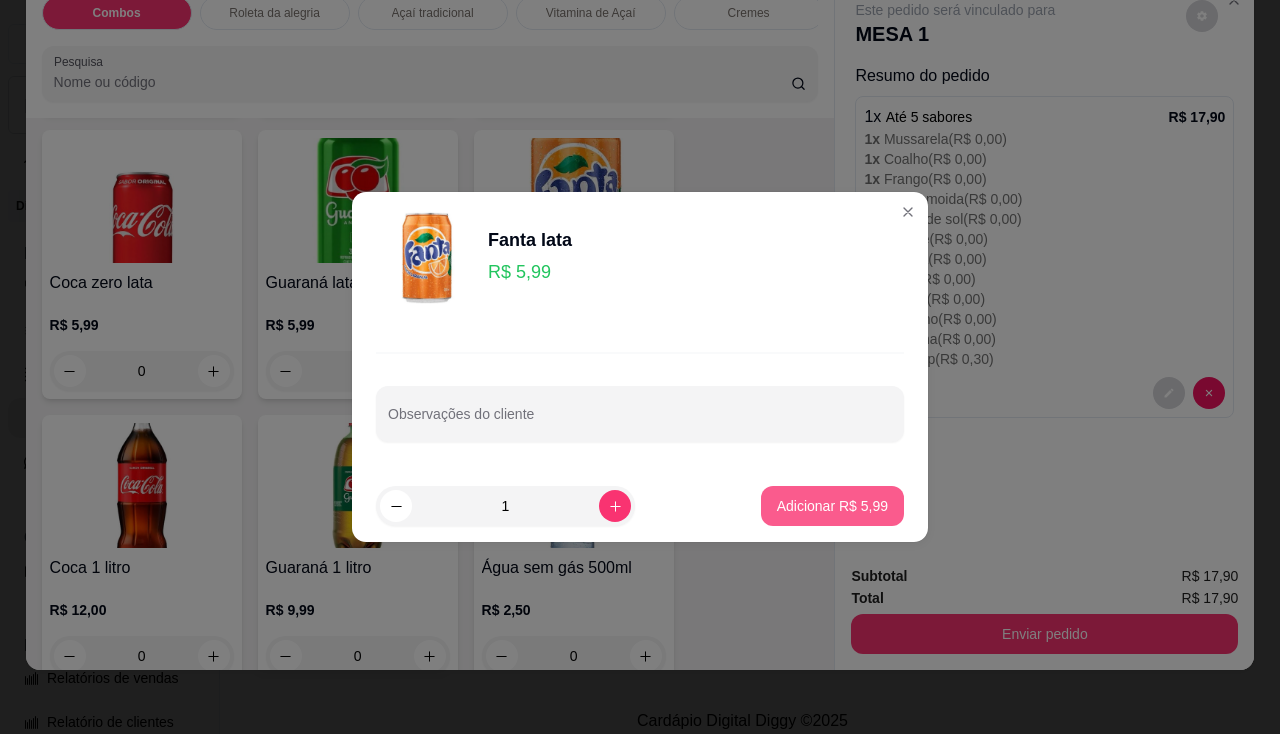 click on "Adicionar   R$ 5,99" at bounding box center (832, 506) 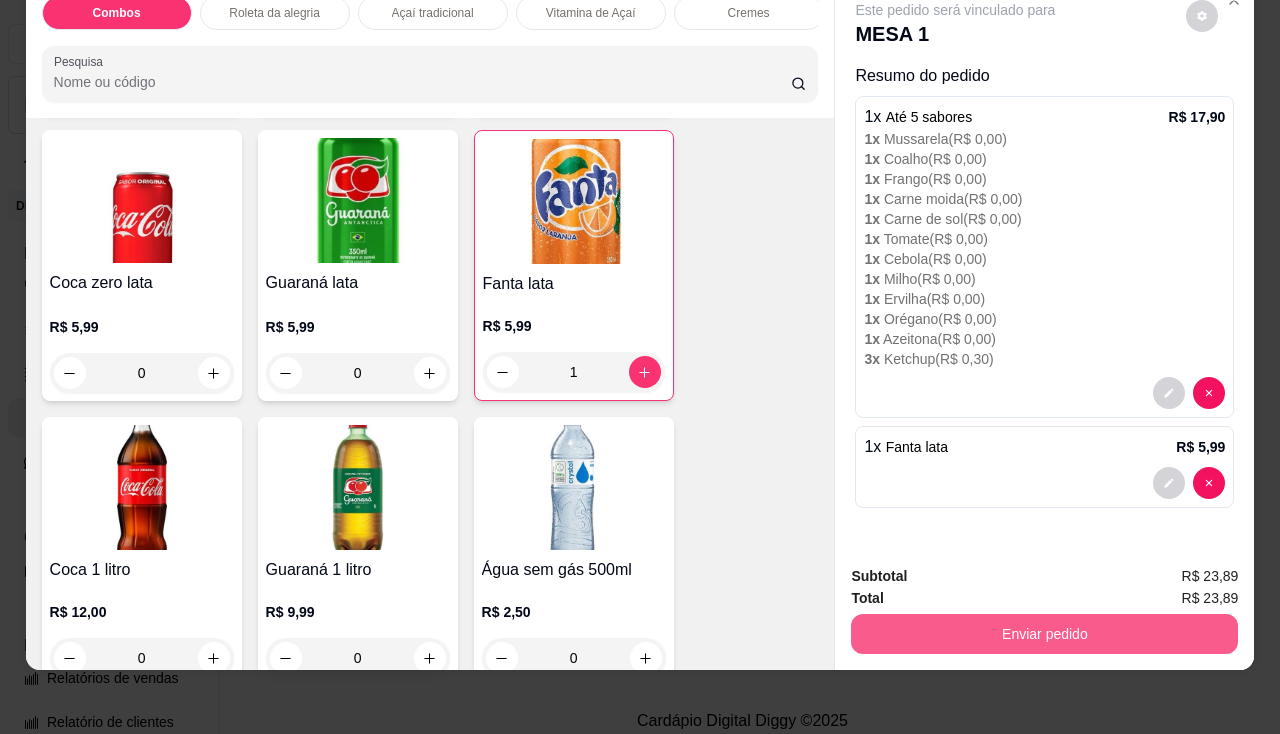 click on "Enviar pedido" at bounding box center [1044, 634] 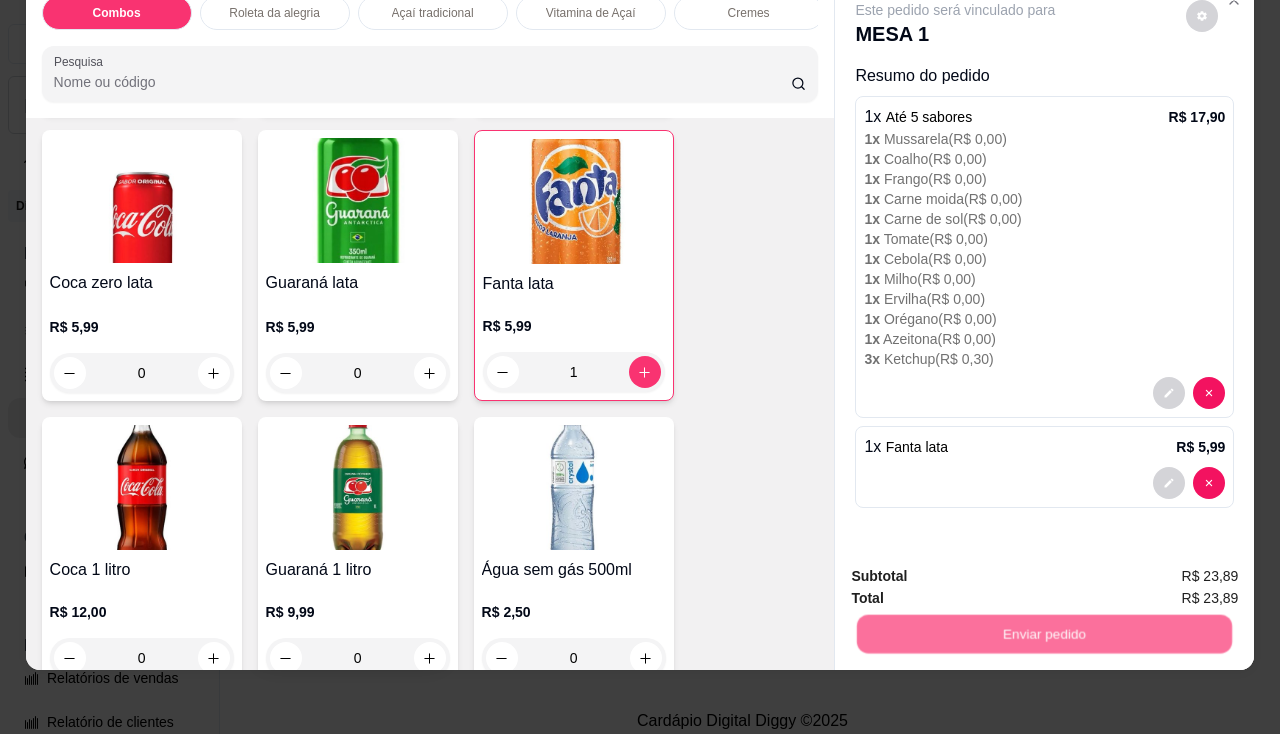 click on "Não registrar e enviar pedido" at bounding box center [979, 571] 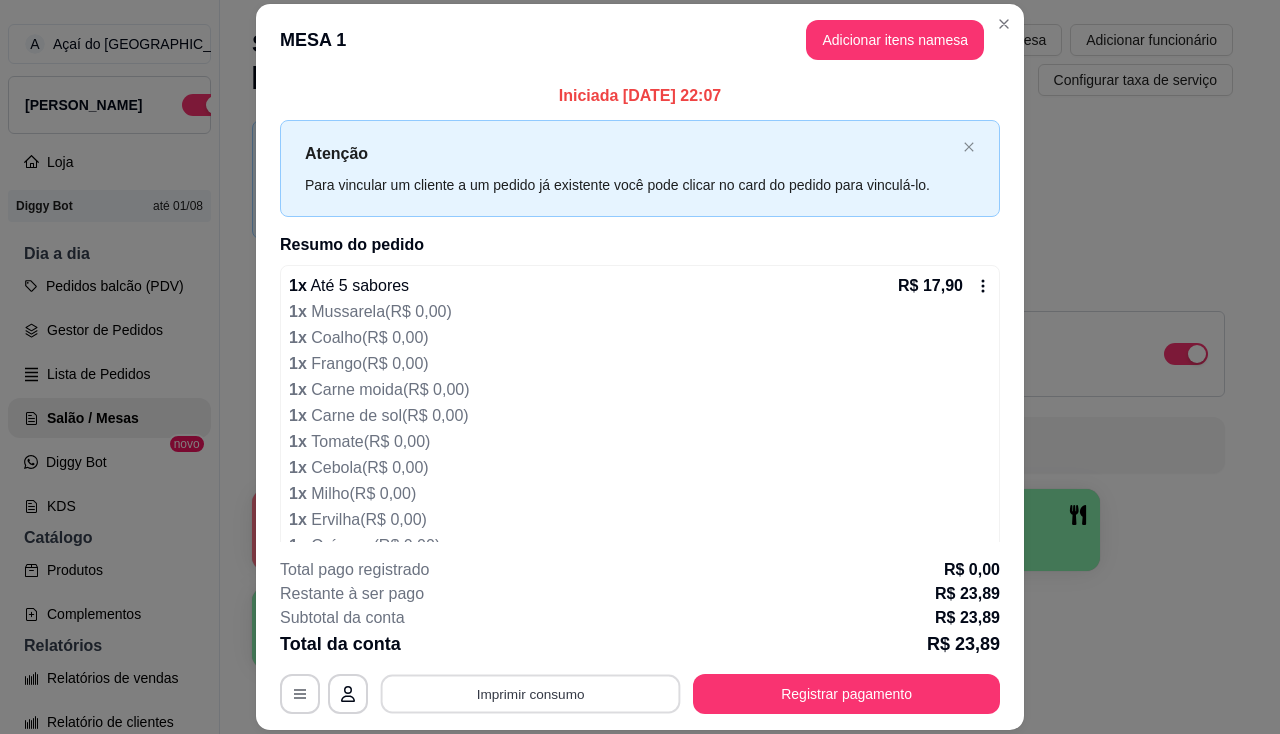 click on "Imprimir consumo" at bounding box center (531, 694) 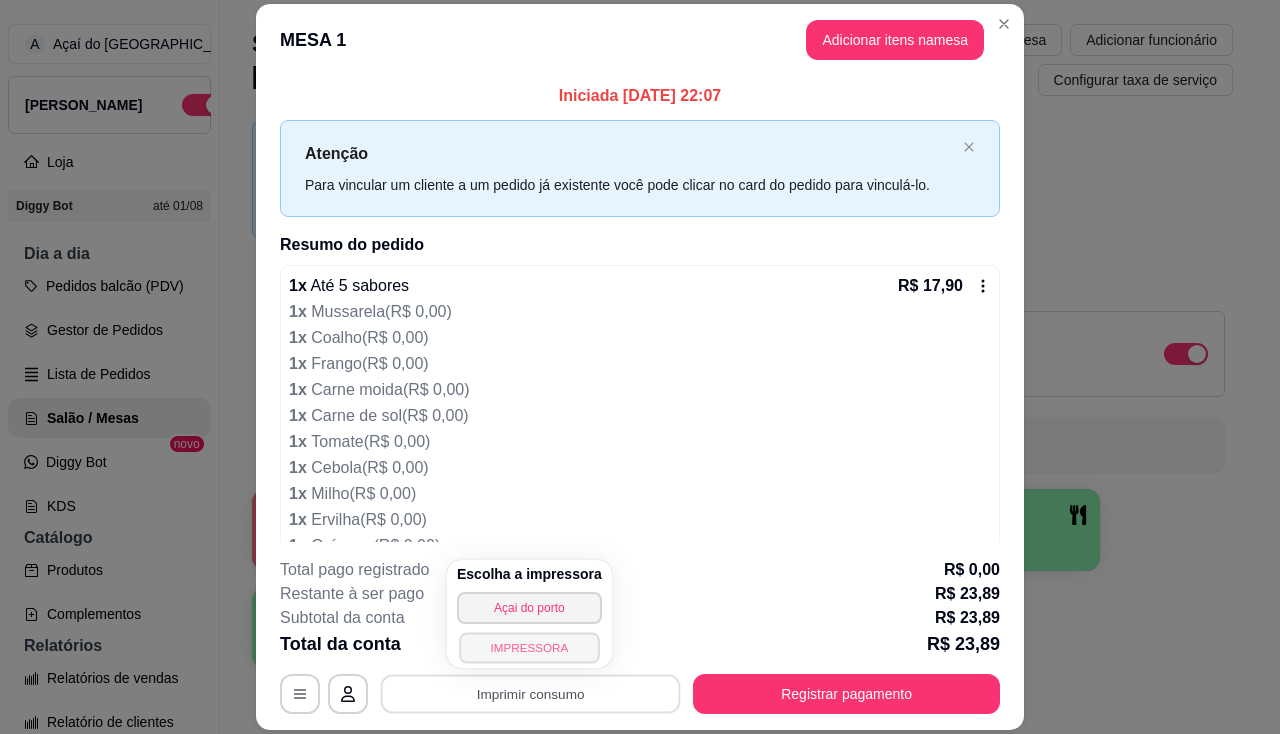 click on "IMPRESSORA" at bounding box center [529, 647] 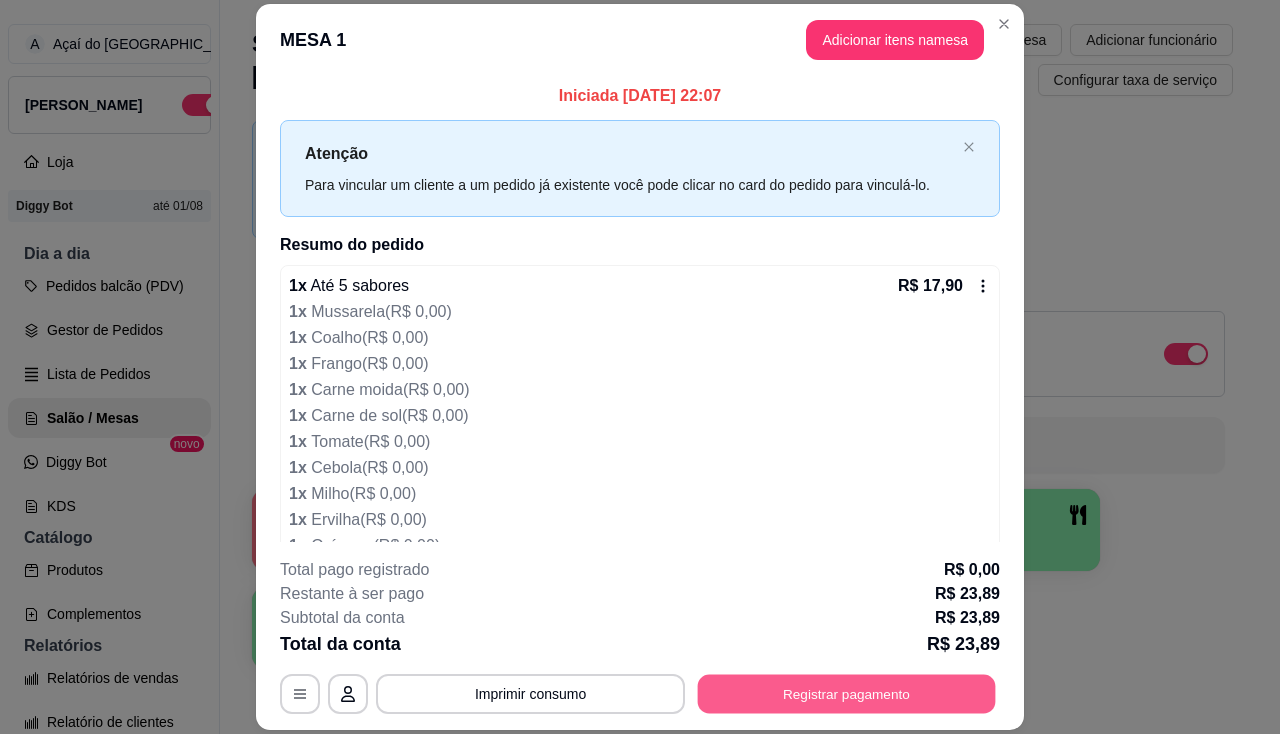 click on "Registrar pagamento" at bounding box center (847, 694) 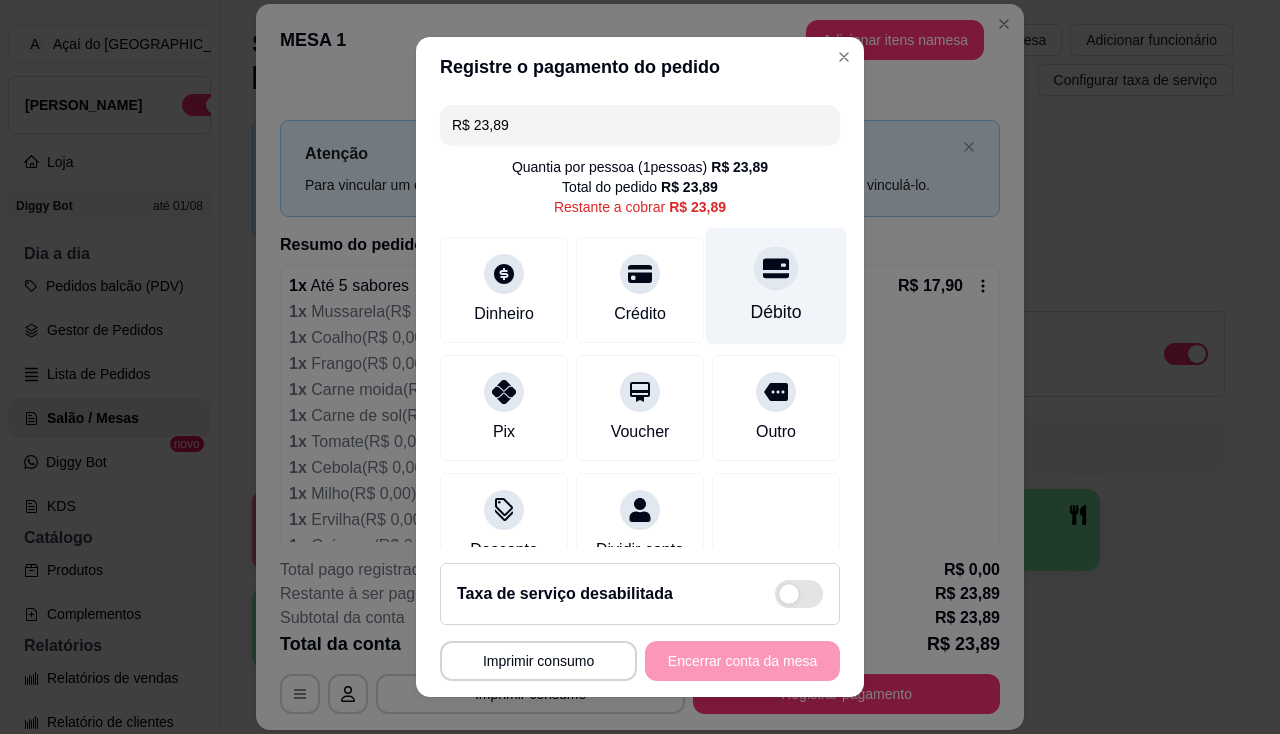 click on "Débito" at bounding box center [776, 312] 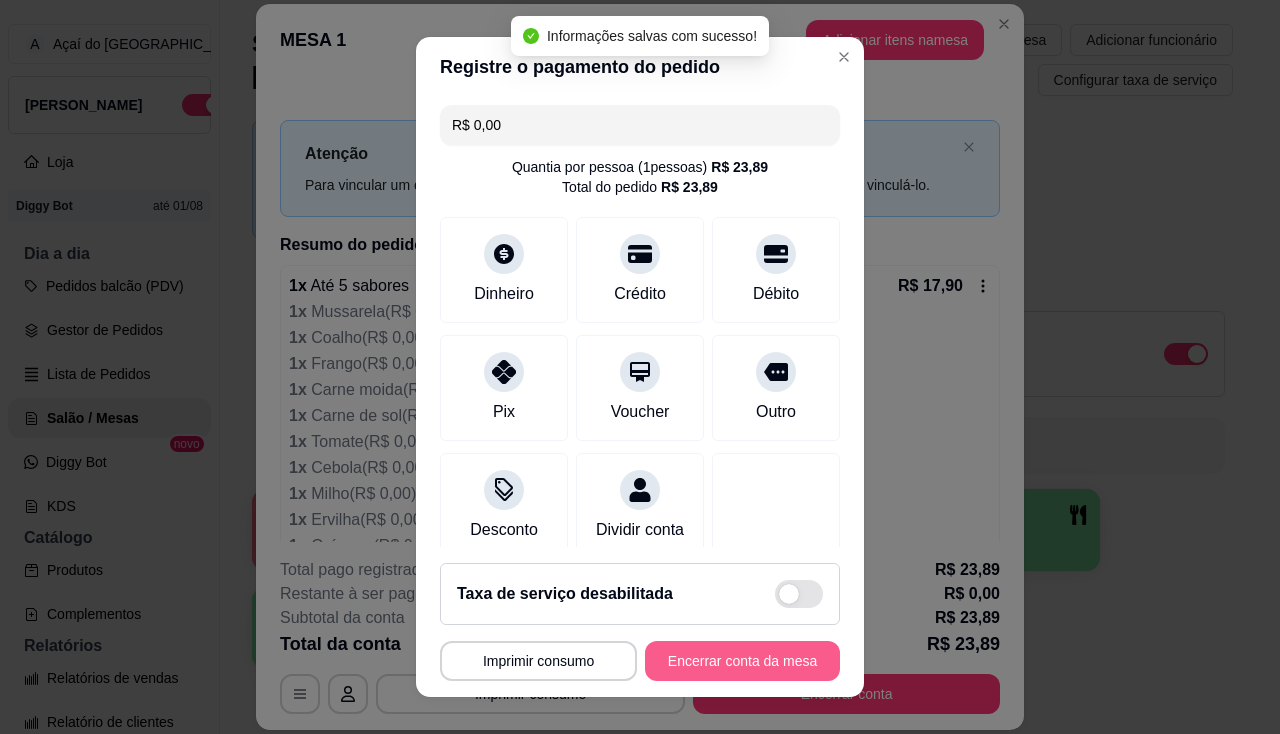 type on "R$ 0,00" 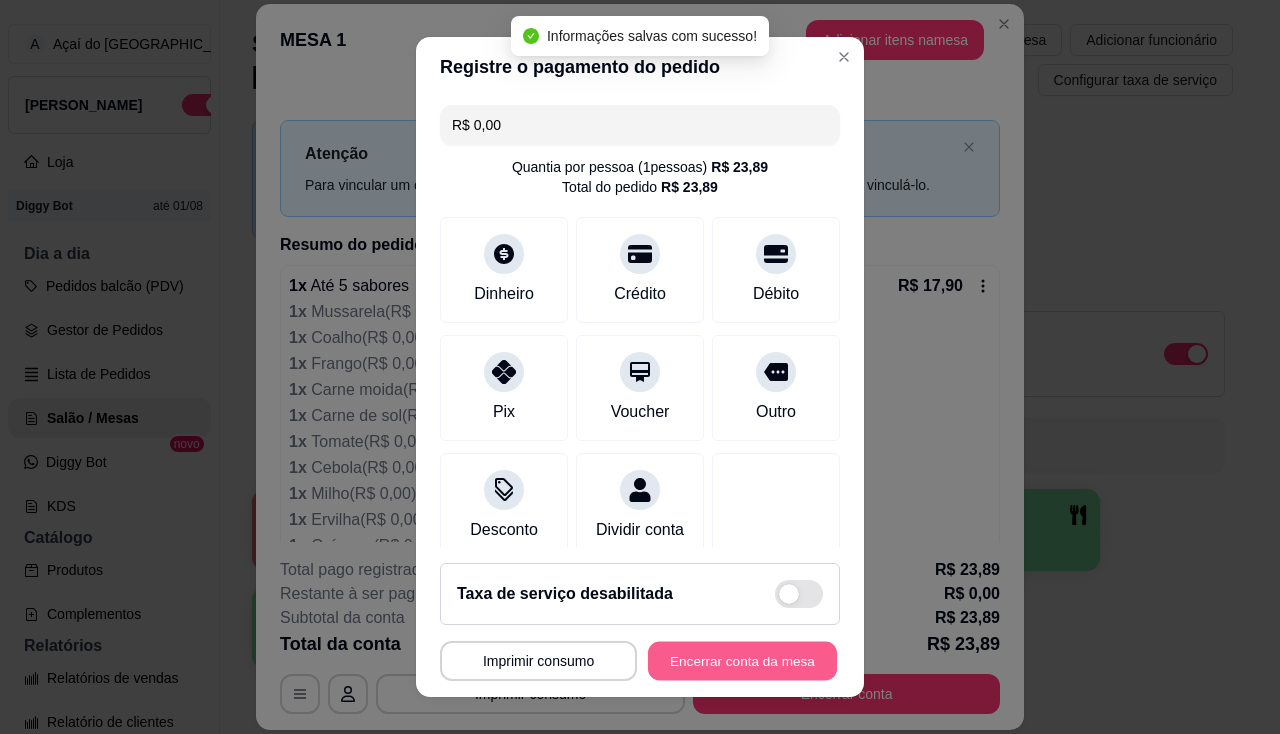 click on "Encerrar conta da mesa" at bounding box center (742, 661) 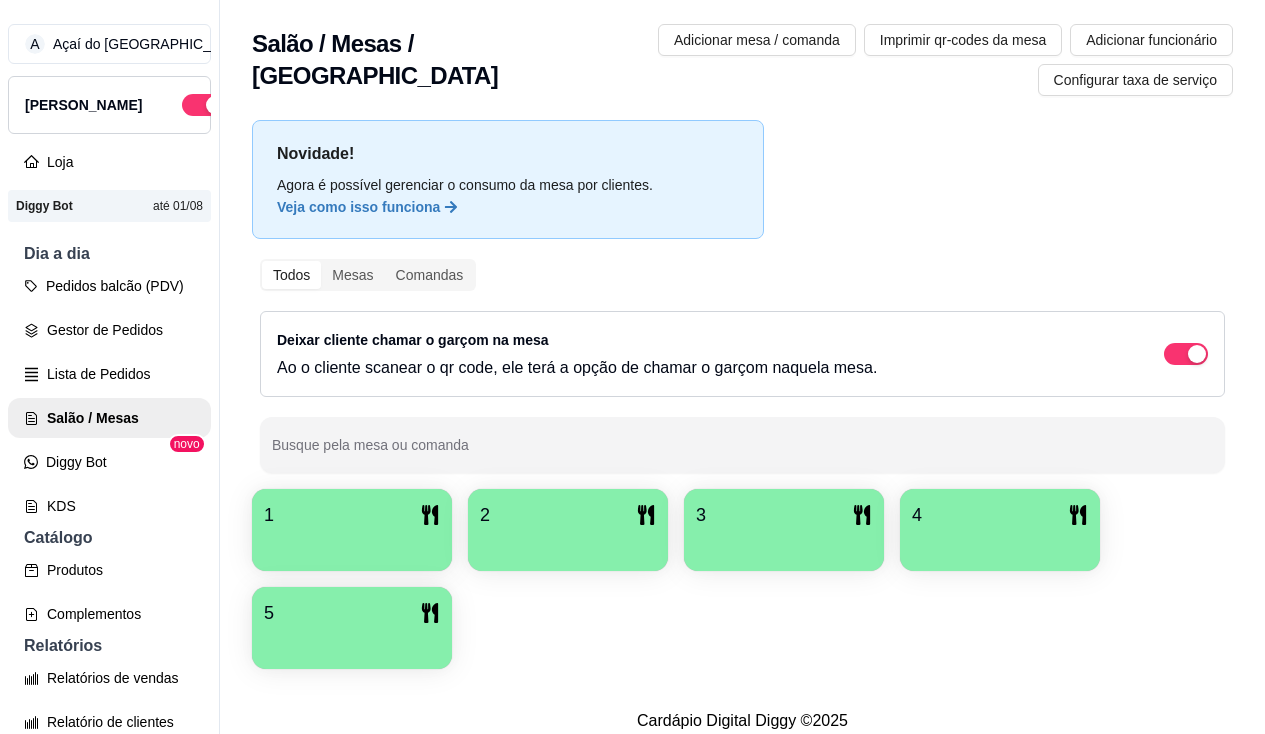 click on "1" at bounding box center [352, 530] 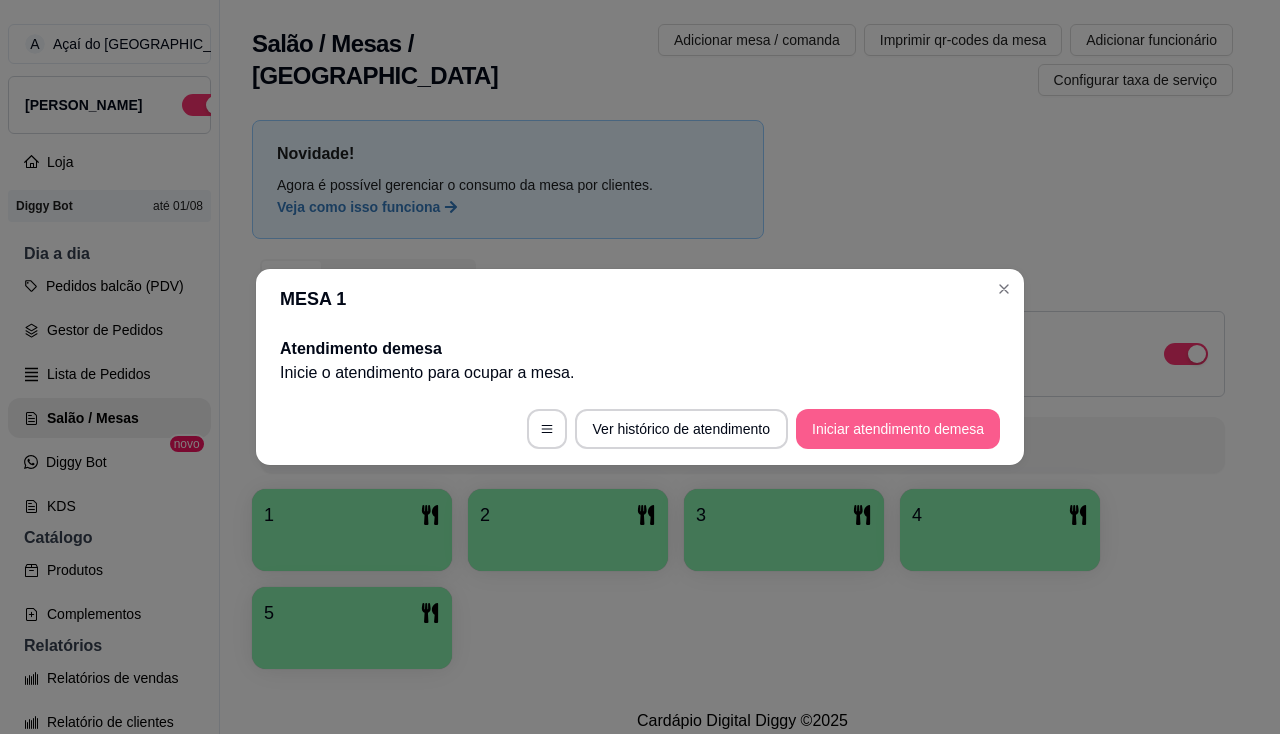 click on "Iniciar atendimento de  mesa" at bounding box center [898, 429] 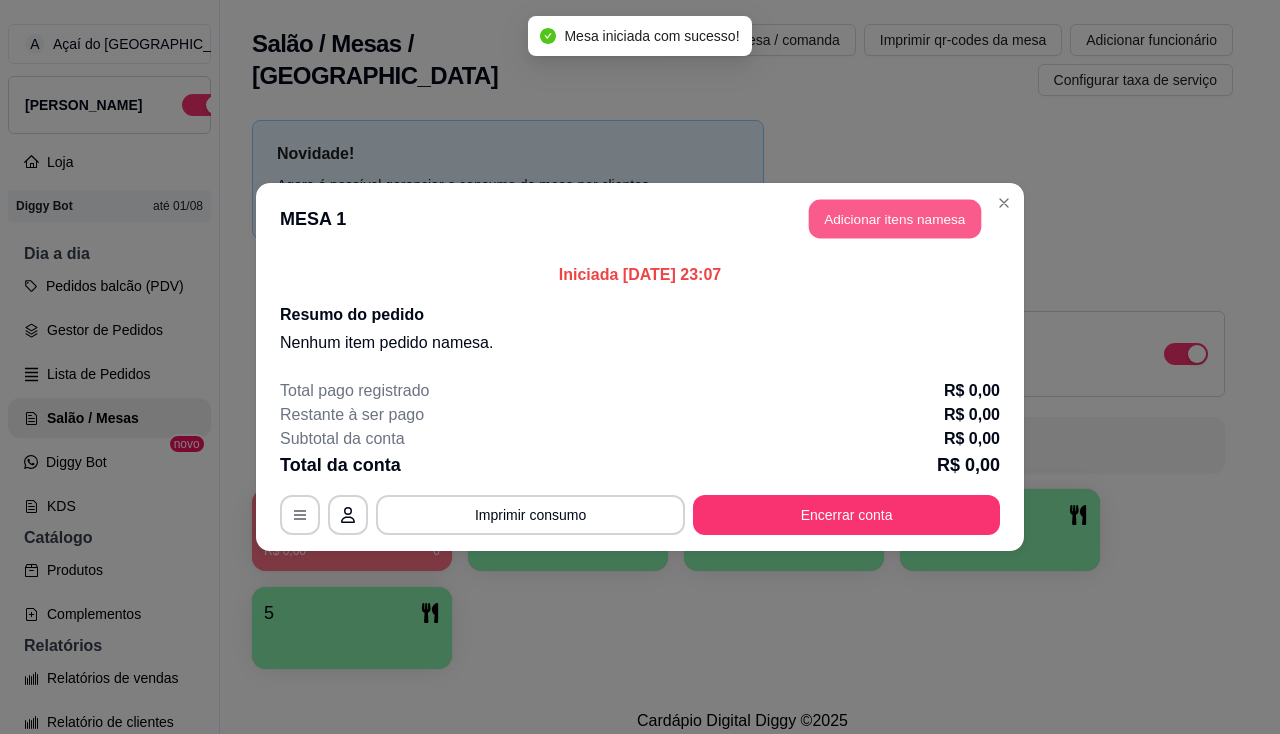 click on "Adicionar itens na  mesa" at bounding box center [895, 219] 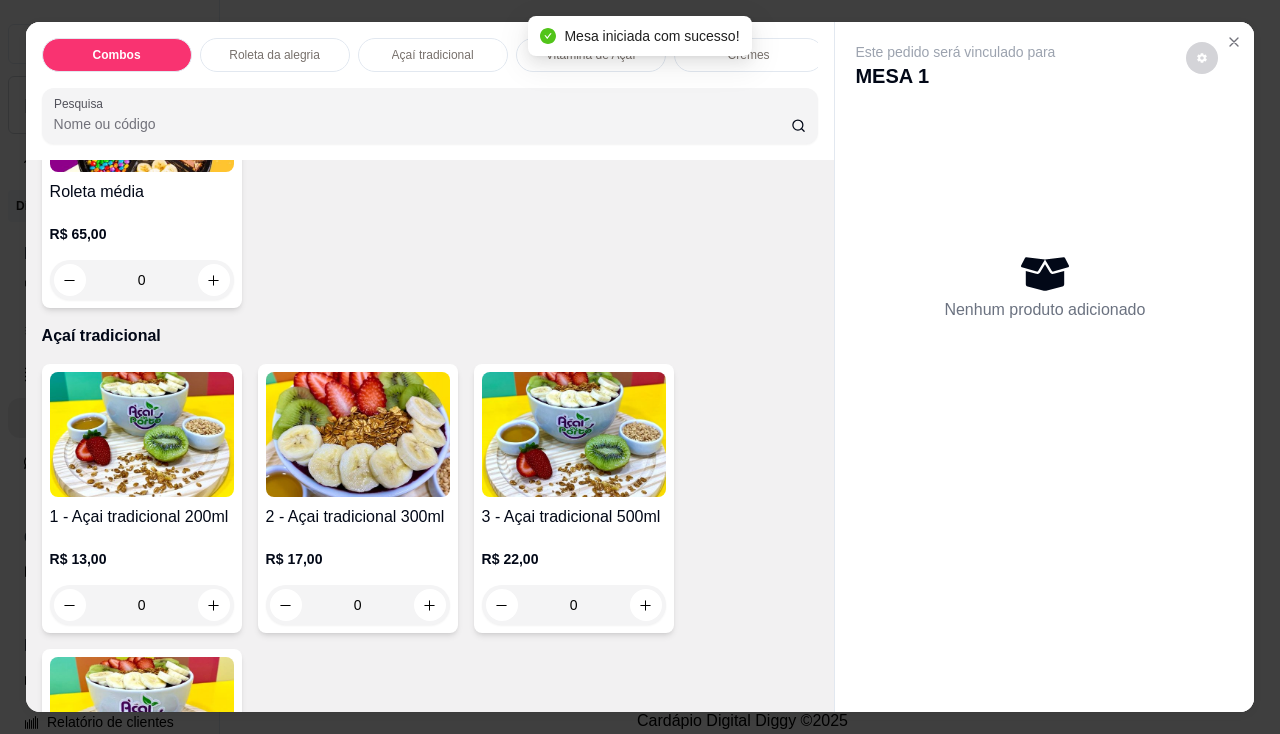 scroll, scrollTop: 700, scrollLeft: 0, axis: vertical 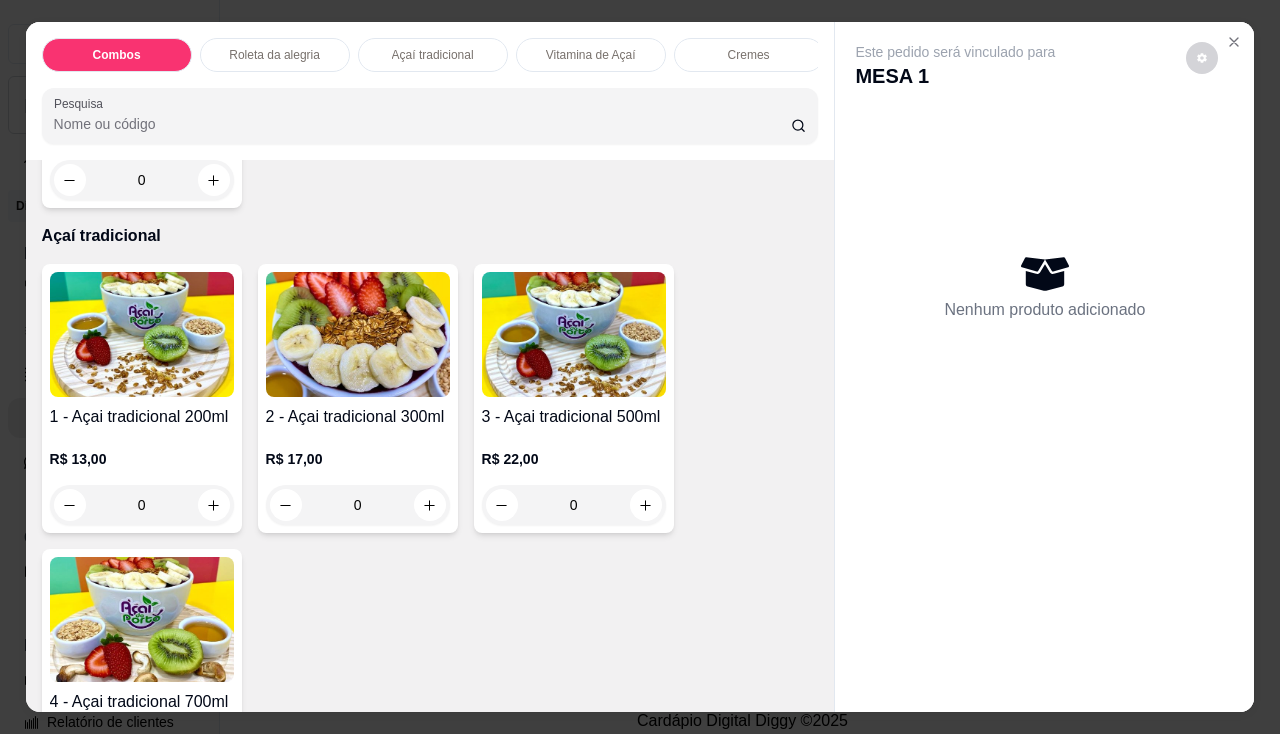 click on "0" at bounding box center [142, 505] 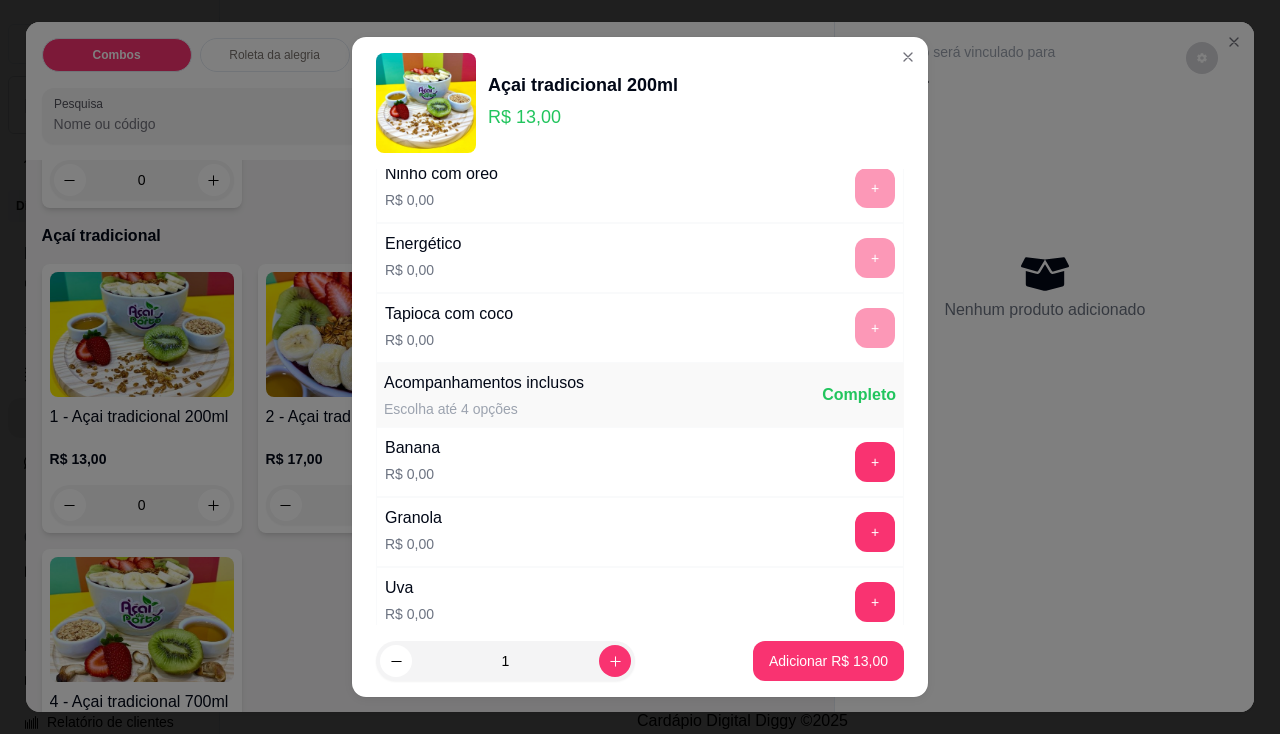 scroll, scrollTop: 400, scrollLeft: 0, axis: vertical 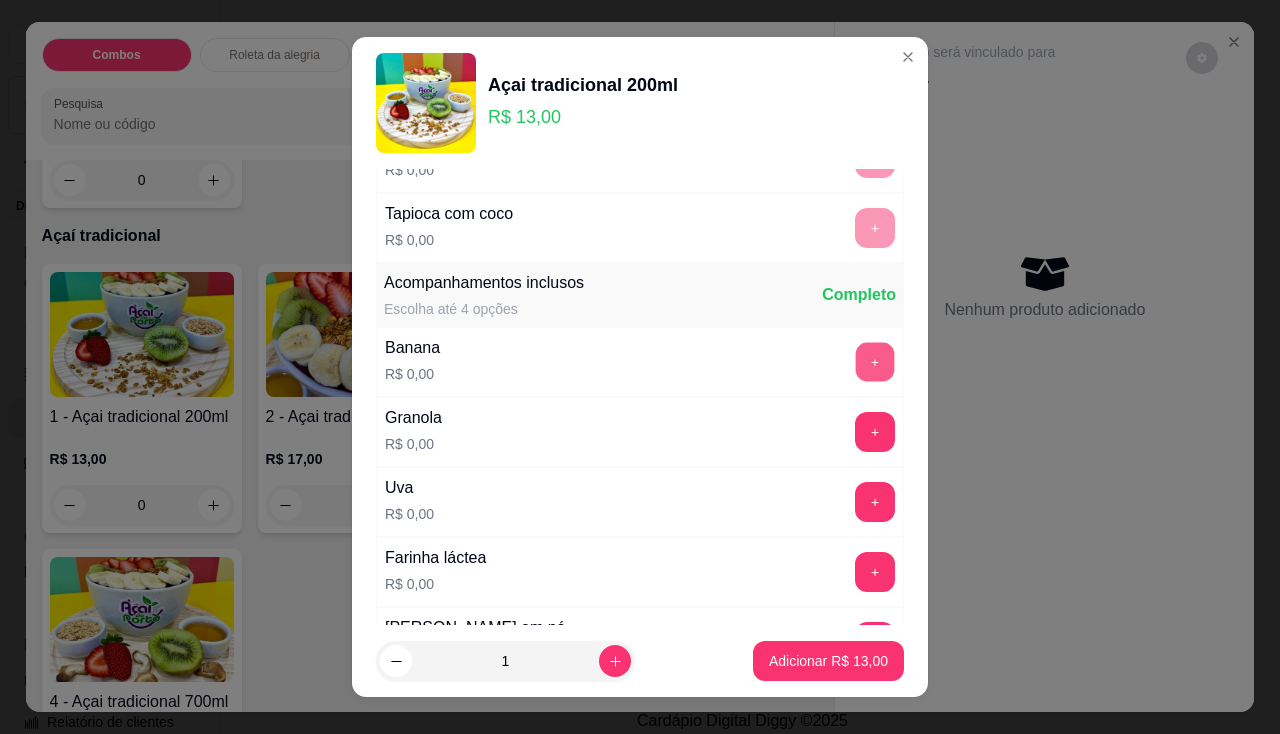 click on "+" at bounding box center (875, 361) 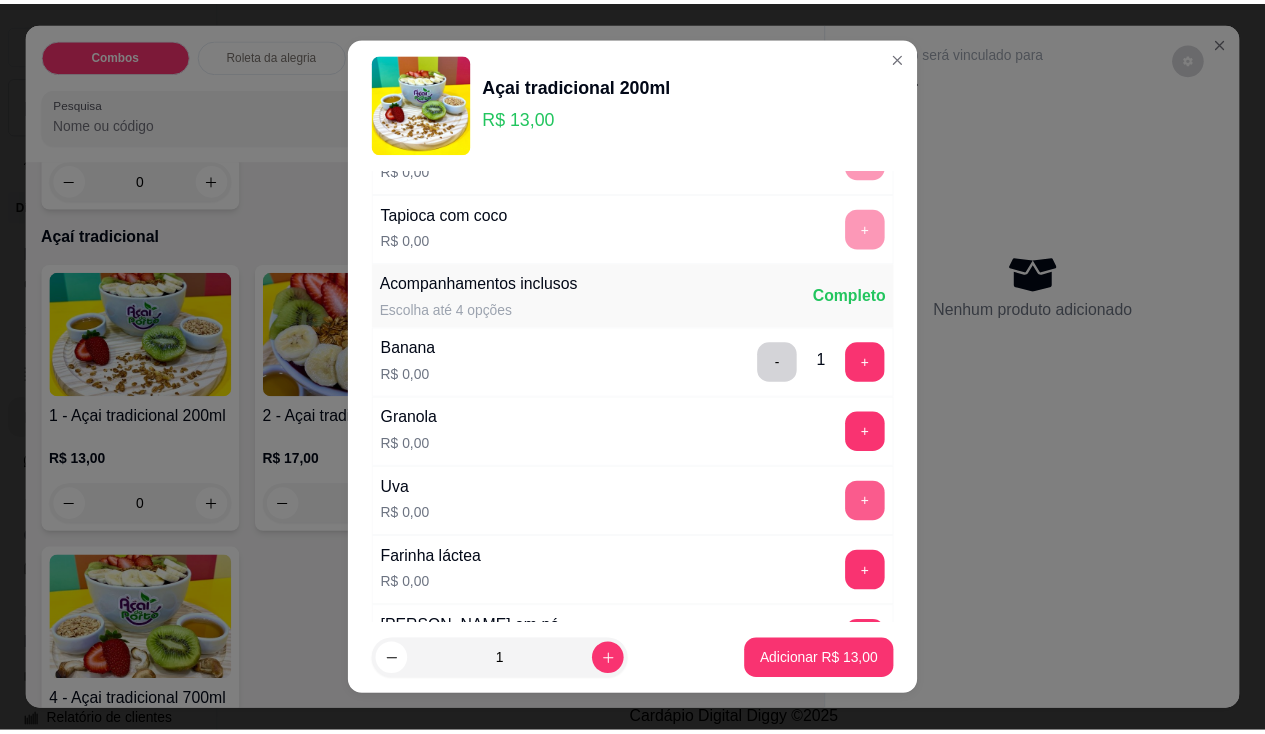 scroll, scrollTop: 500, scrollLeft: 0, axis: vertical 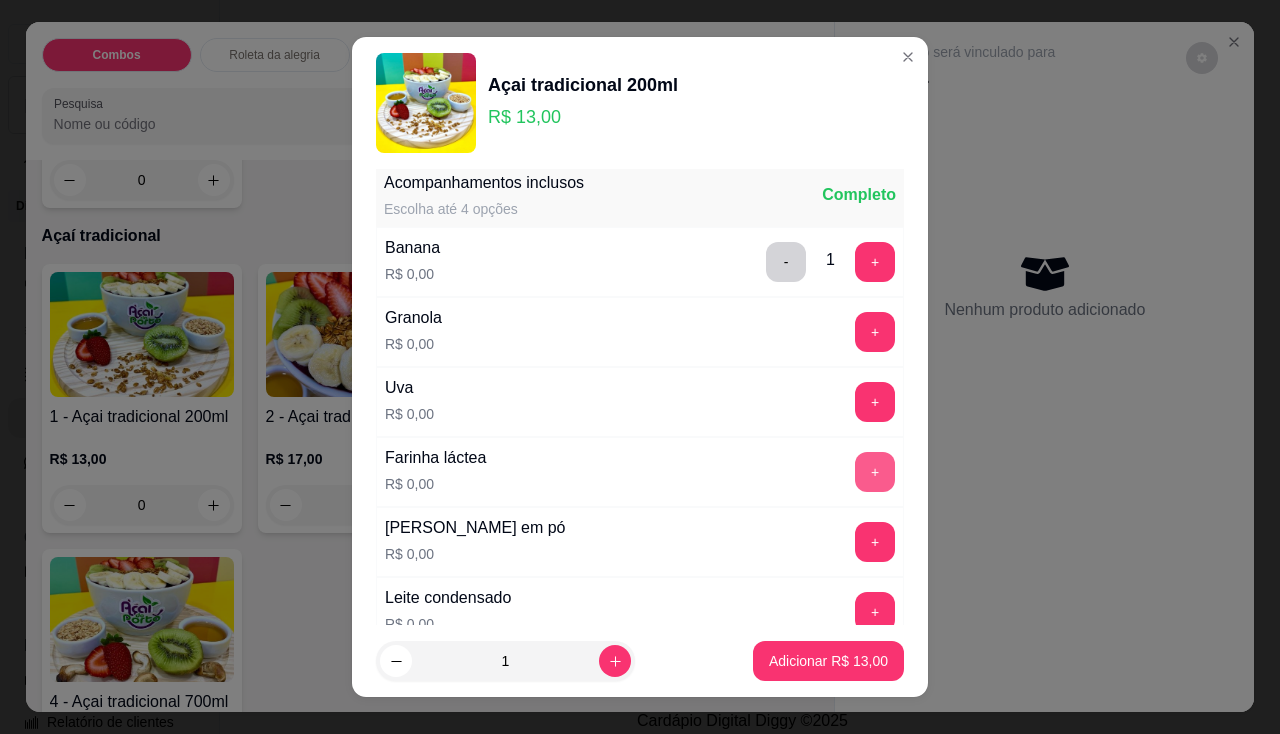 click on "+" at bounding box center [875, 472] 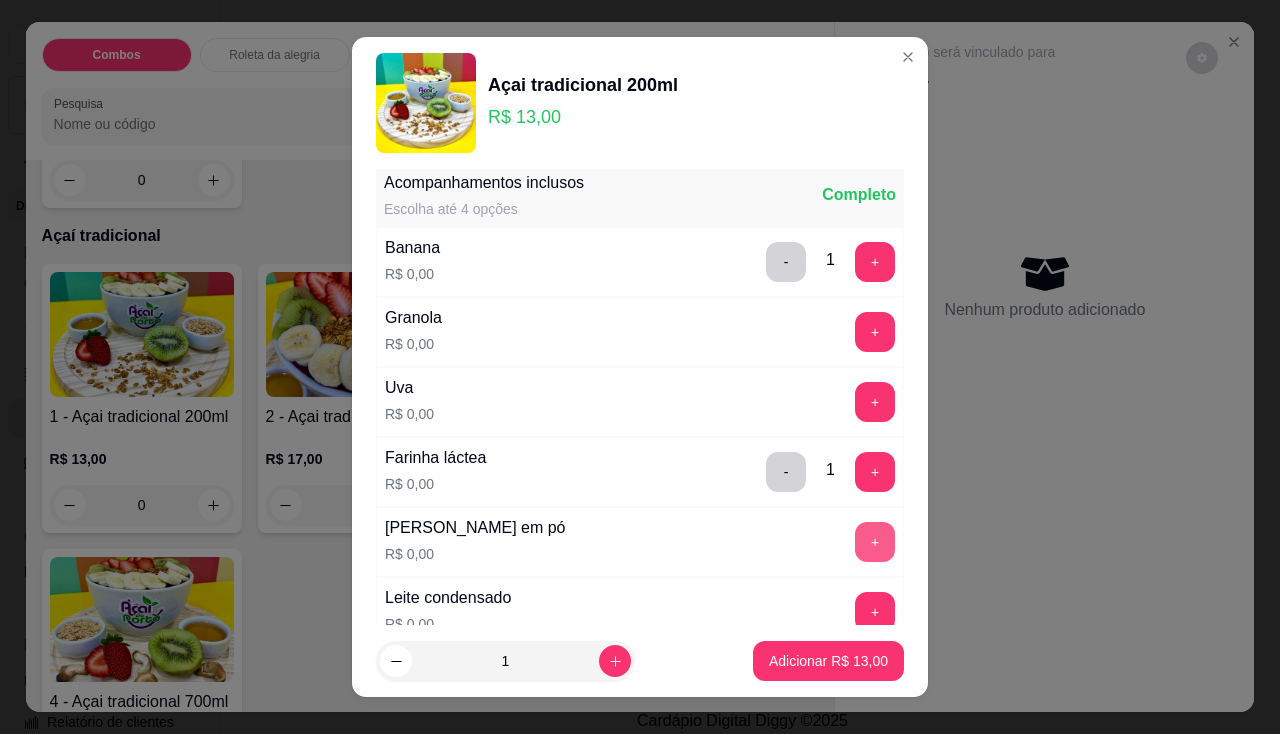click on "+" at bounding box center (875, 542) 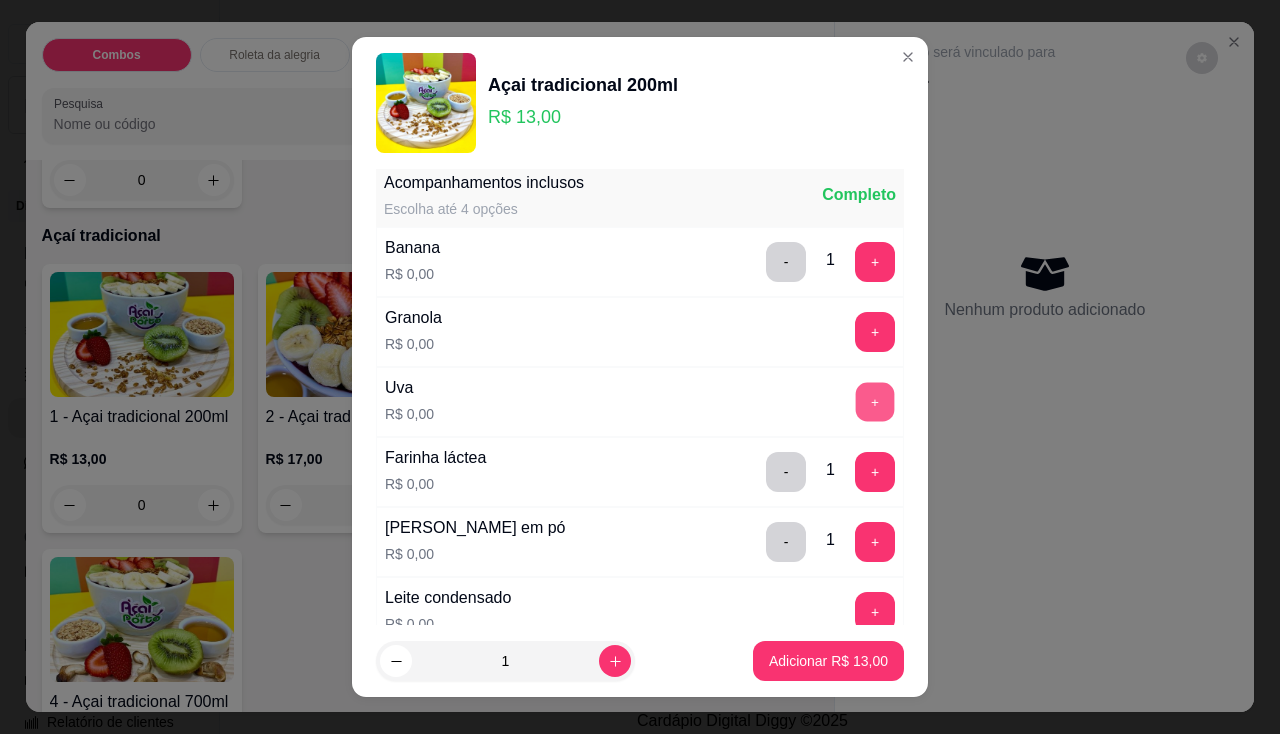 click on "+" at bounding box center [875, 401] 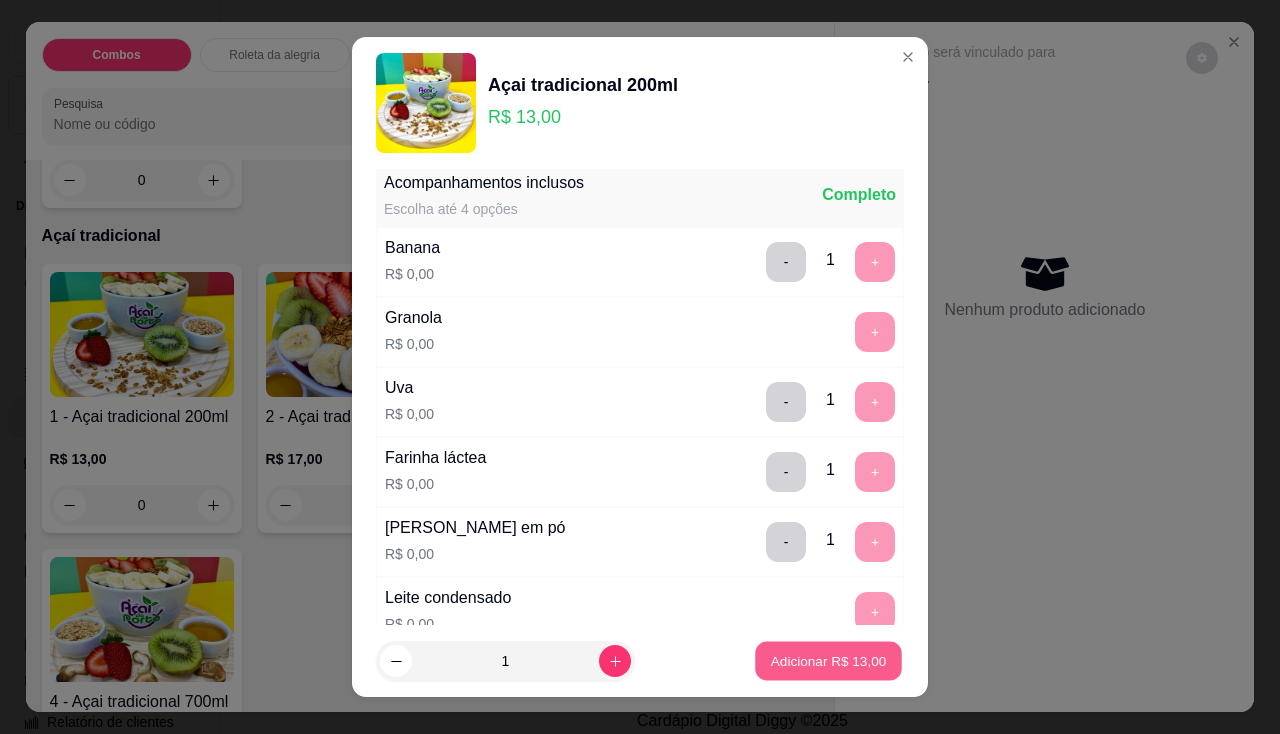click on "Adicionar   R$ 13,00" at bounding box center [829, 661] 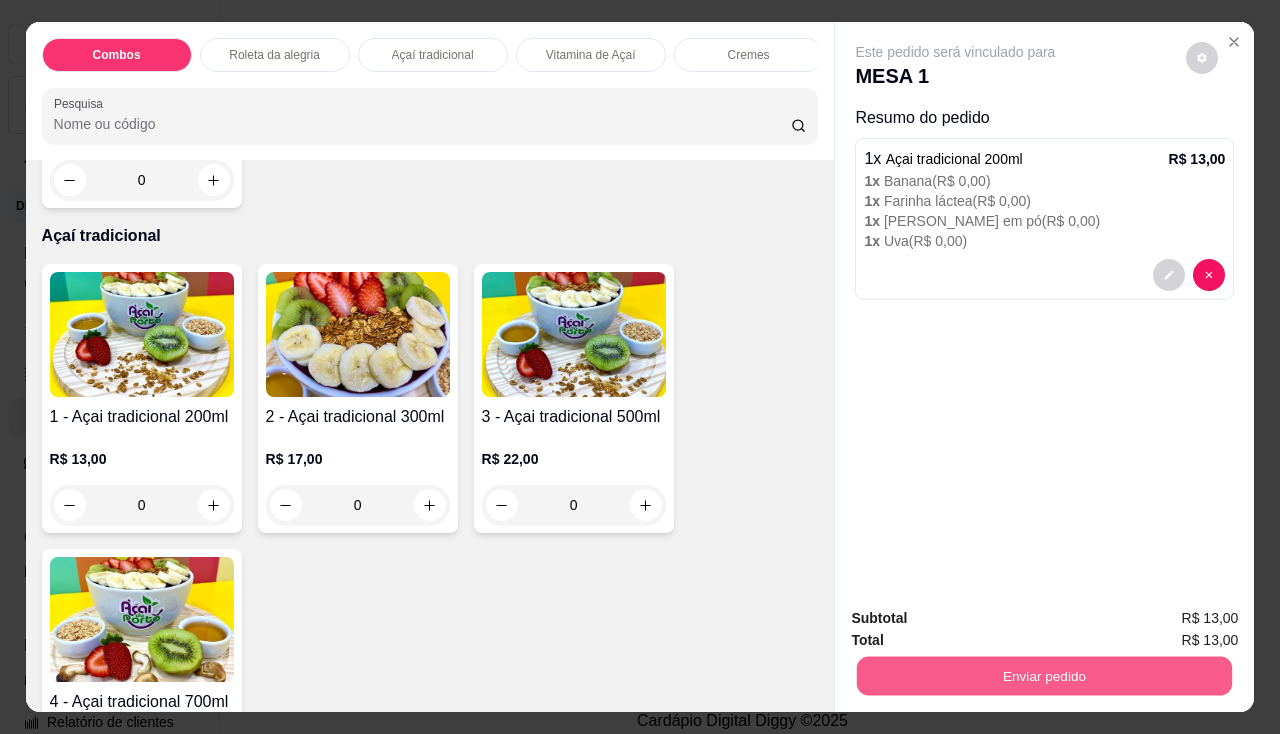 click on "Enviar pedido" at bounding box center (1044, 676) 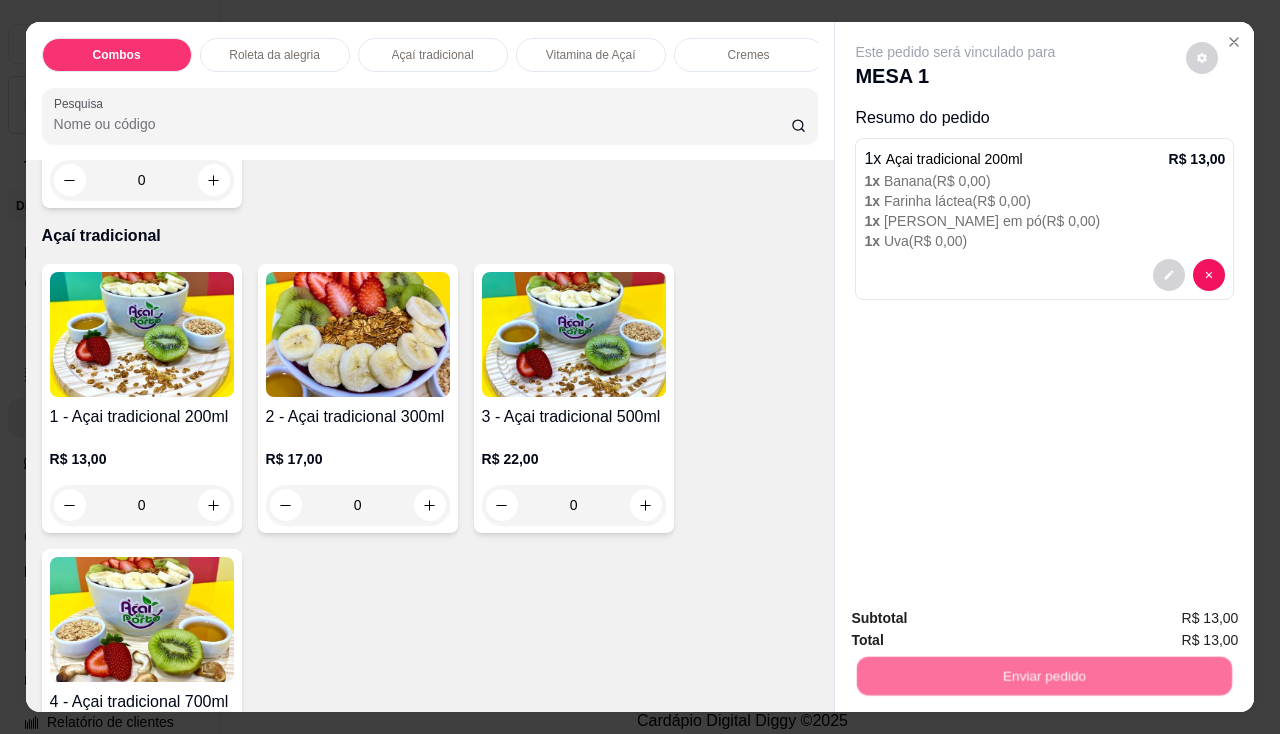 click on "Não registrar e enviar pedido" at bounding box center (979, 619) 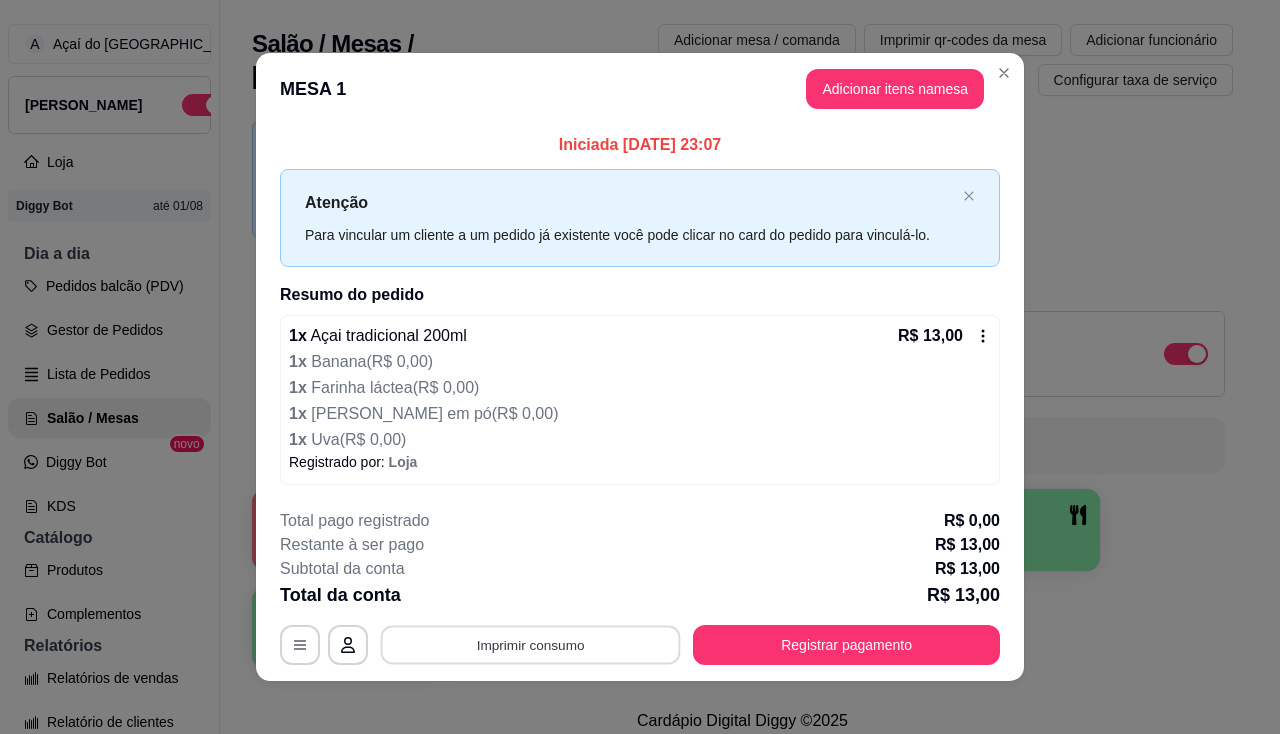 click on "Imprimir consumo" at bounding box center (531, 644) 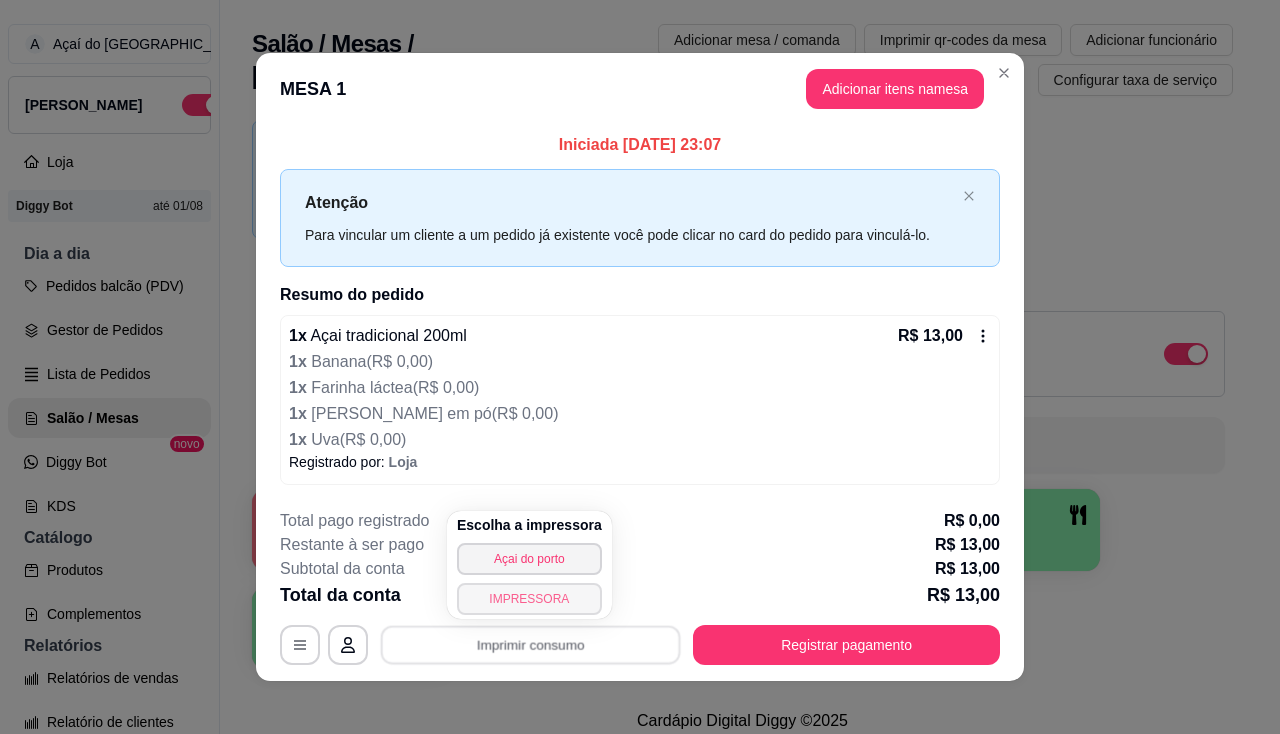 click on "IMPRESSORA" at bounding box center (529, 599) 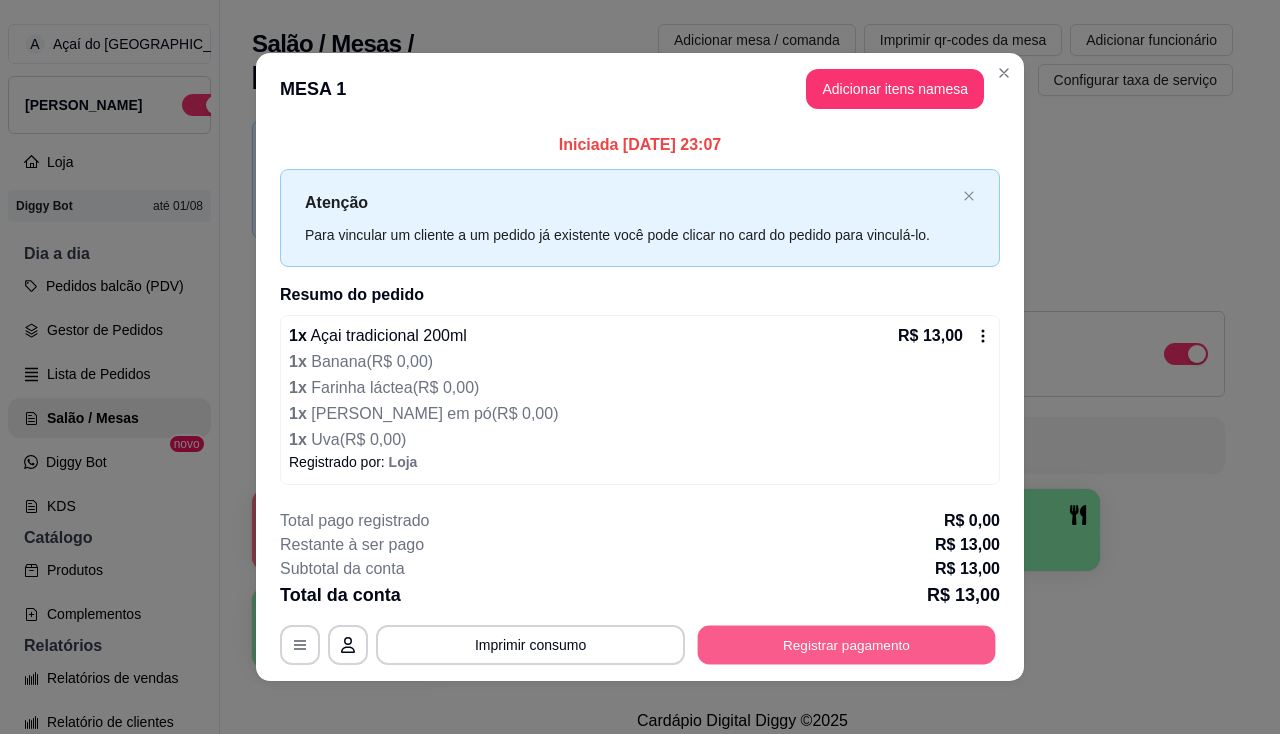 click on "Registrar pagamento" at bounding box center [847, 644] 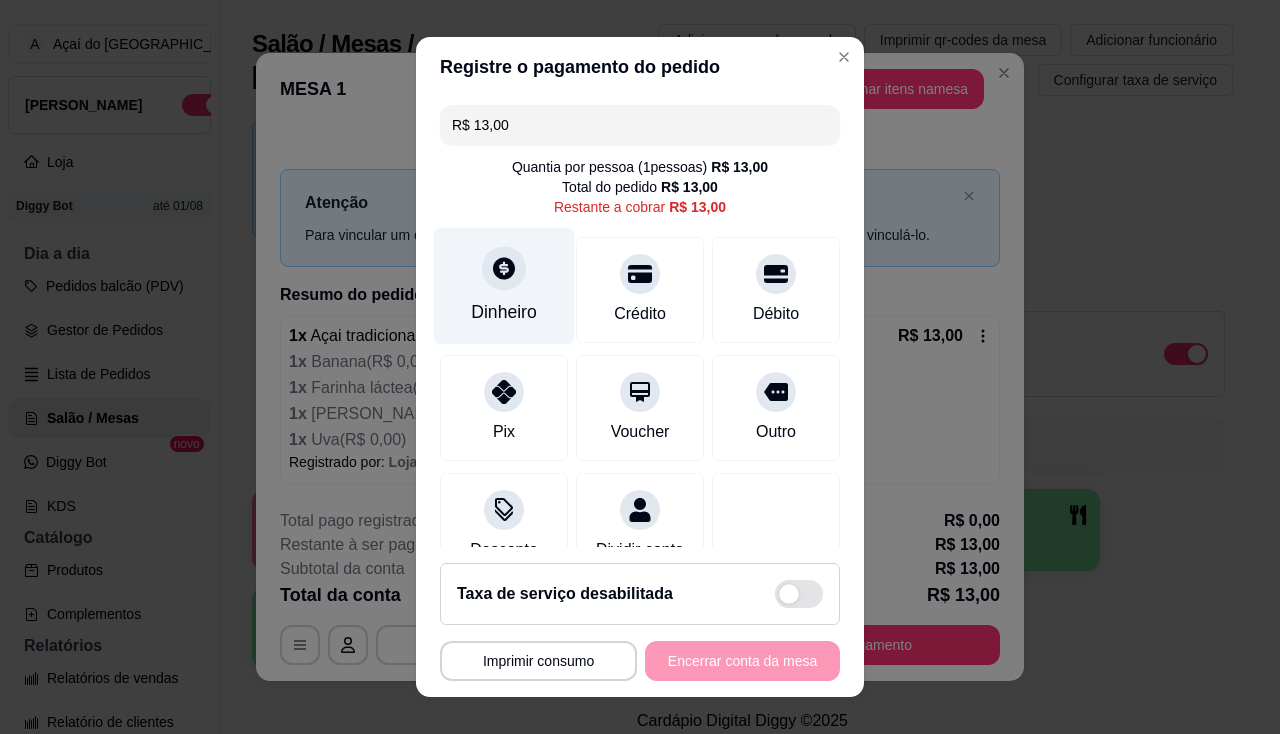 click on "Dinheiro" at bounding box center (504, 312) 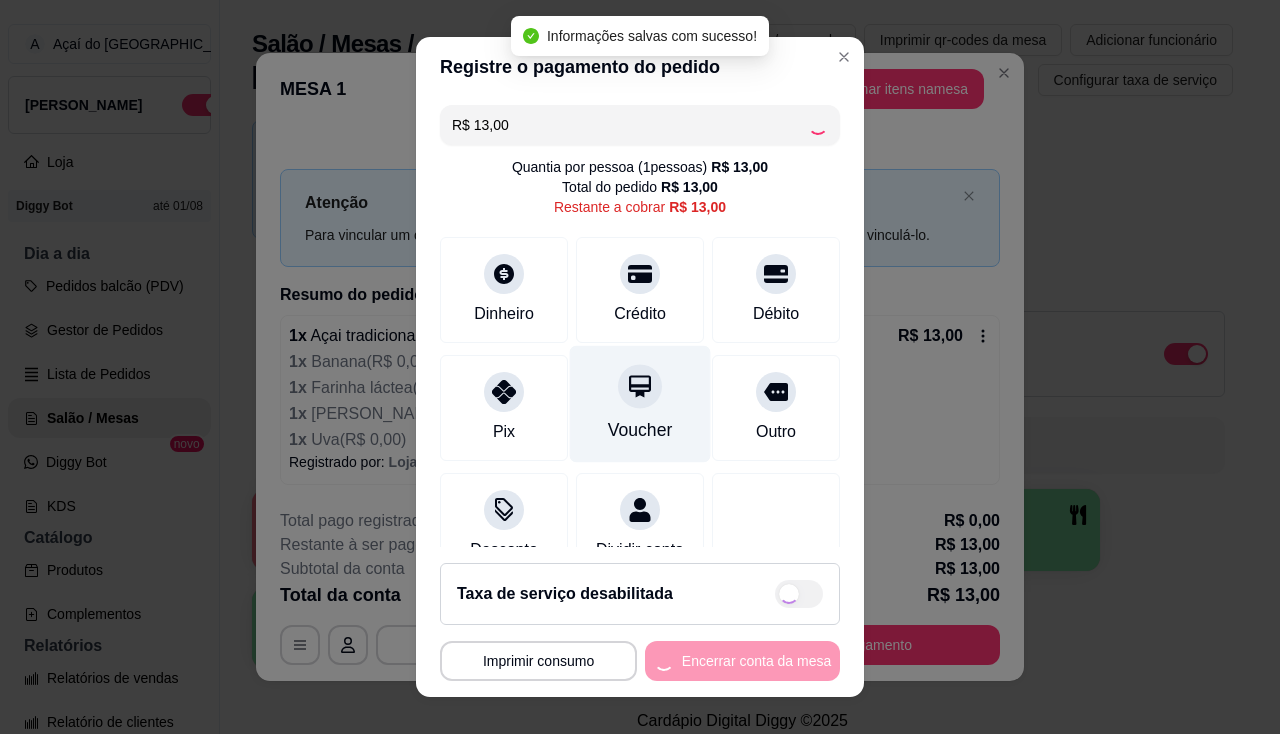 type on "R$ 0,00" 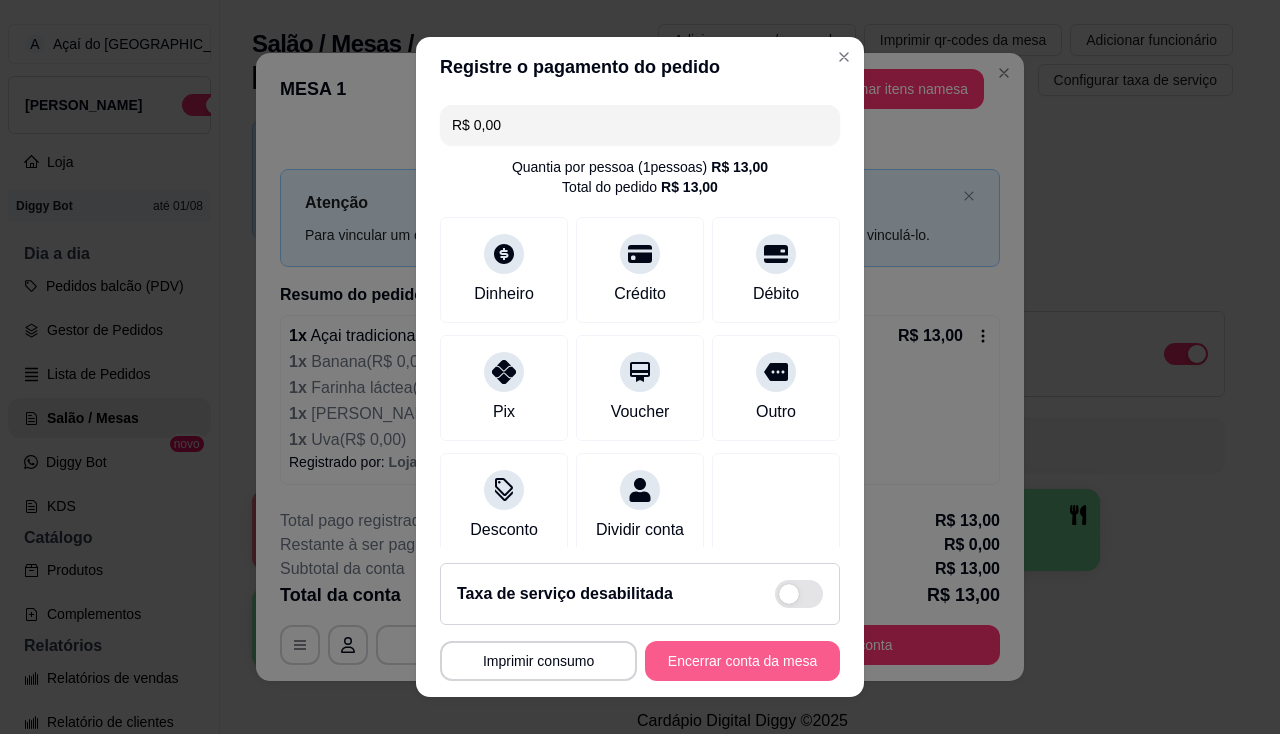 click on "Encerrar conta da mesa" at bounding box center [742, 661] 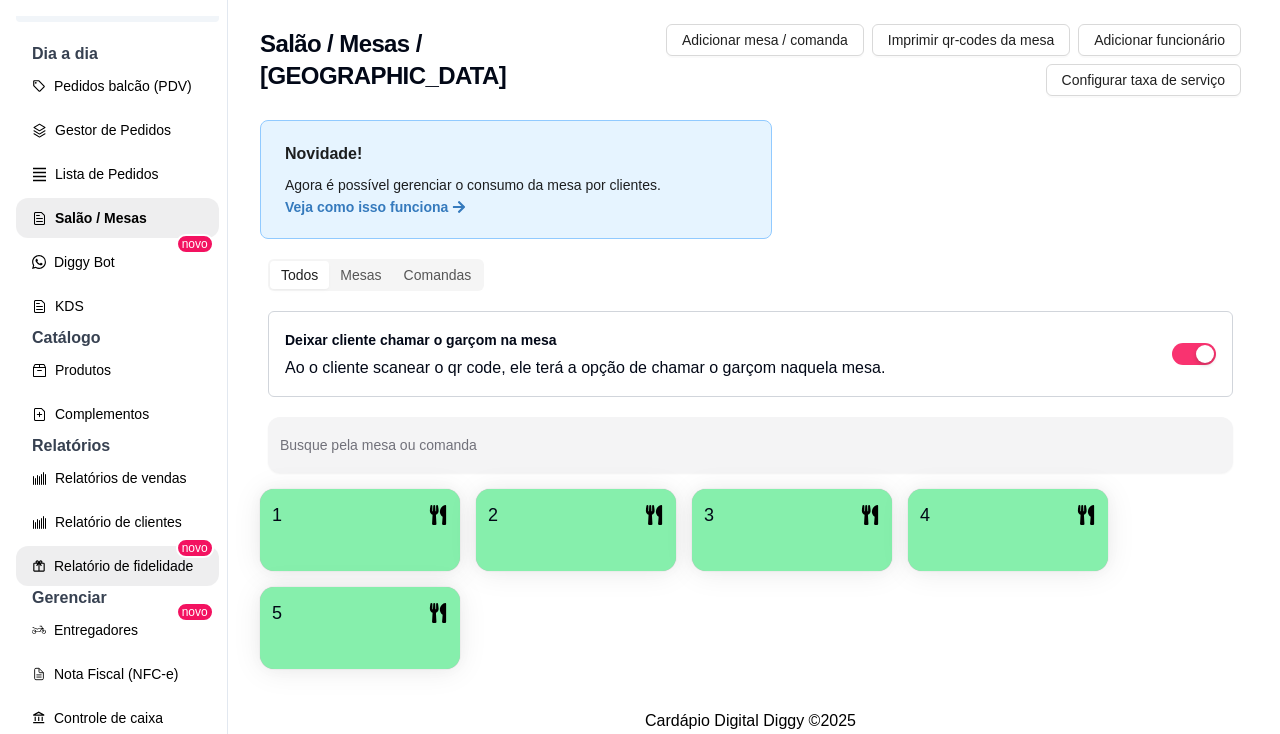 scroll, scrollTop: 300, scrollLeft: 0, axis: vertical 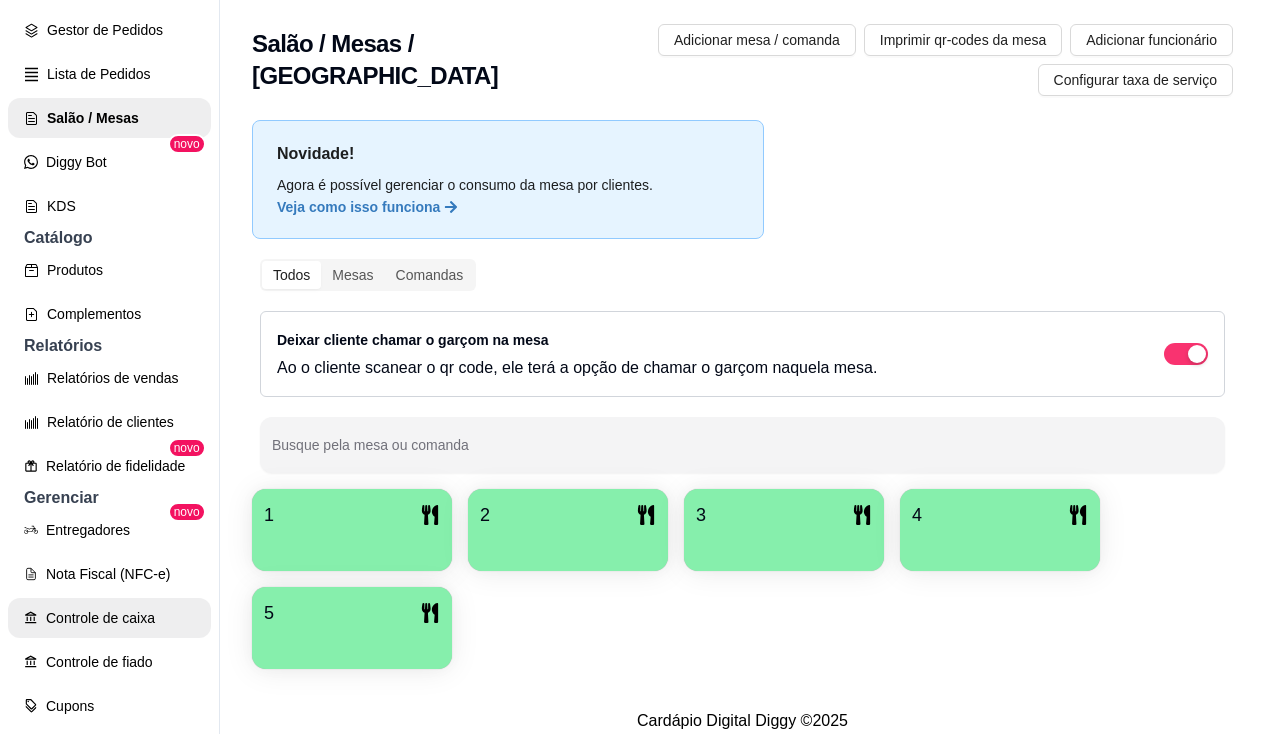 click on "Controle de caixa" at bounding box center [109, 618] 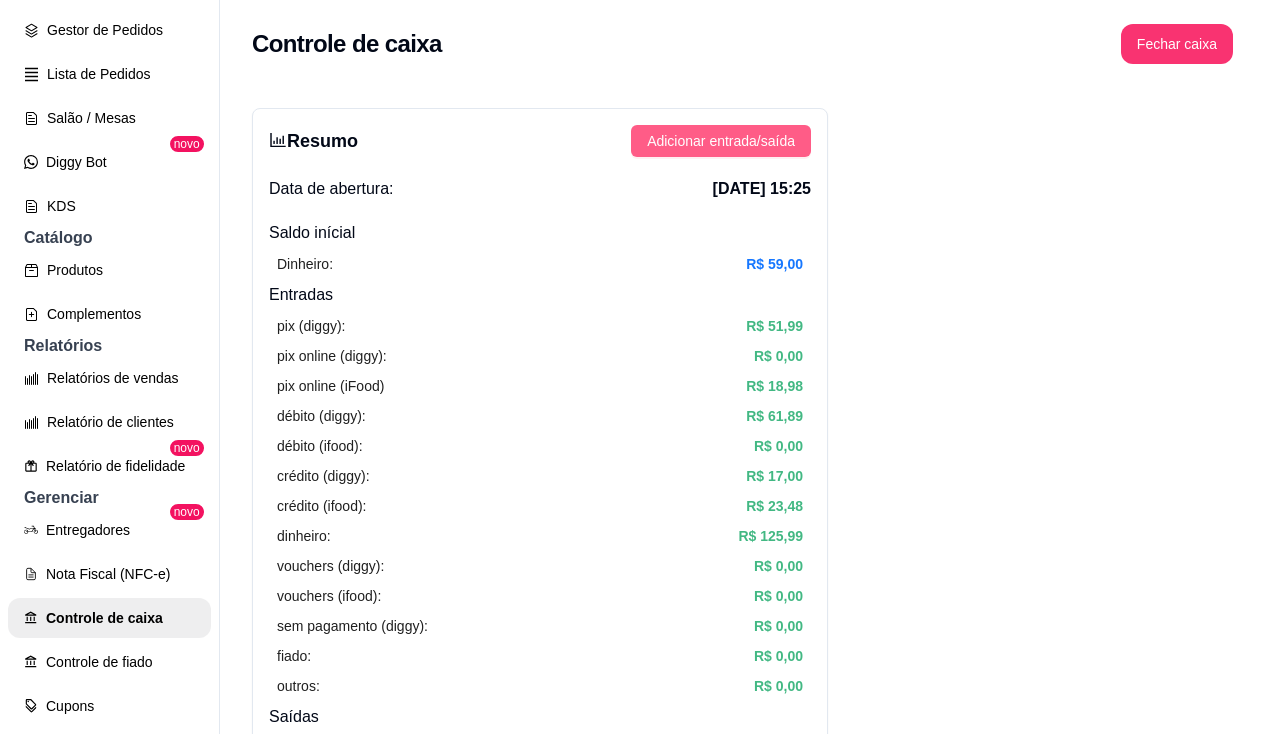 click on "Adicionar entrada/saída" at bounding box center (721, 141) 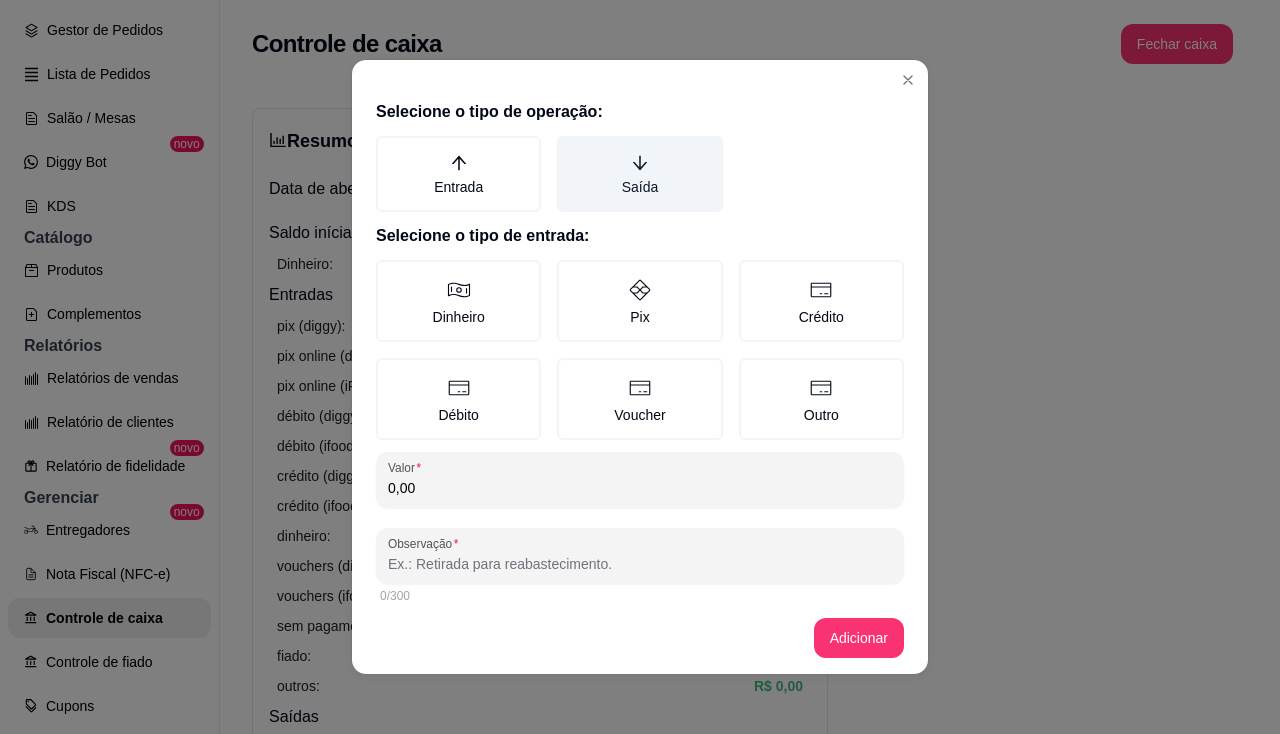 click on "Saída" at bounding box center (639, 174) 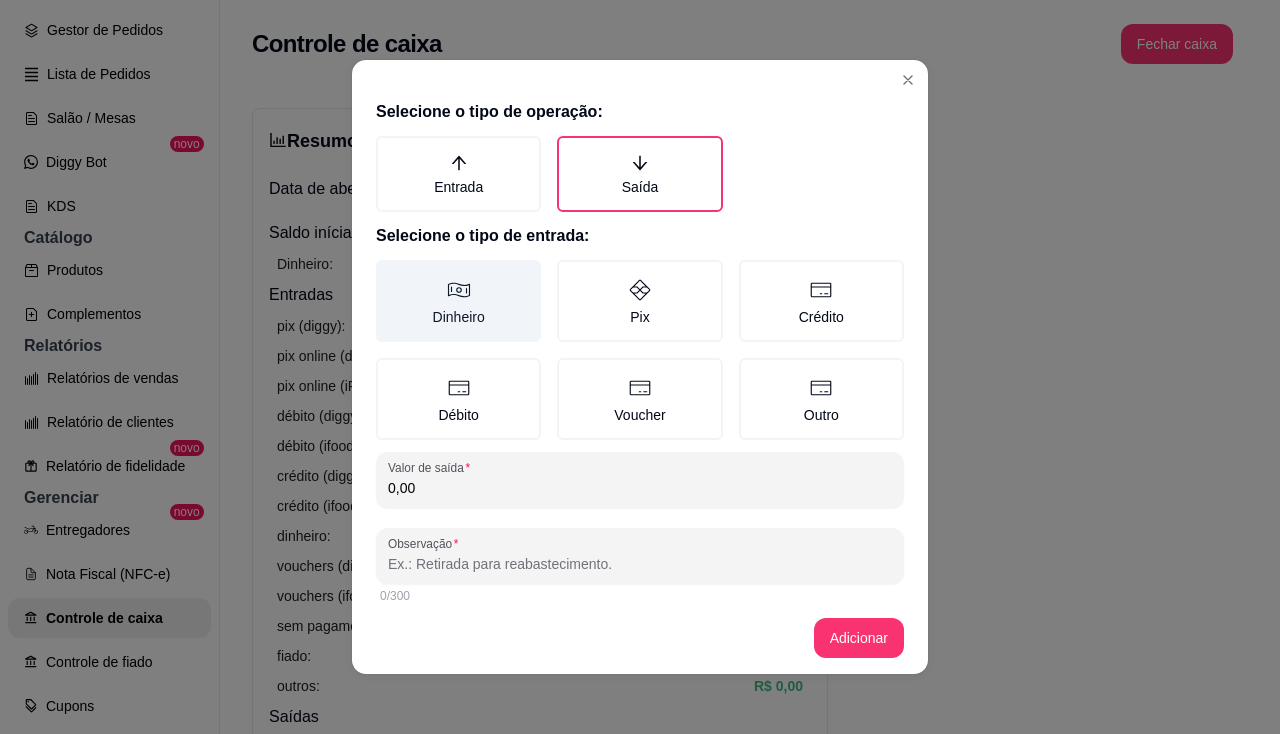 click on "Dinheiro" at bounding box center [458, 301] 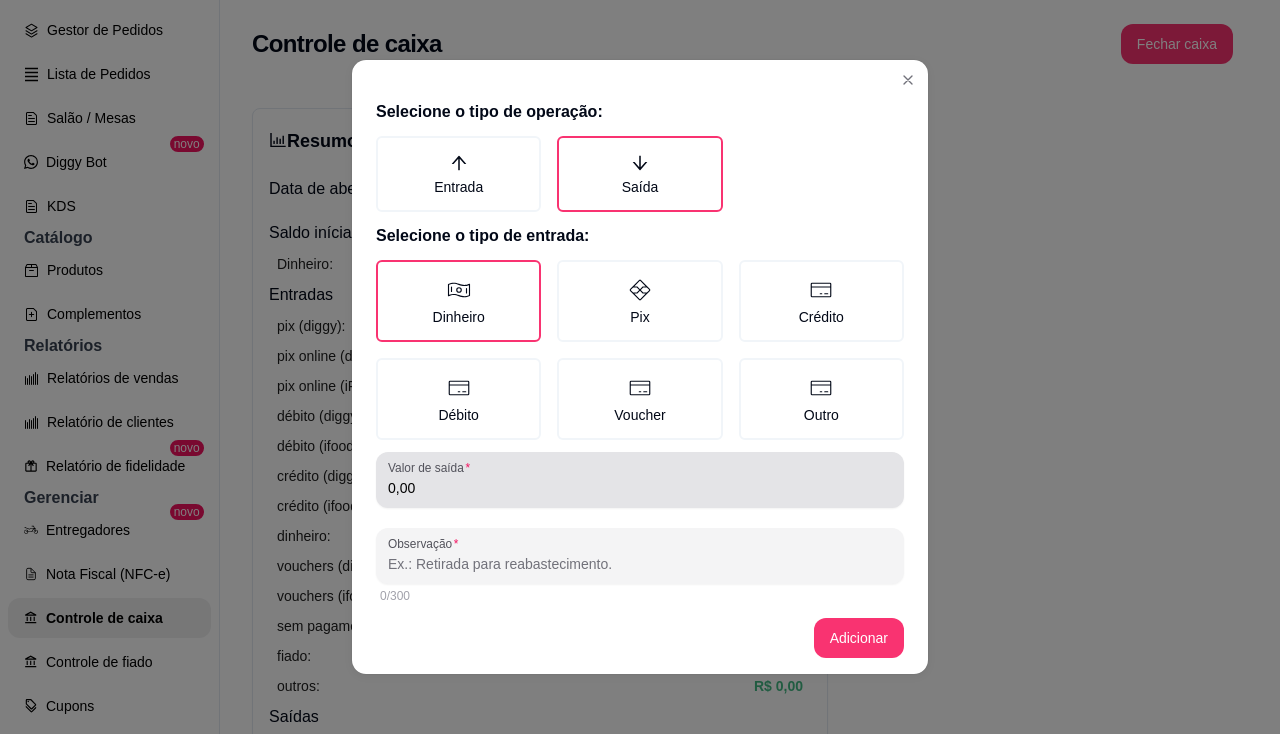 click on "0,00" at bounding box center [640, 488] 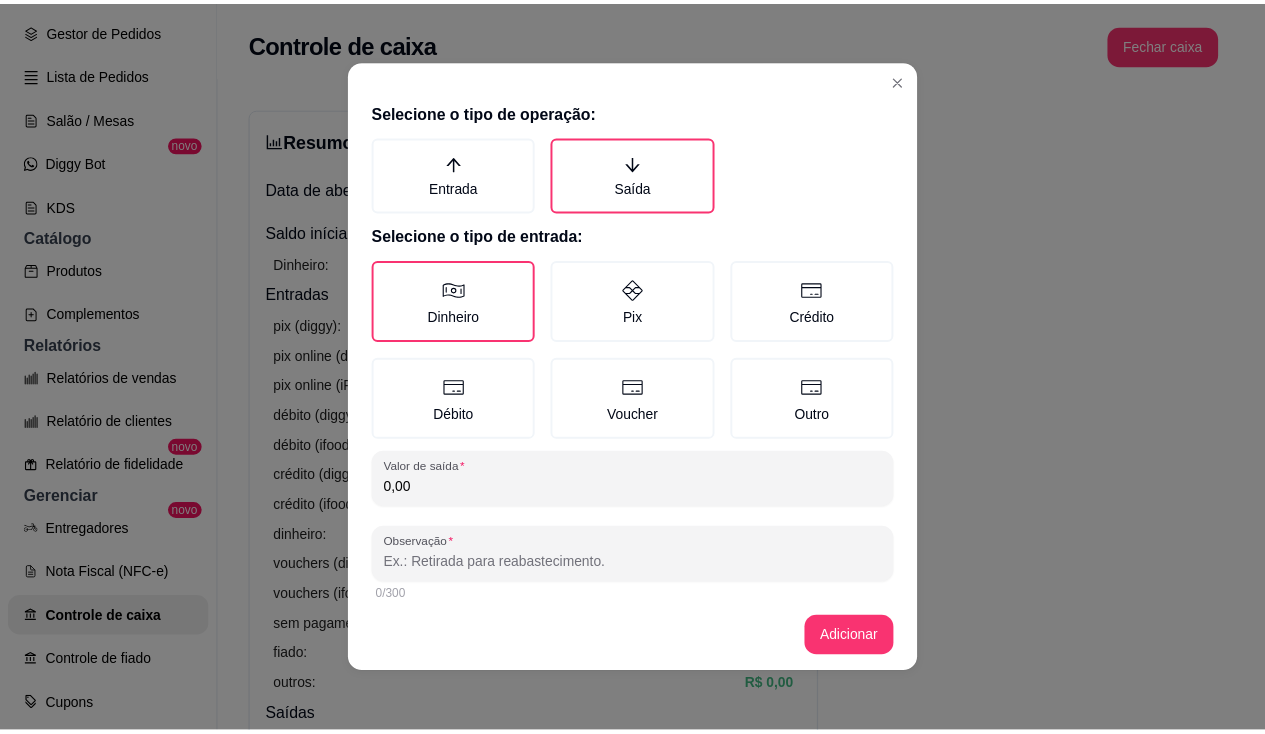 scroll, scrollTop: 14, scrollLeft: 0, axis: vertical 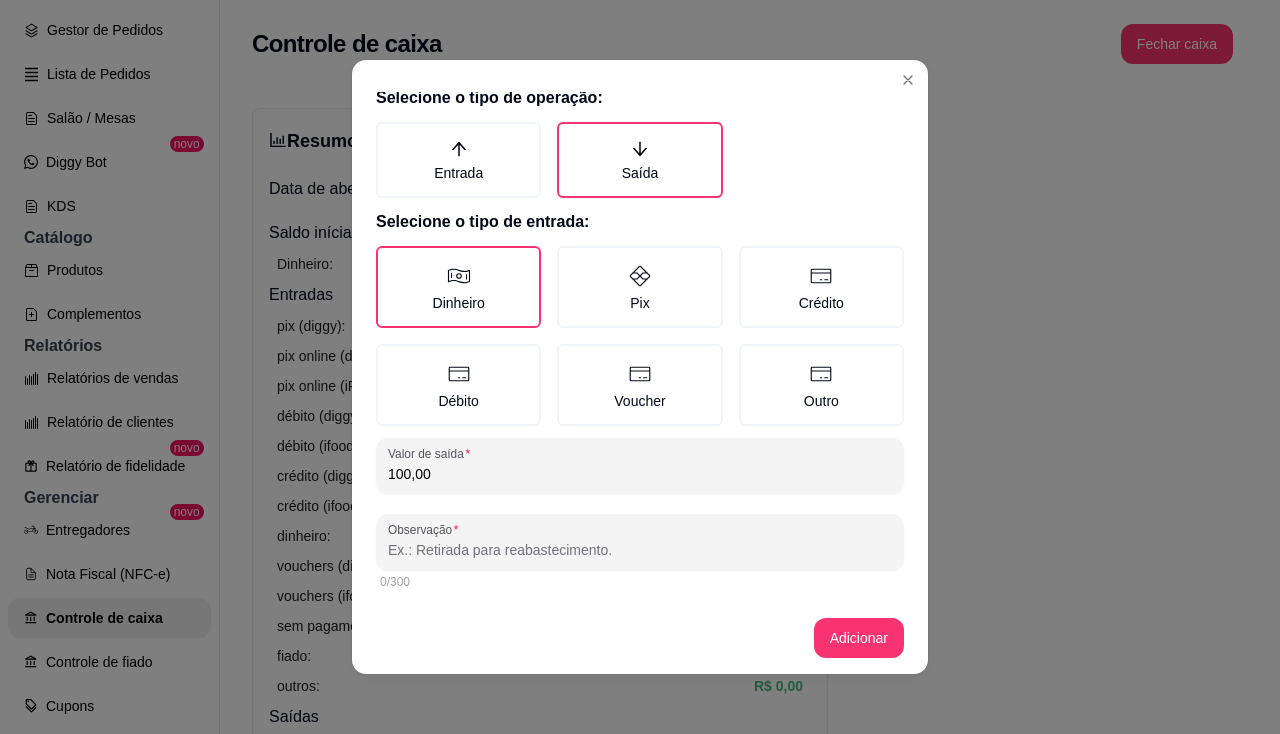 type on "100,00" 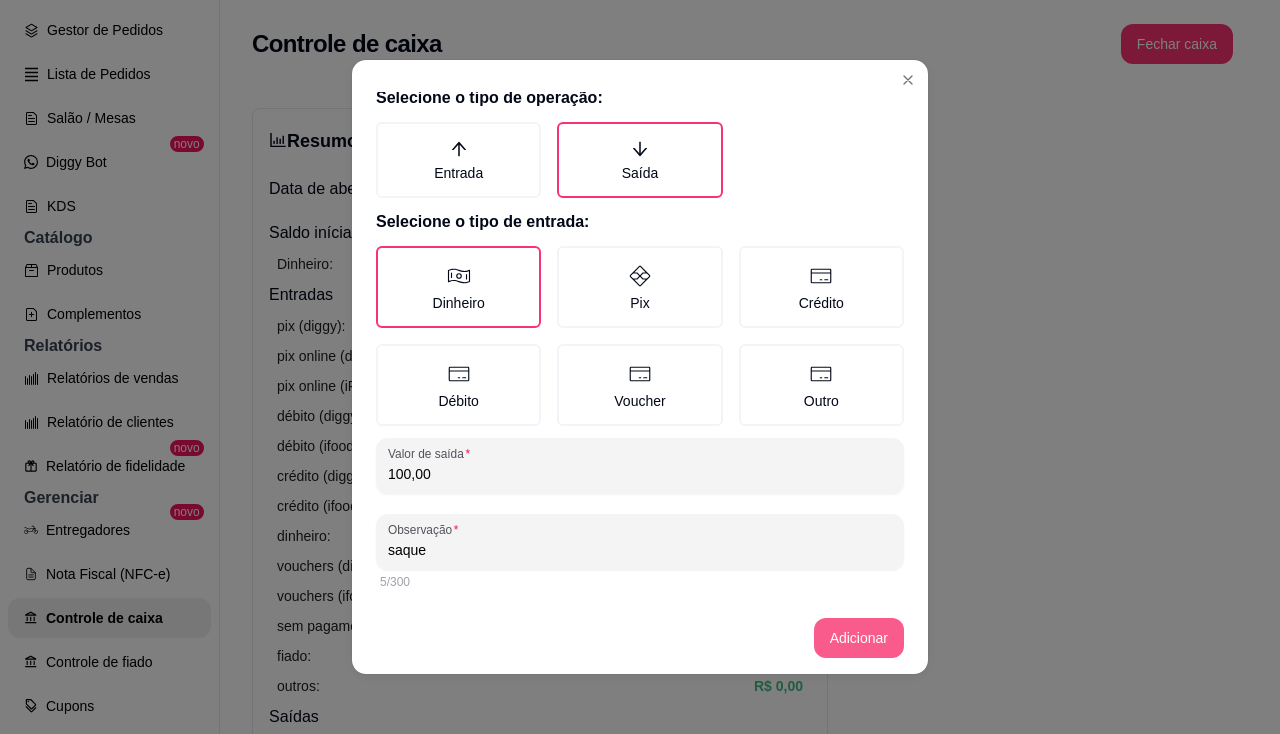type on "saque" 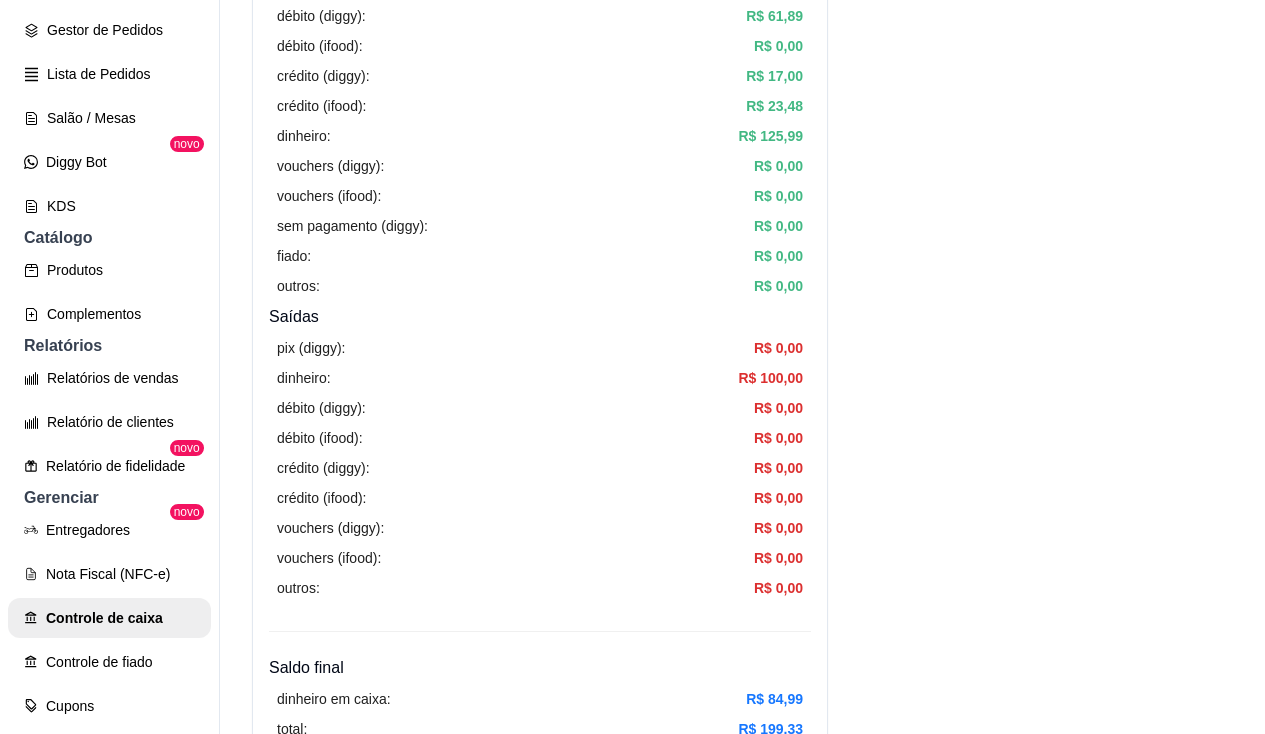 scroll, scrollTop: 0, scrollLeft: 0, axis: both 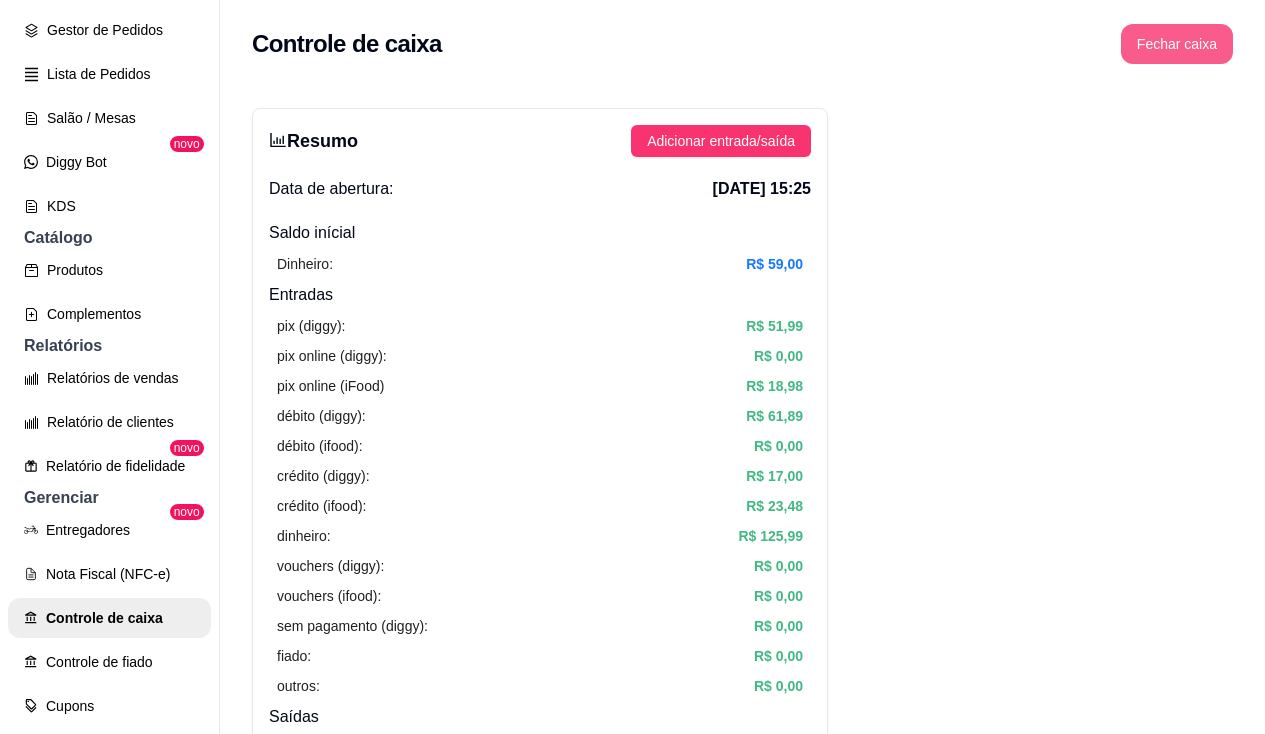 click on "Fechar caixa" at bounding box center [1177, 44] 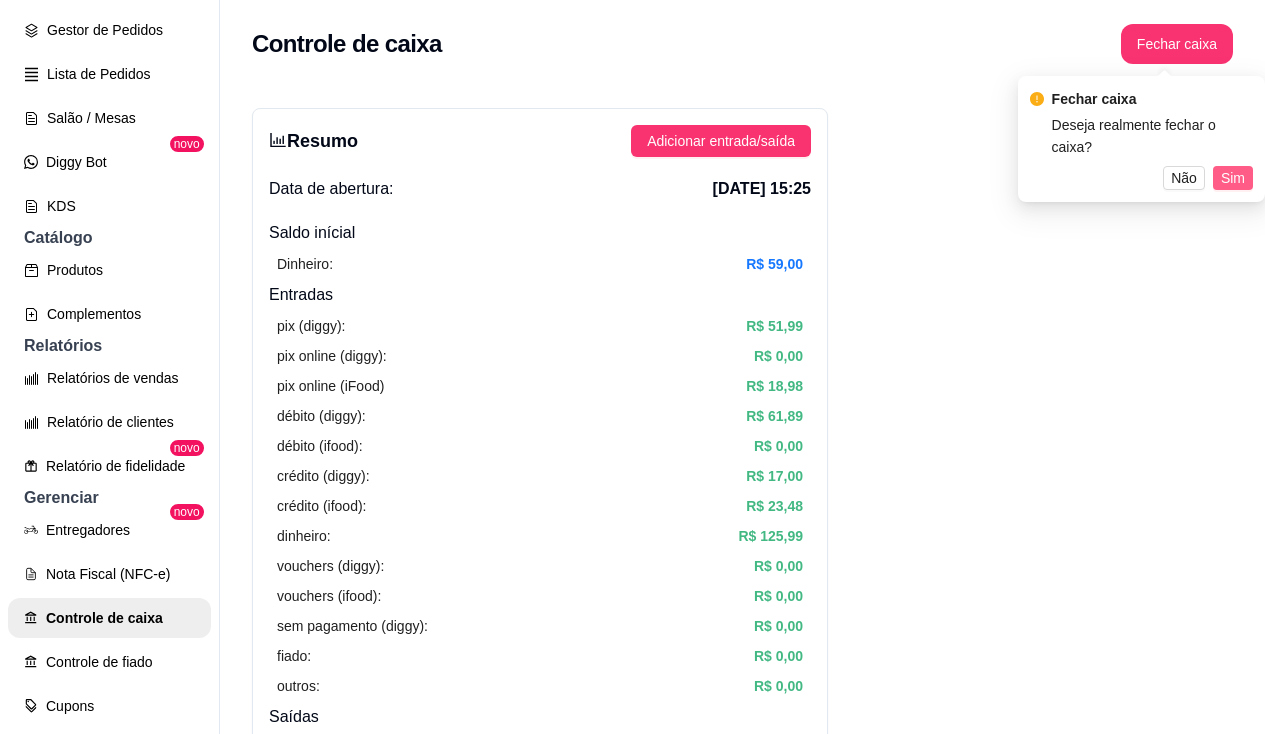 click on "Sim" at bounding box center [1233, 178] 